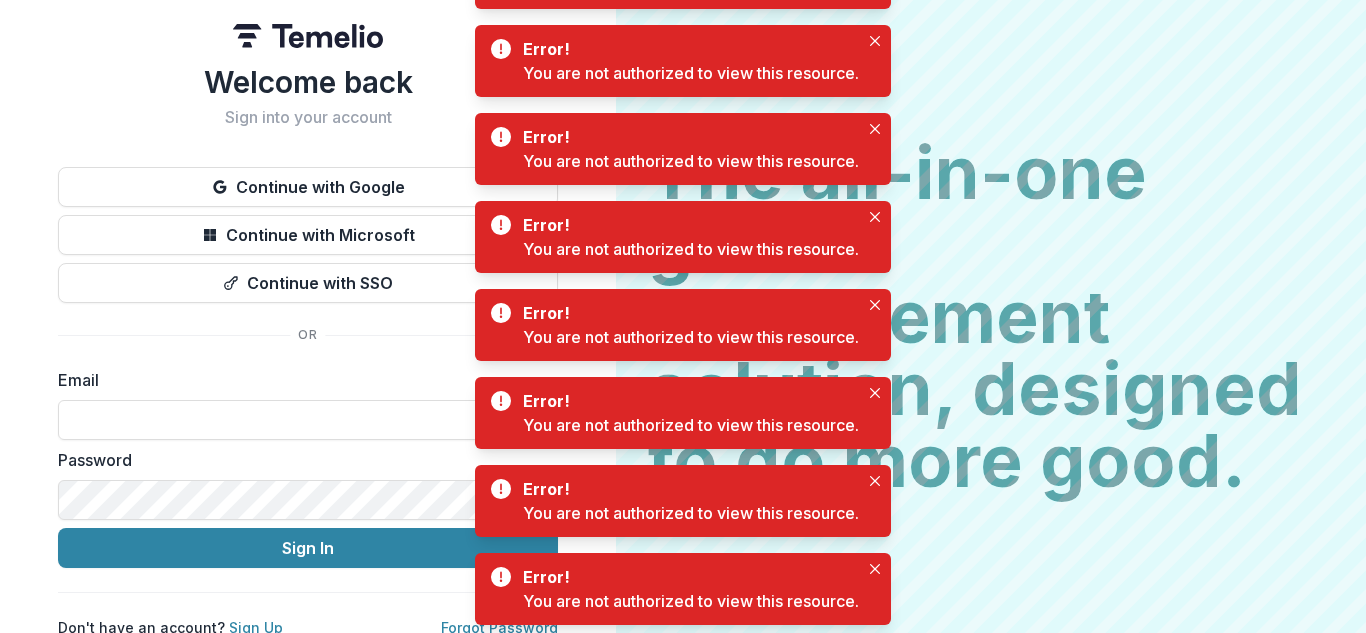 scroll, scrollTop: 0, scrollLeft: 0, axis: both 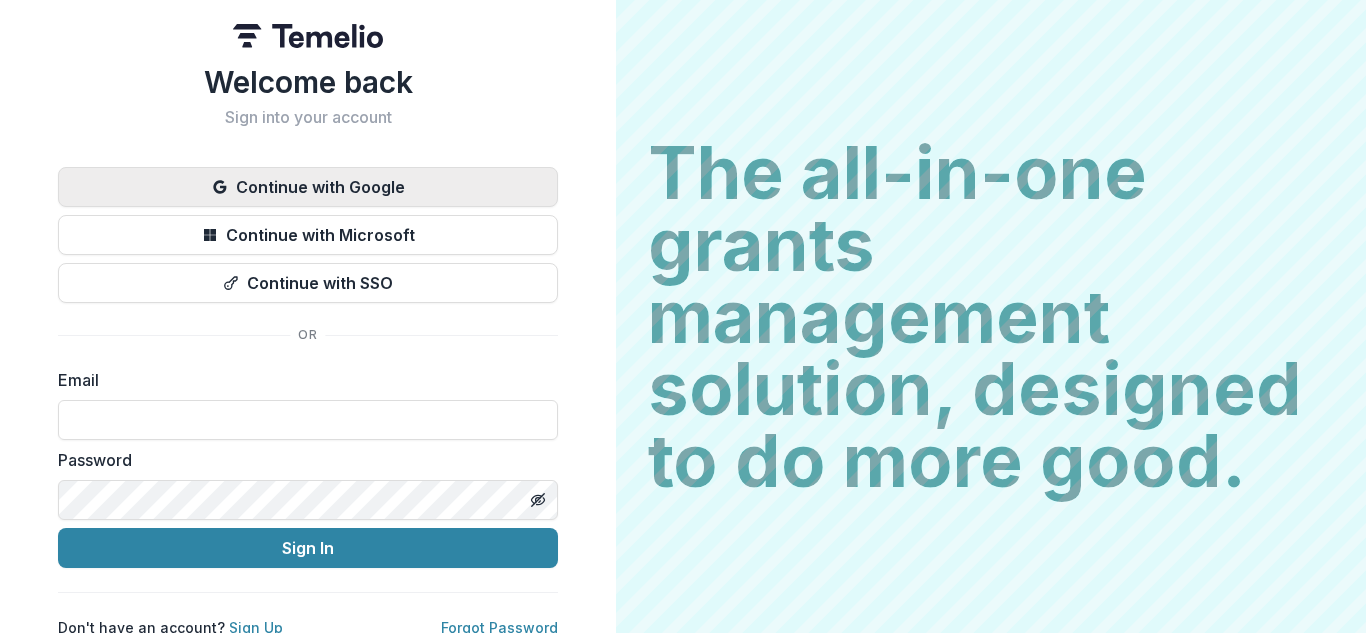 click on "Continue with Google" at bounding box center [308, 187] 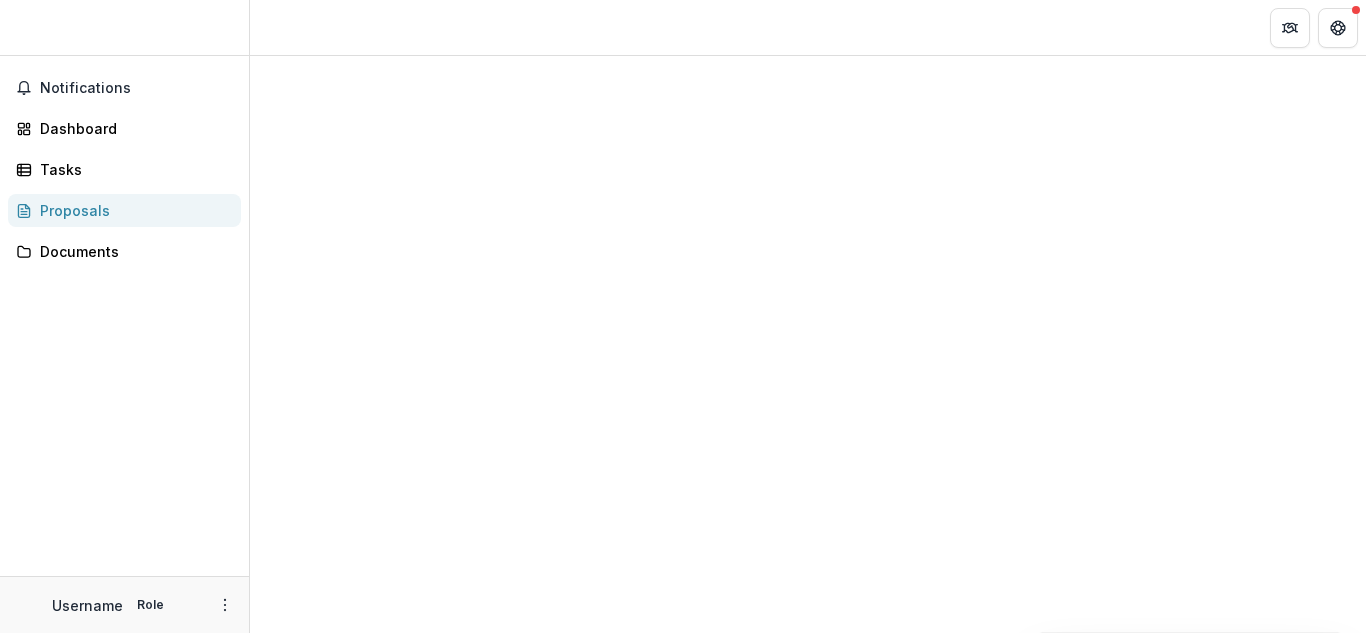 scroll, scrollTop: 0, scrollLeft: 0, axis: both 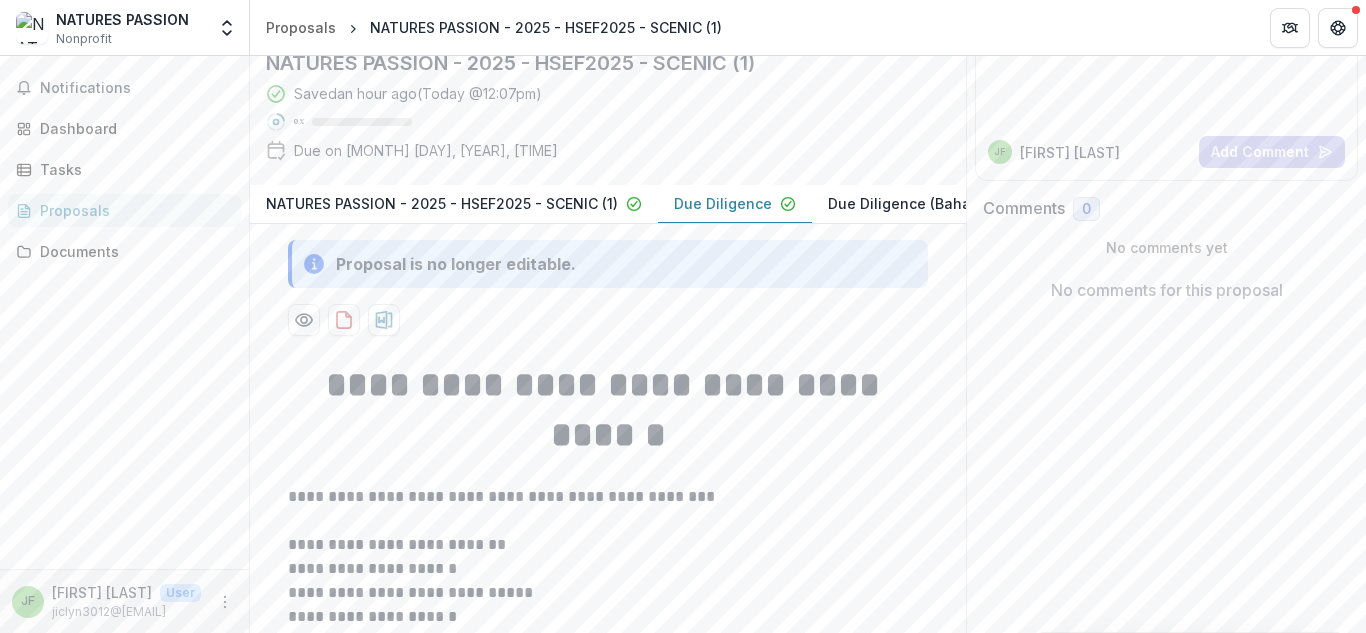 click on "Due Diligence" at bounding box center (723, 203) 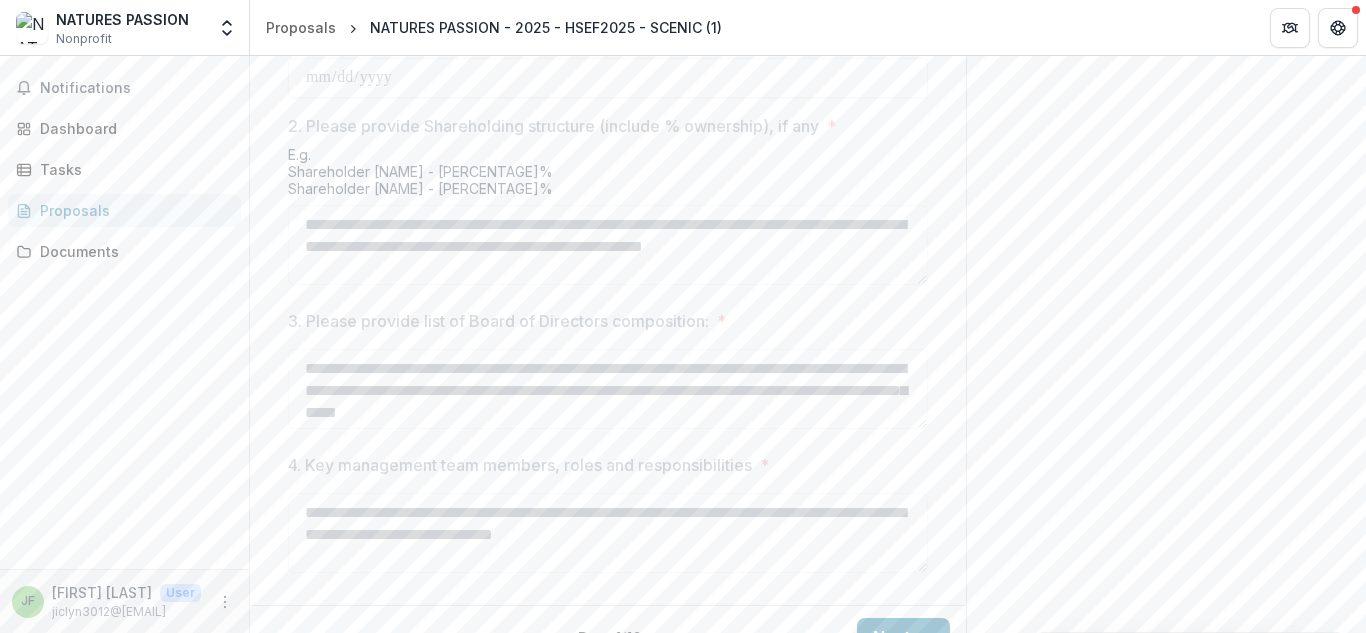 scroll, scrollTop: 1098, scrollLeft: 0, axis: vertical 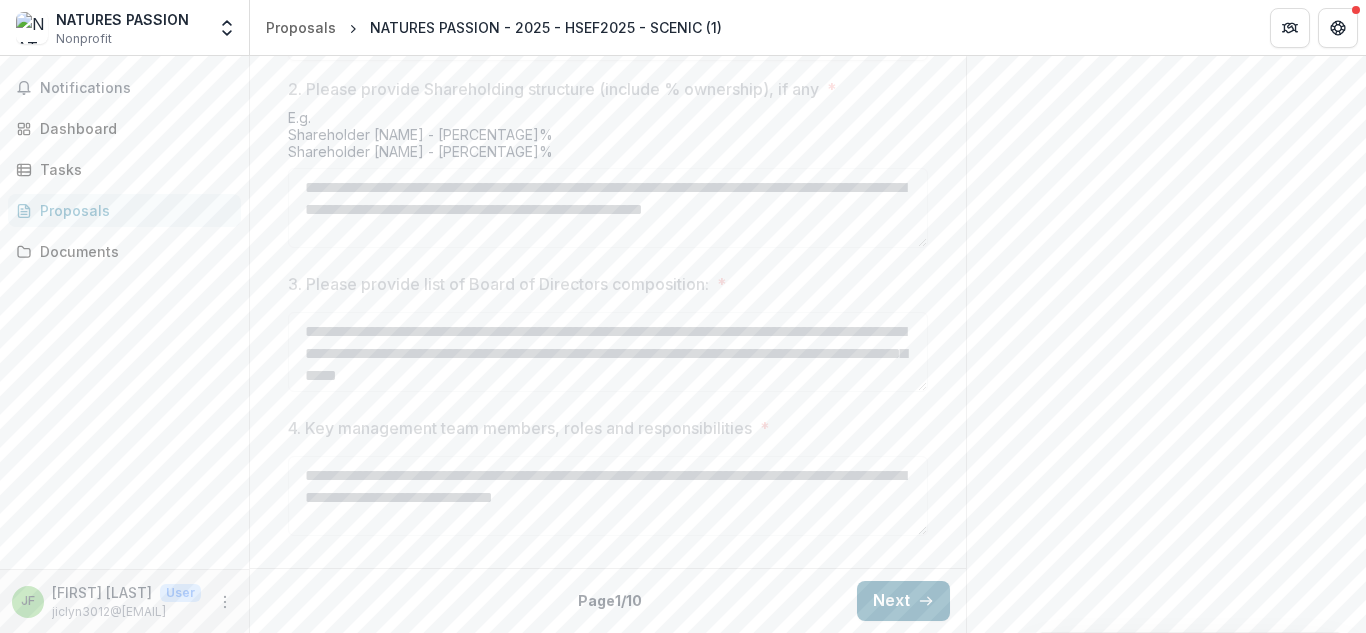click on "Next" at bounding box center (903, 601) 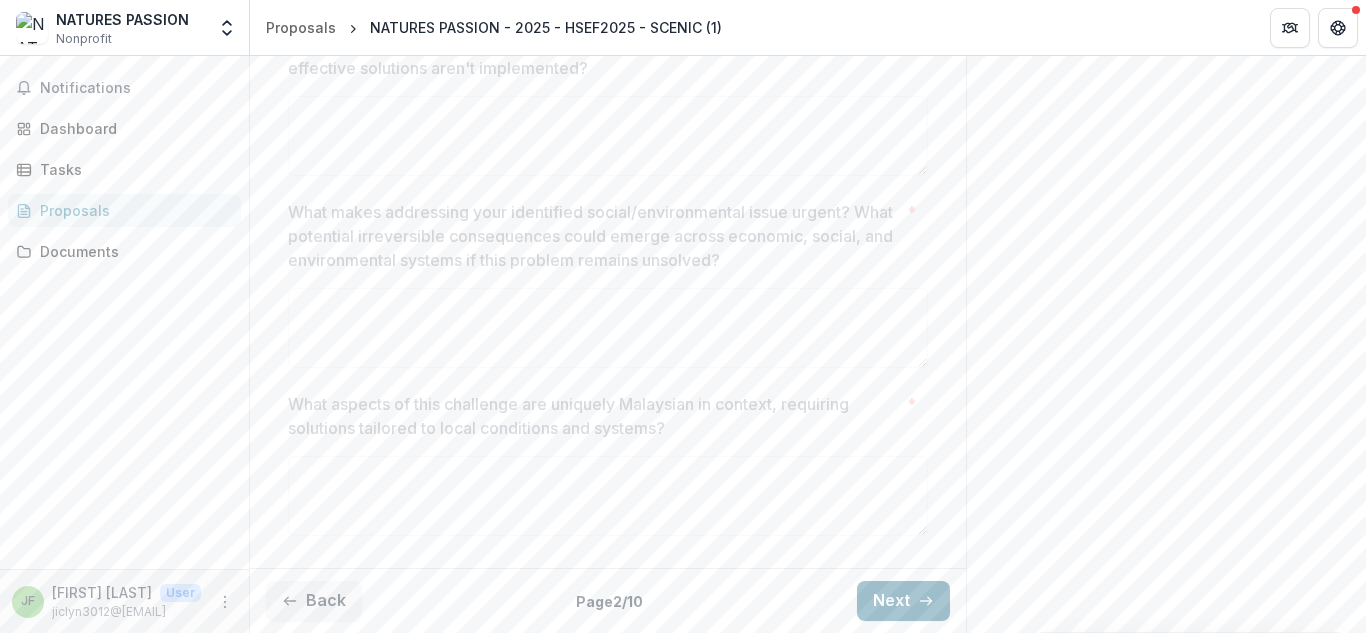 scroll, scrollTop: 1018, scrollLeft: 0, axis: vertical 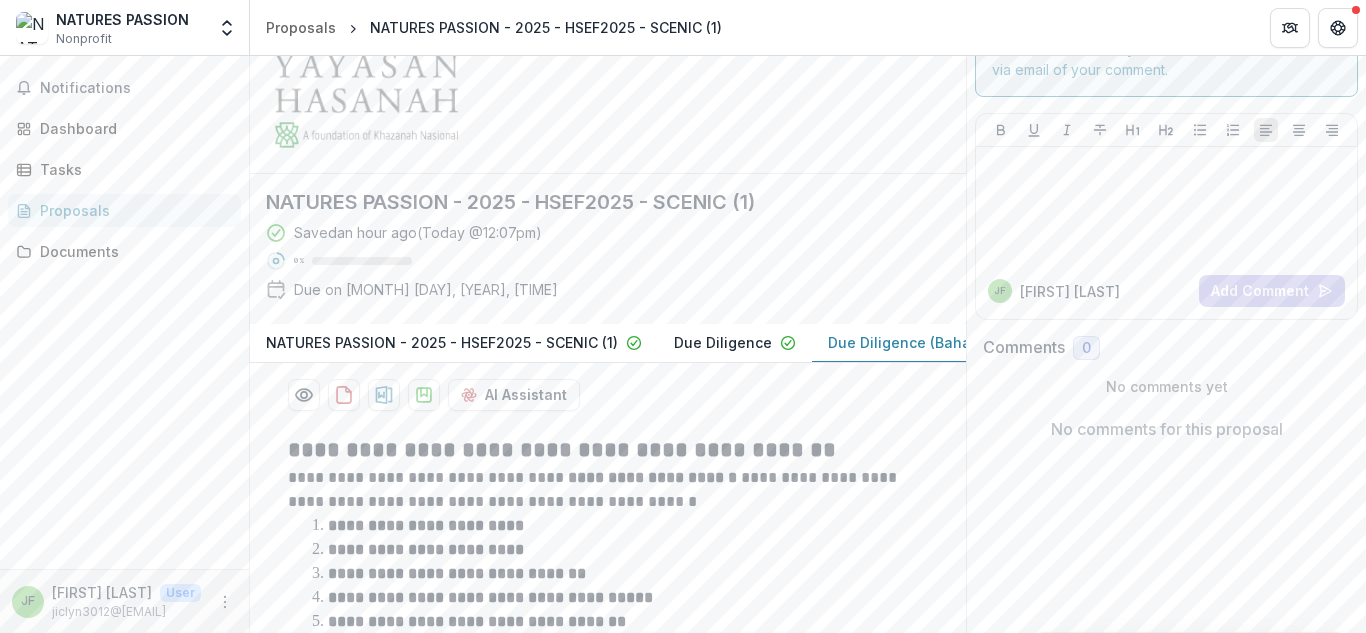 click on "Due Diligence (Bahasa Melayu)" at bounding box center [938, 342] 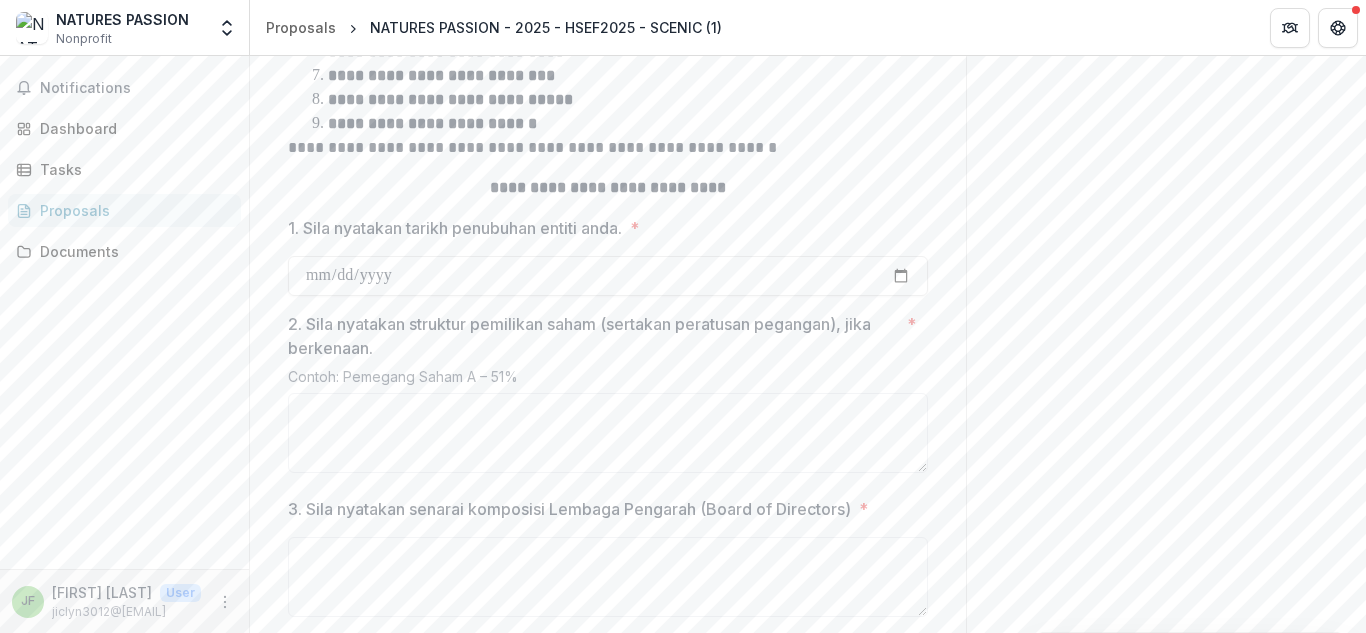 scroll, scrollTop: 679, scrollLeft: 0, axis: vertical 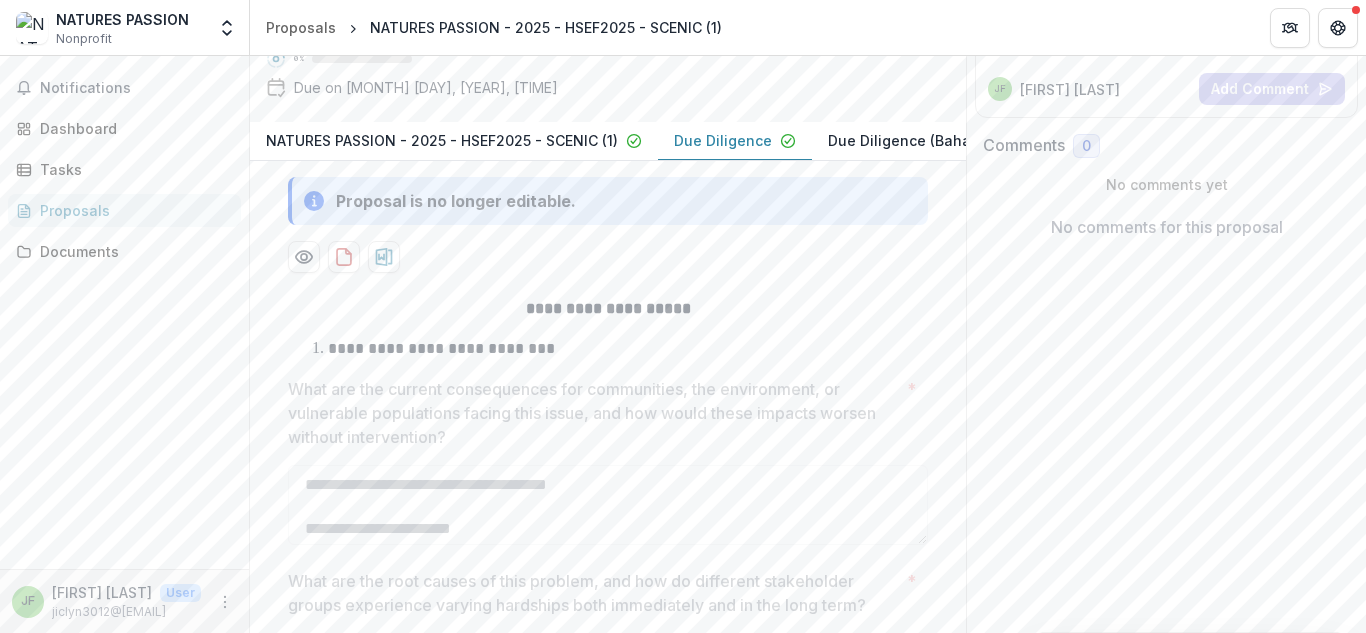 click on "Due Diligence" at bounding box center [723, 140] 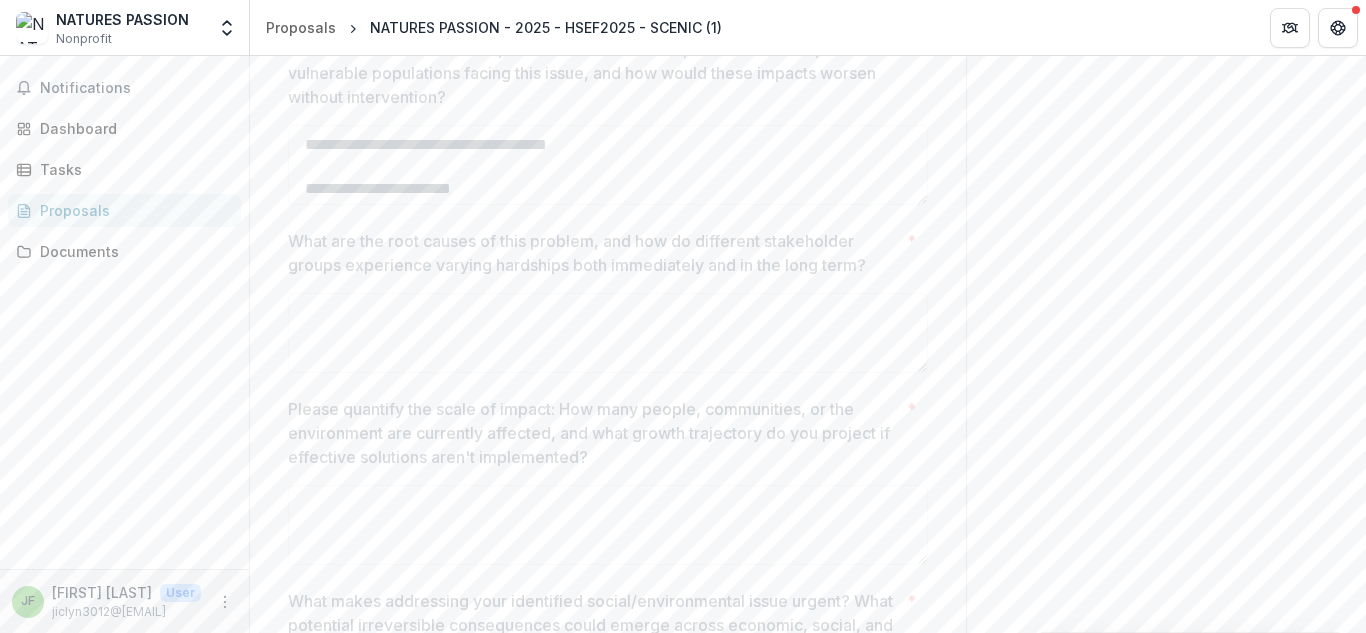 scroll, scrollTop: 617, scrollLeft: 0, axis: vertical 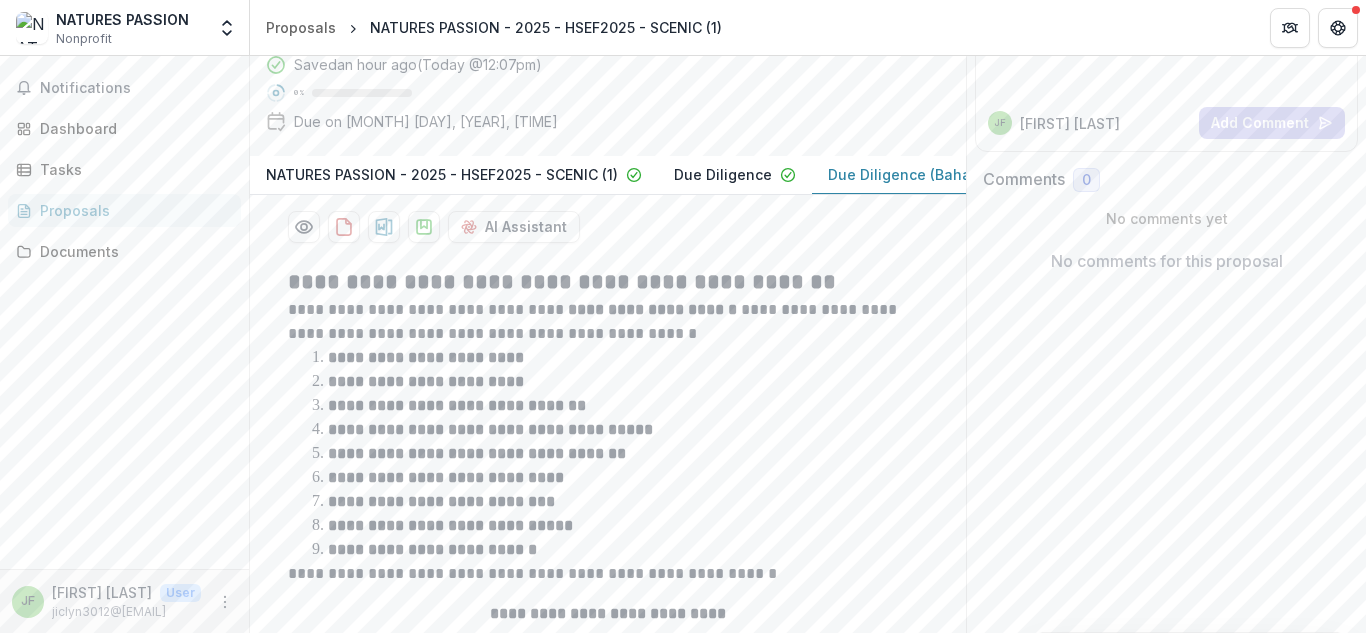 click on "Due Diligence (Bahasa Melayu)" at bounding box center [938, 174] 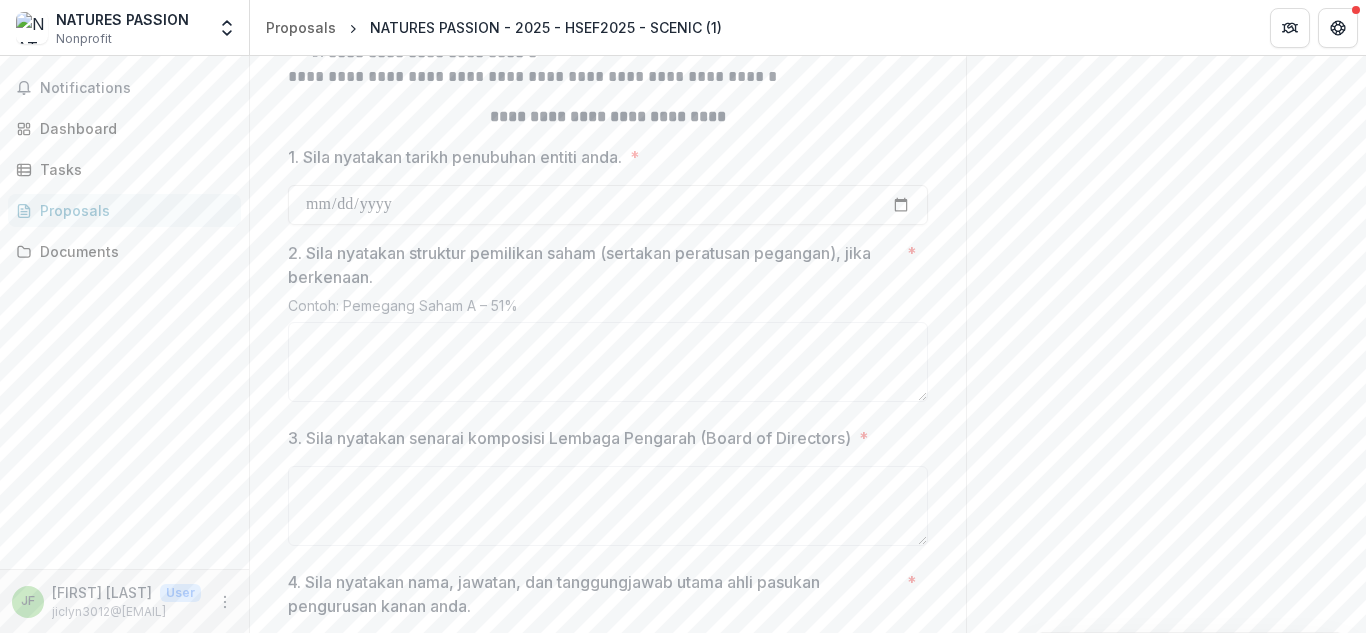 scroll, scrollTop: 739, scrollLeft: 0, axis: vertical 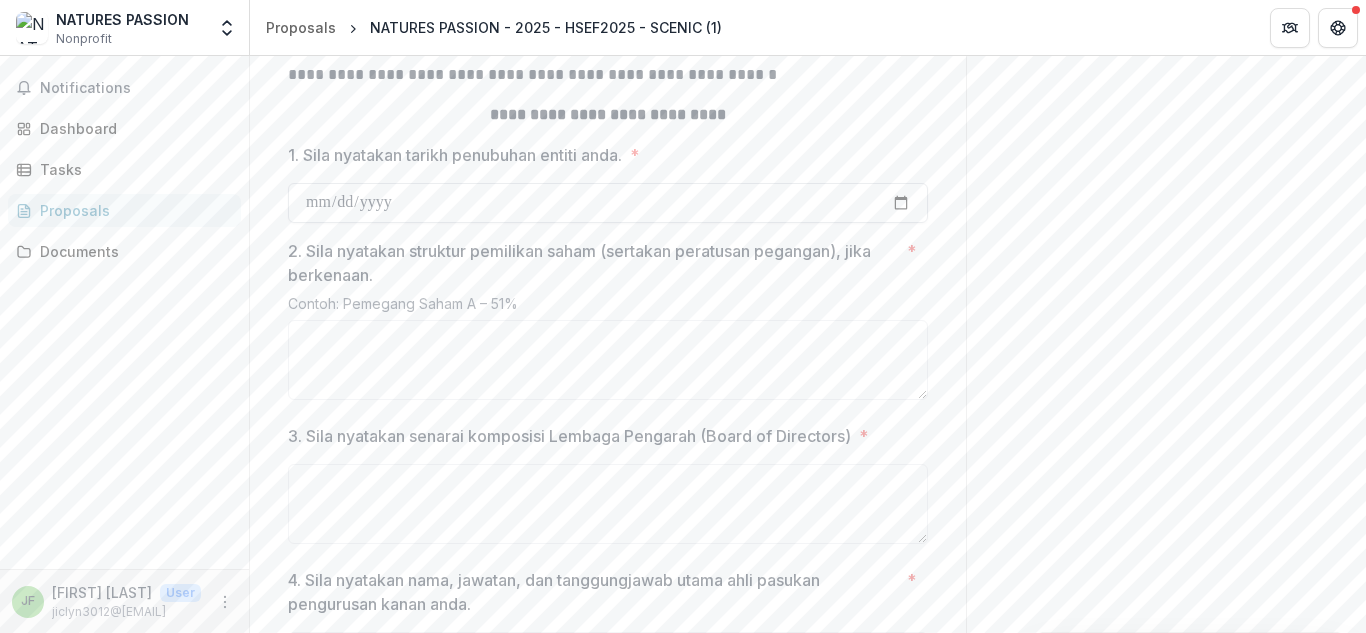click on "1. Sila nyatakan tarikh penubuhan entiti anda. *" at bounding box center (608, 203) 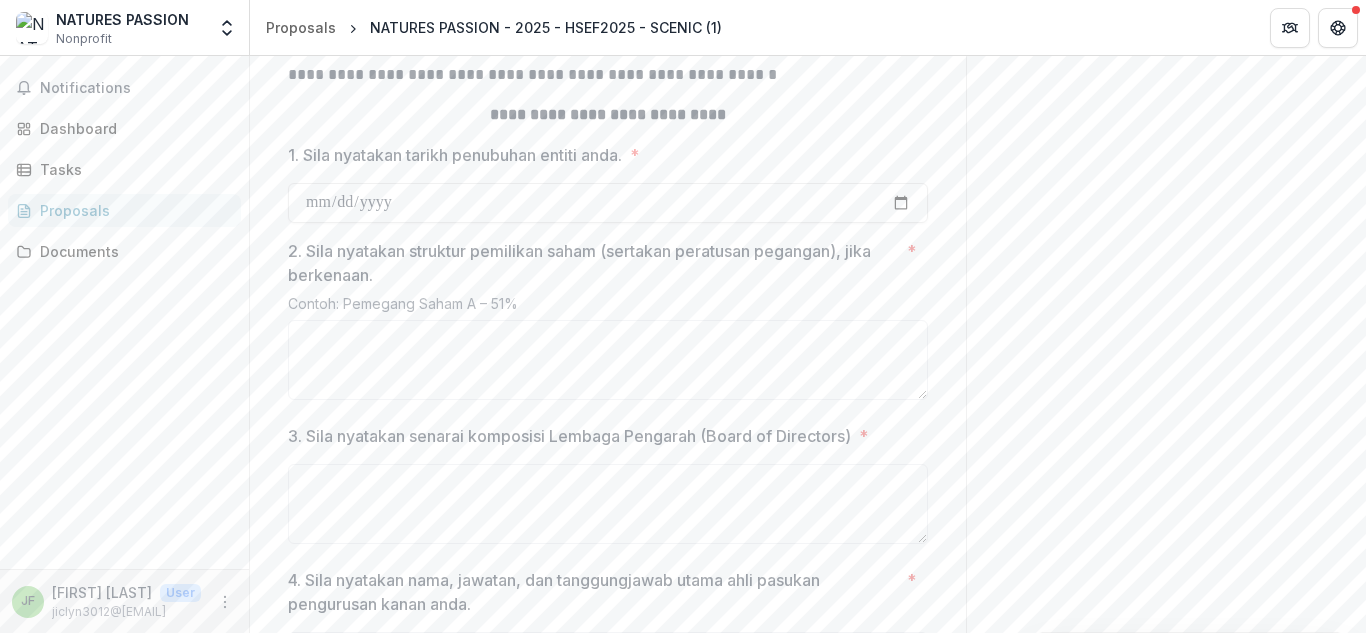 type on "**********" 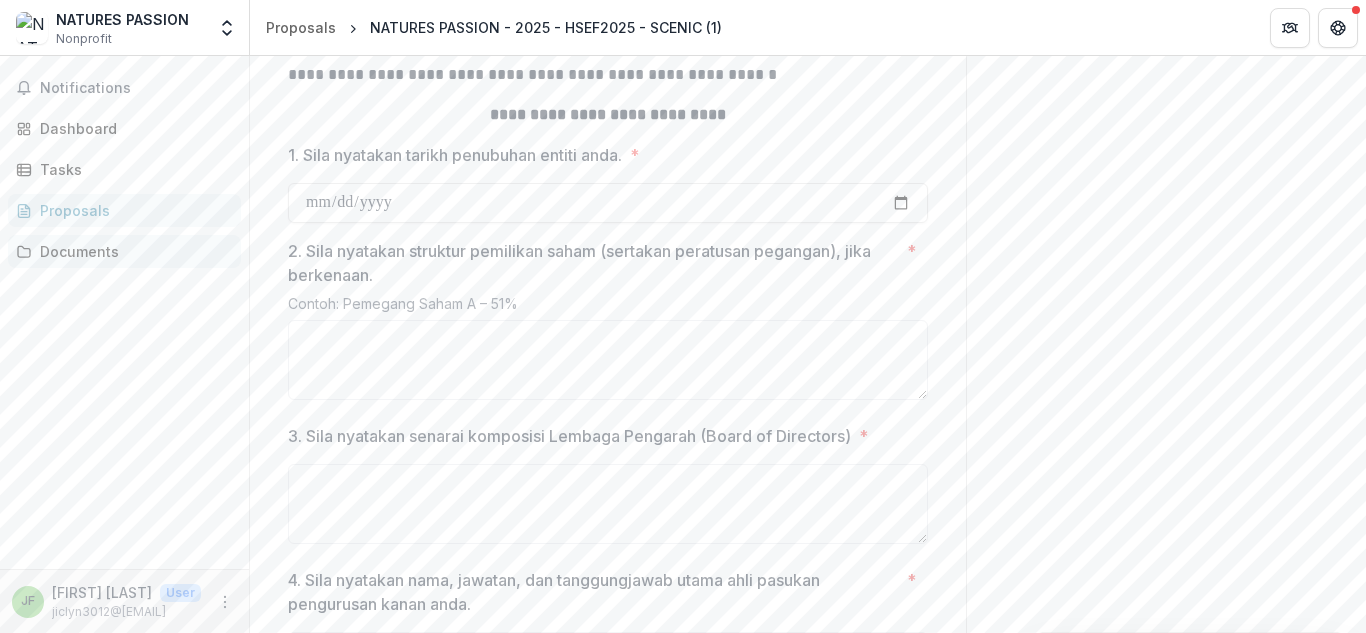 click on "Documents" at bounding box center (132, 251) 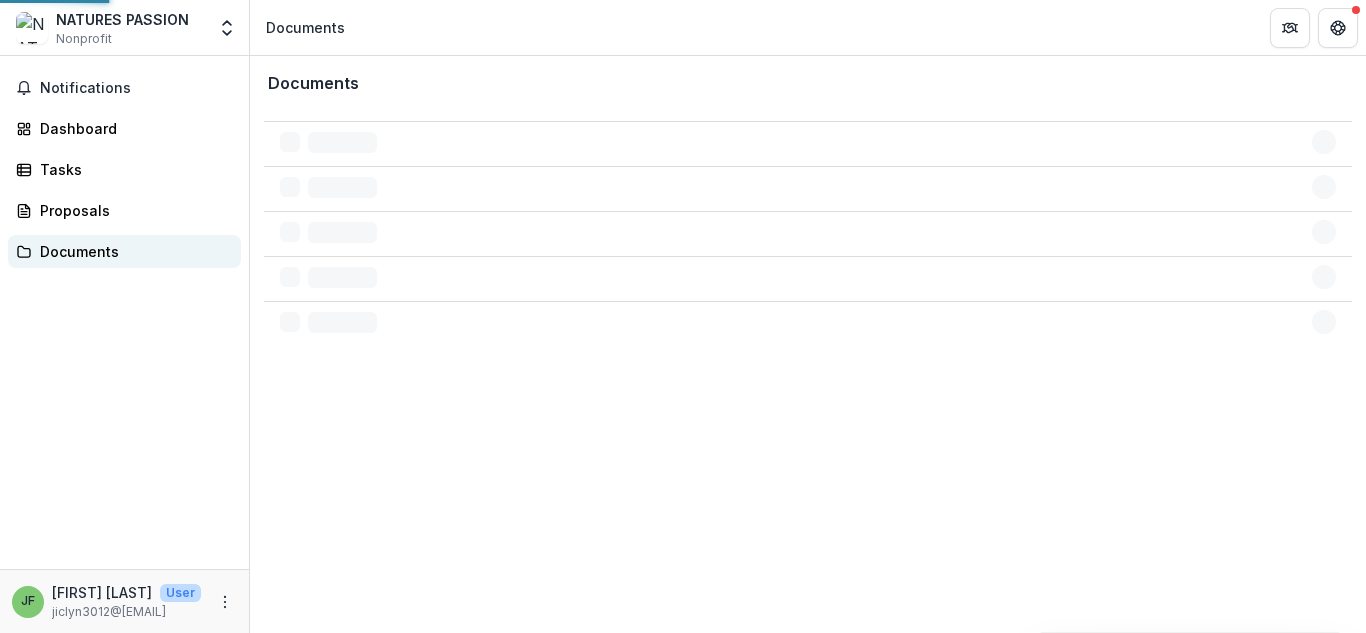 scroll, scrollTop: 0, scrollLeft: 0, axis: both 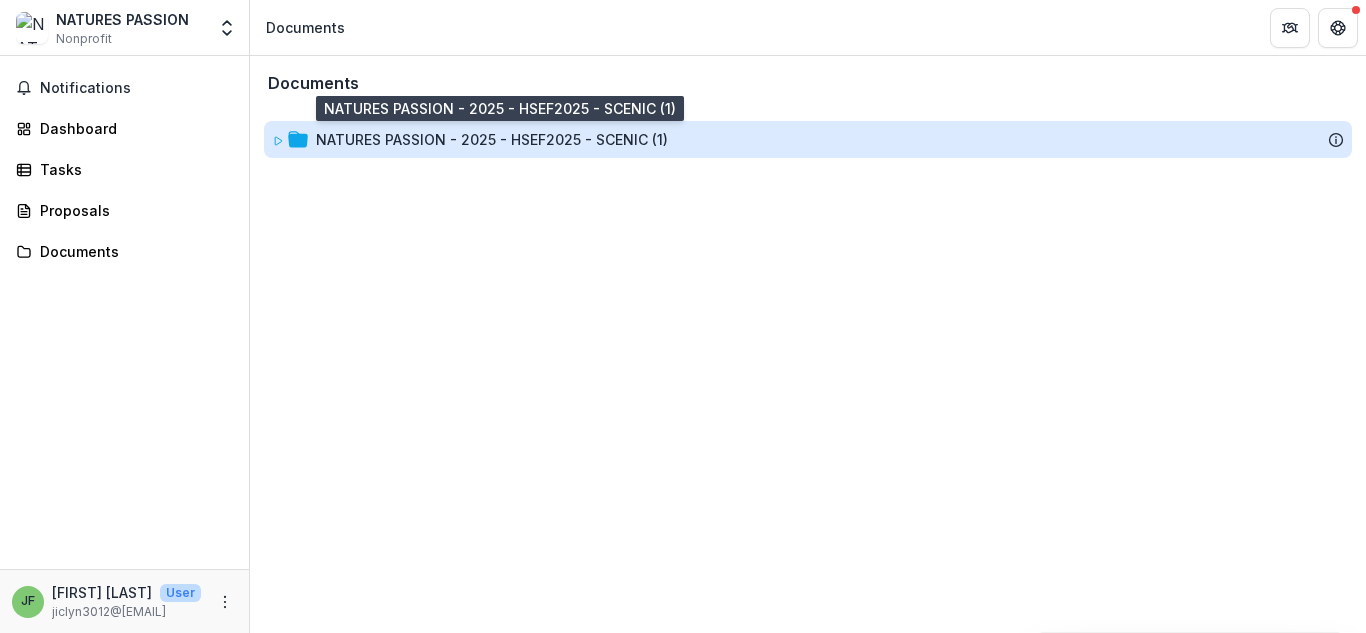click on "NATURES PASSION - 2025 - HSEF2025 - SCENIC (1)" at bounding box center [492, 139] 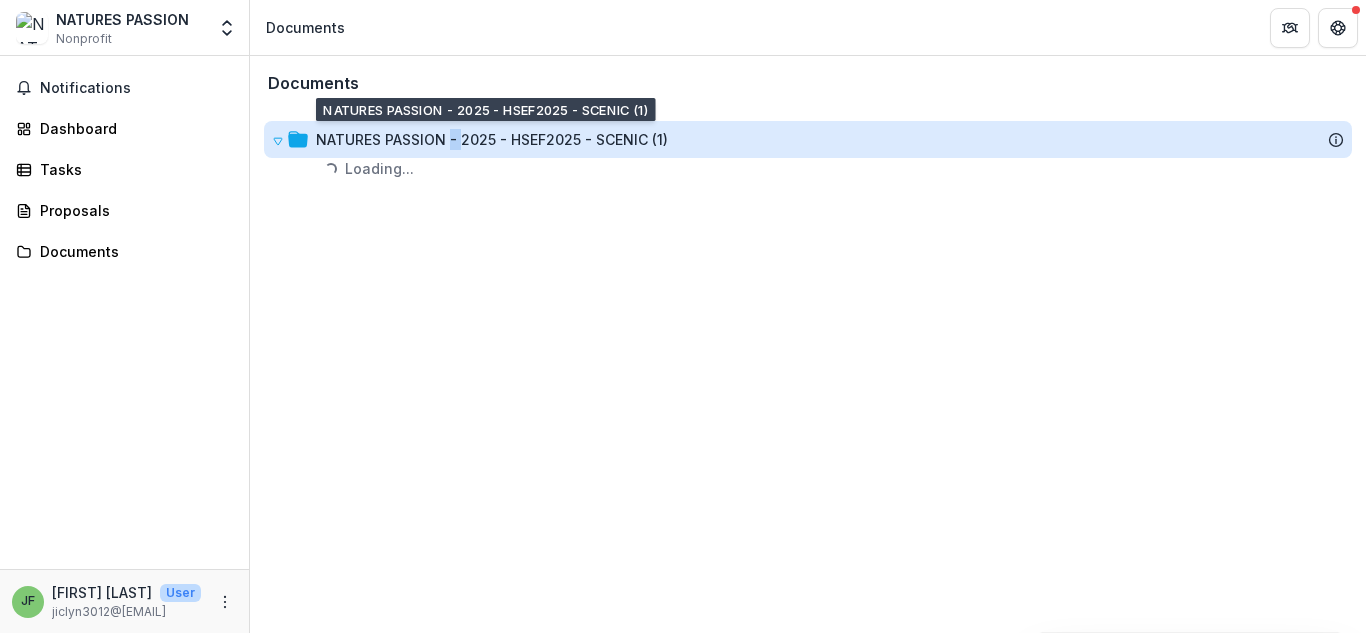 click on "NATURES PASSION - 2025 - HSEF2025 - SCENIC (1)" at bounding box center (492, 139) 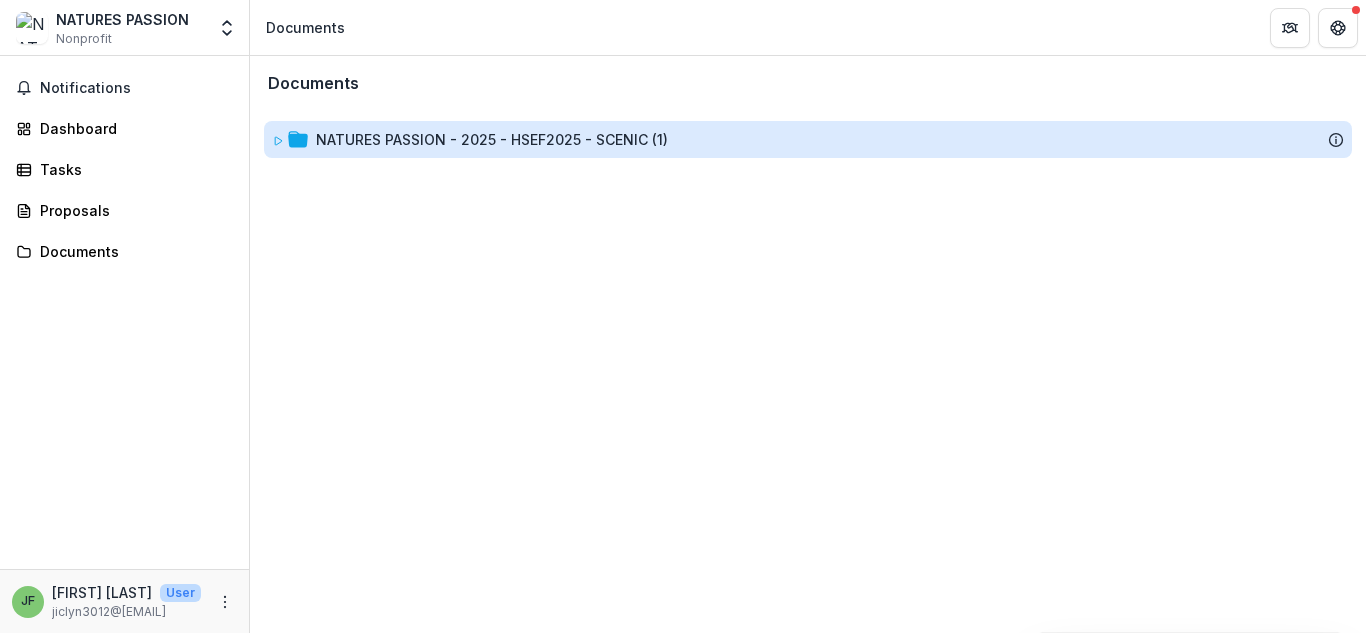 click on "NATURES PASSION - 2025 - HSEF2025 - SCENIC (1)" at bounding box center (492, 139) 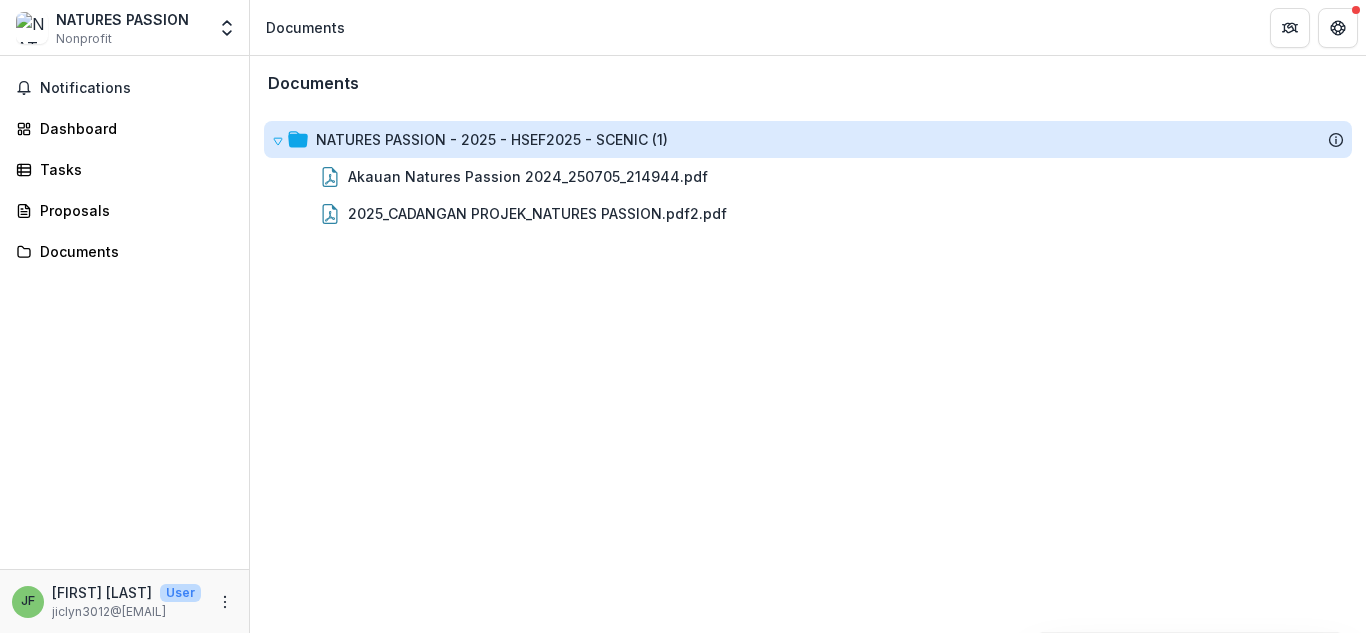 click on "NATURES PASSION - 2025 - HSEF2025 - SCENIC (1)" at bounding box center (492, 139) 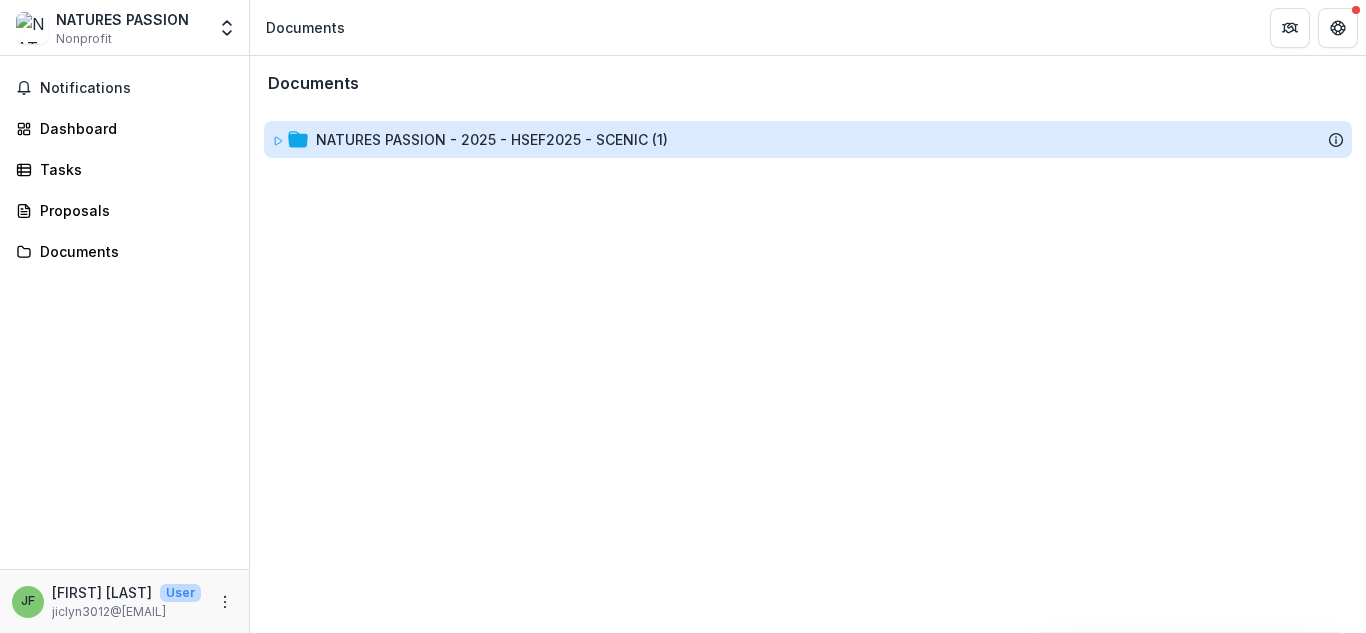 click on "NATURES PASSION - 2025 - HSEF2025 - SCENIC (1)" at bounding box center [492, 139] 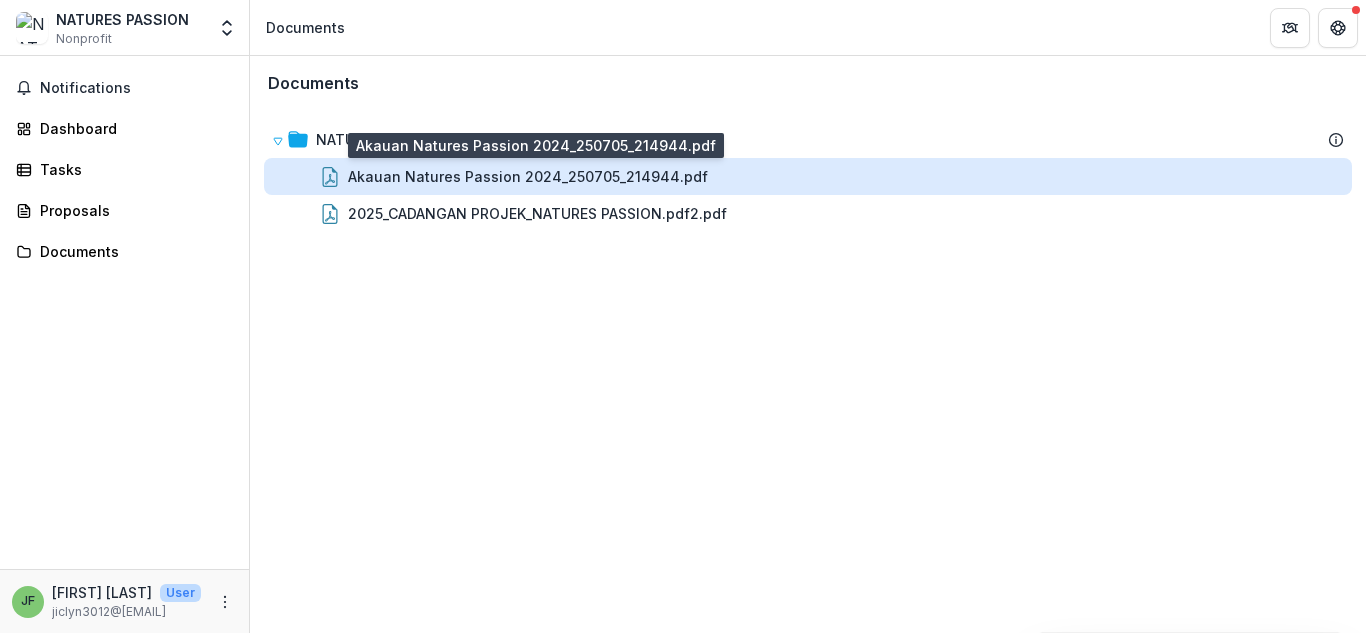 click on "Akauan Natures Passion 2024_250705_214944.pdf" at bounding box center [528, 176] 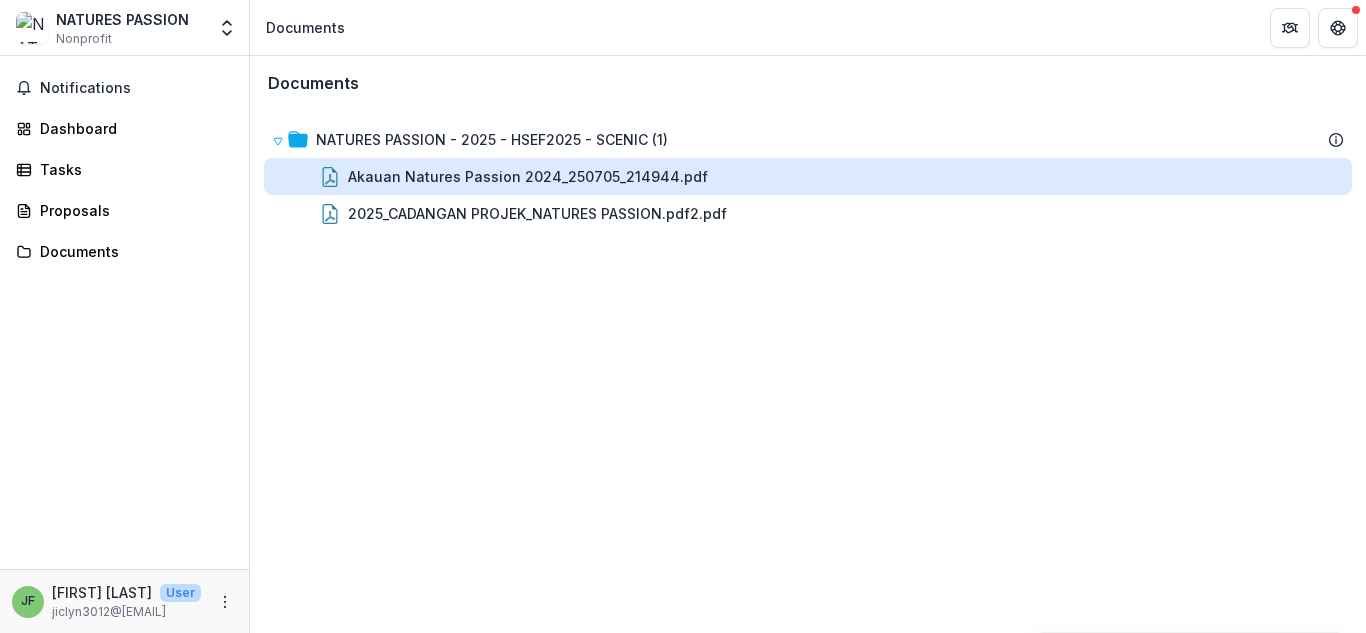 click on "Loading..." at bounding box center [683, 318] 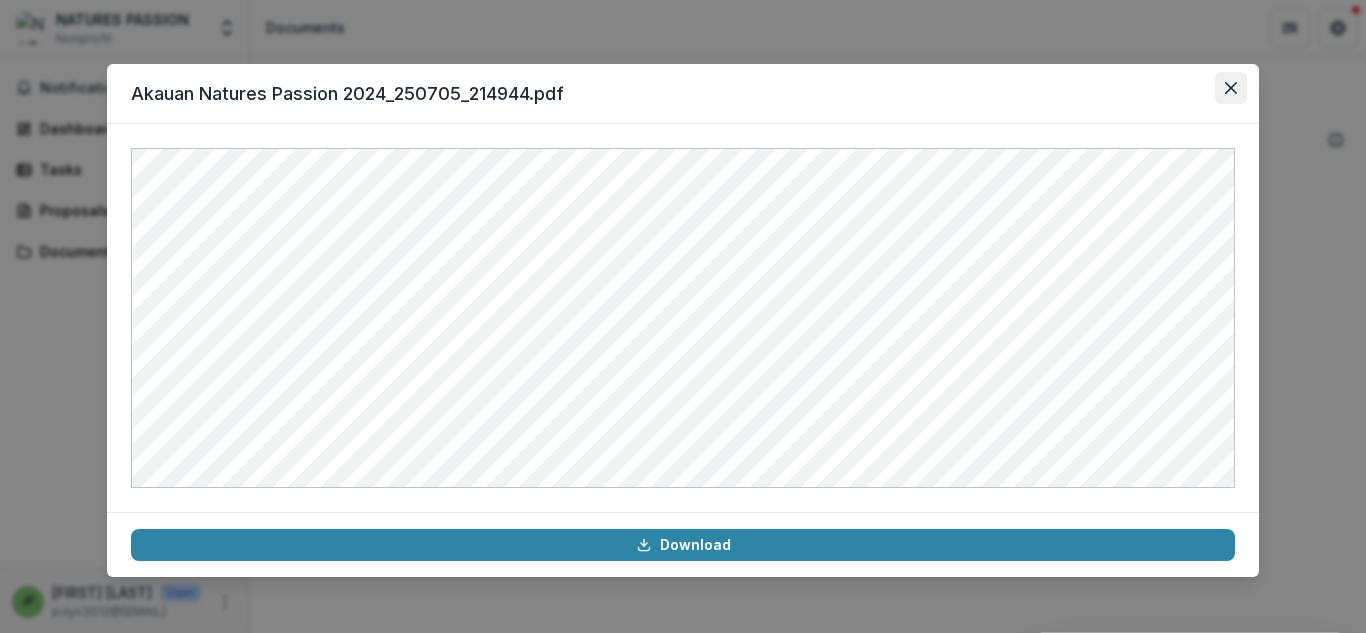 click 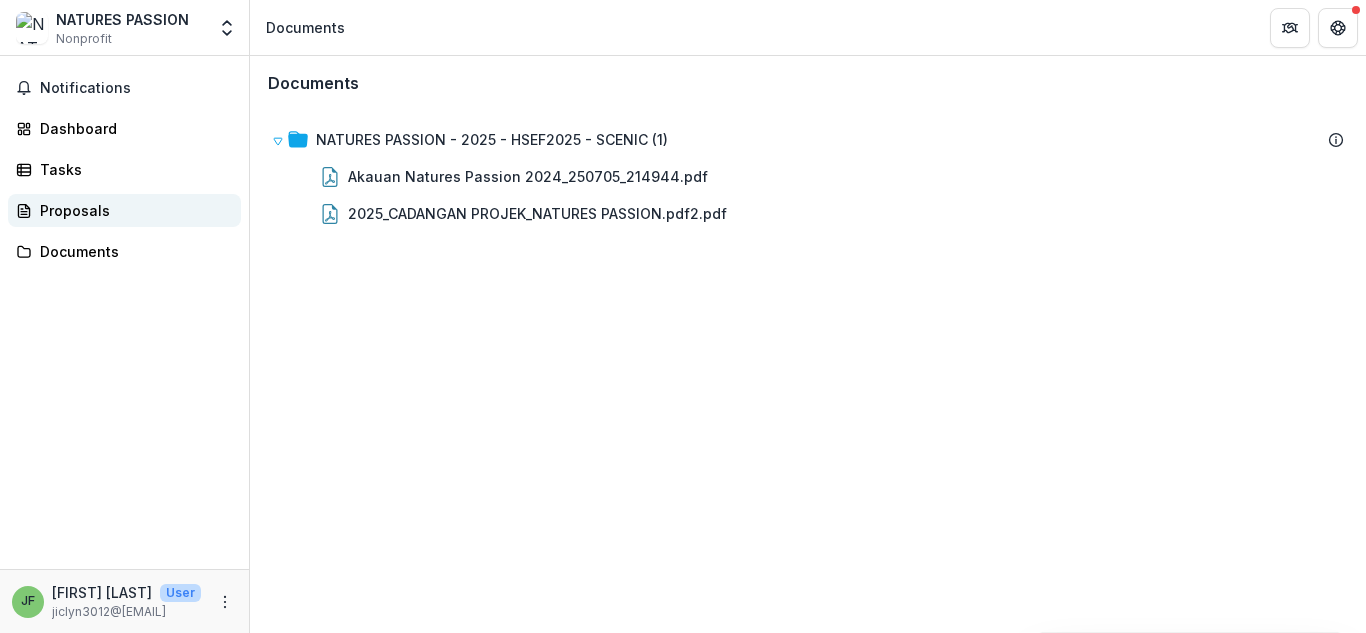 click on "Proposals" at bounding box center [132, 210] 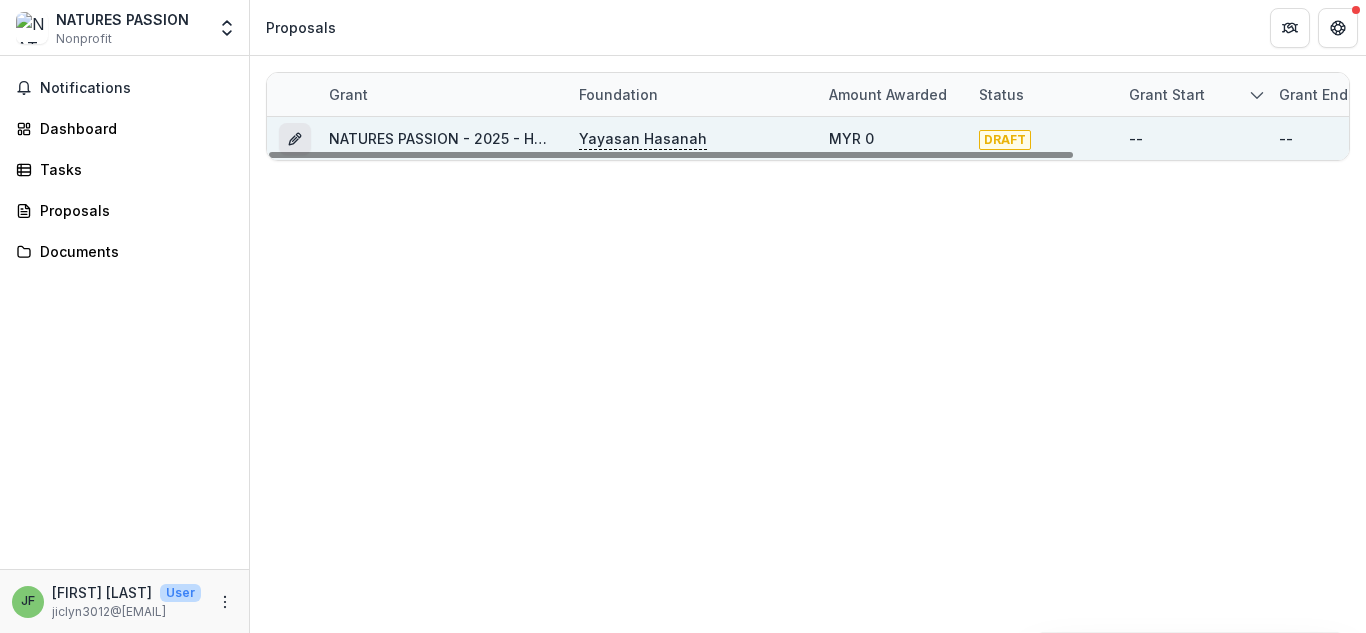 click 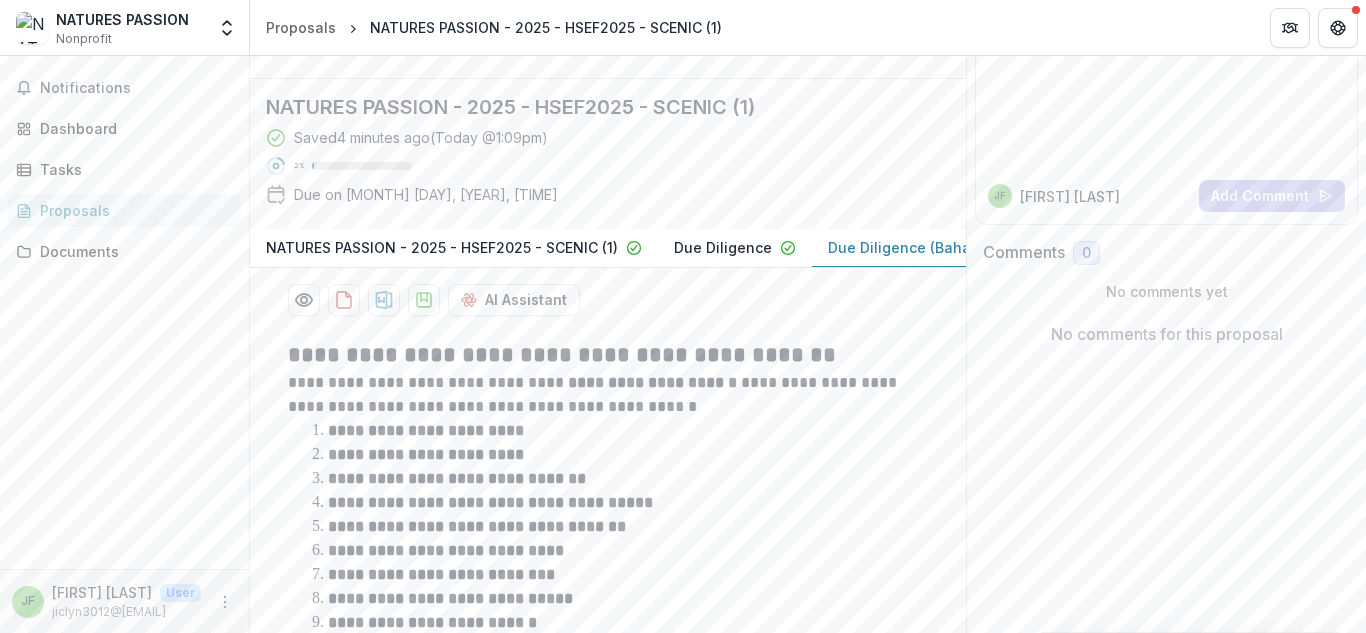 scroll, scrollTop: 152, scrollLeft: 0, axis: vertical 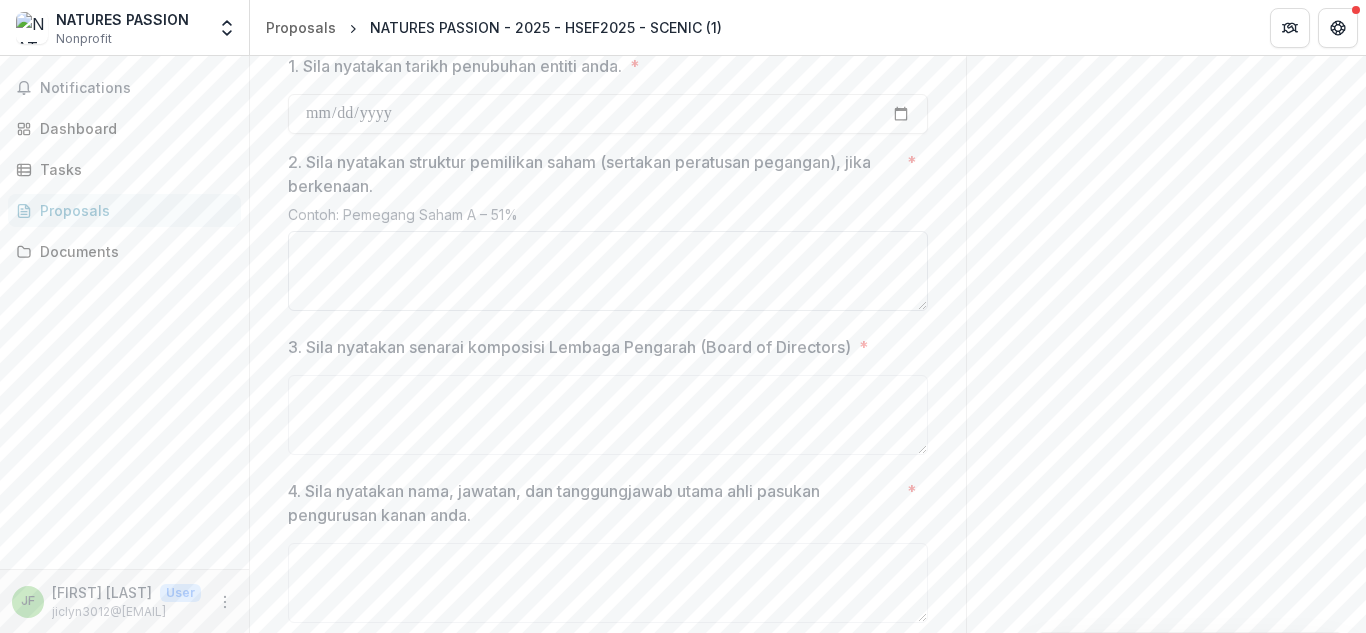 click on "2. Sila nyatakan struktur pemilikan saham (sertakan peratusan pegangan), jika berkenaan. *" at bounding box center (608, 271) 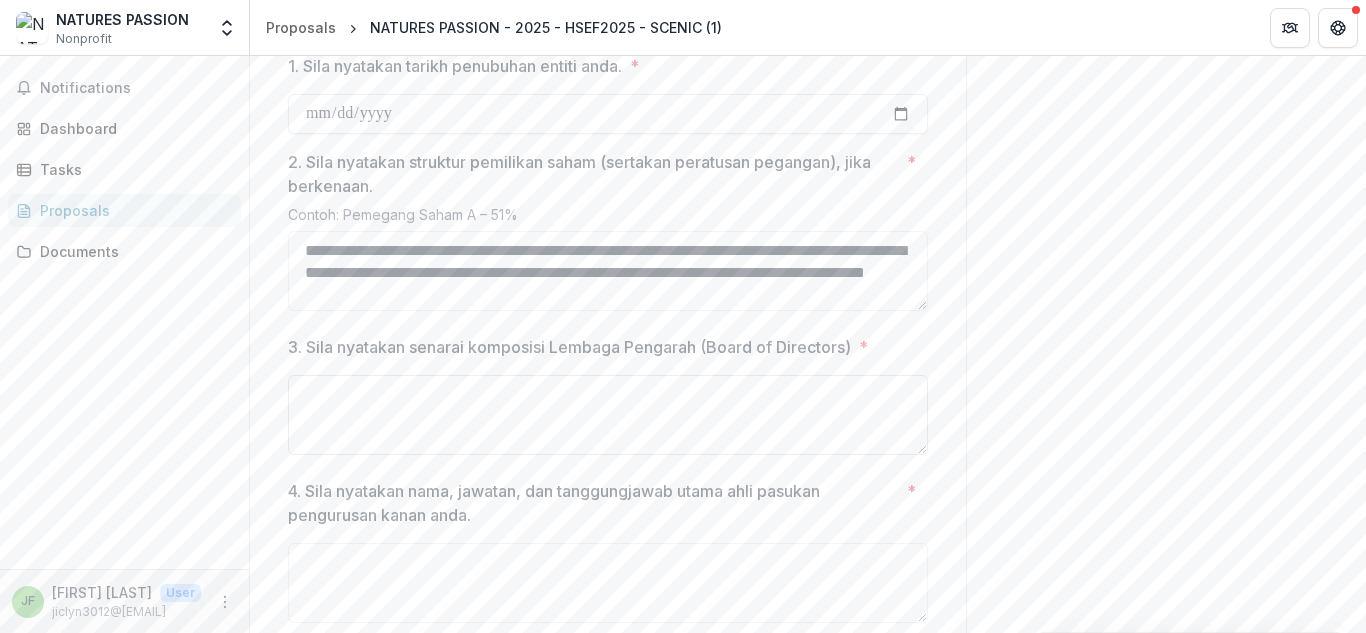 scroll, scrollTop: 4, scrollLeft: 0, axis: vertical 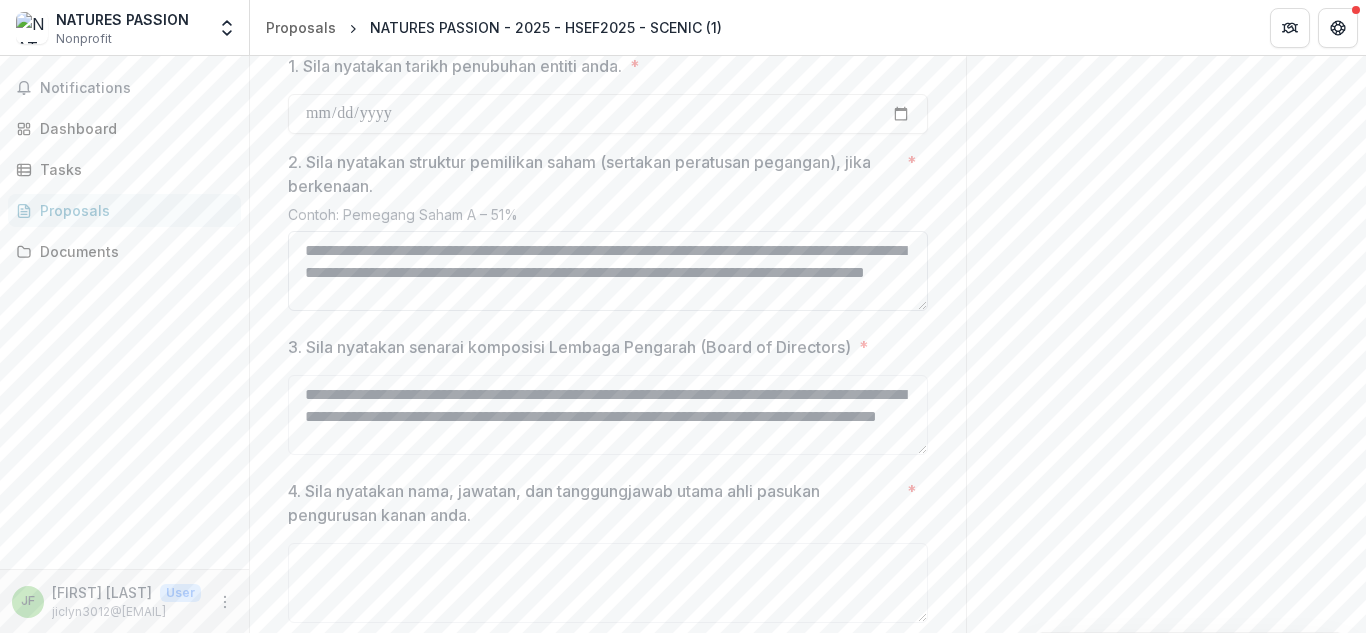 type on "**********" 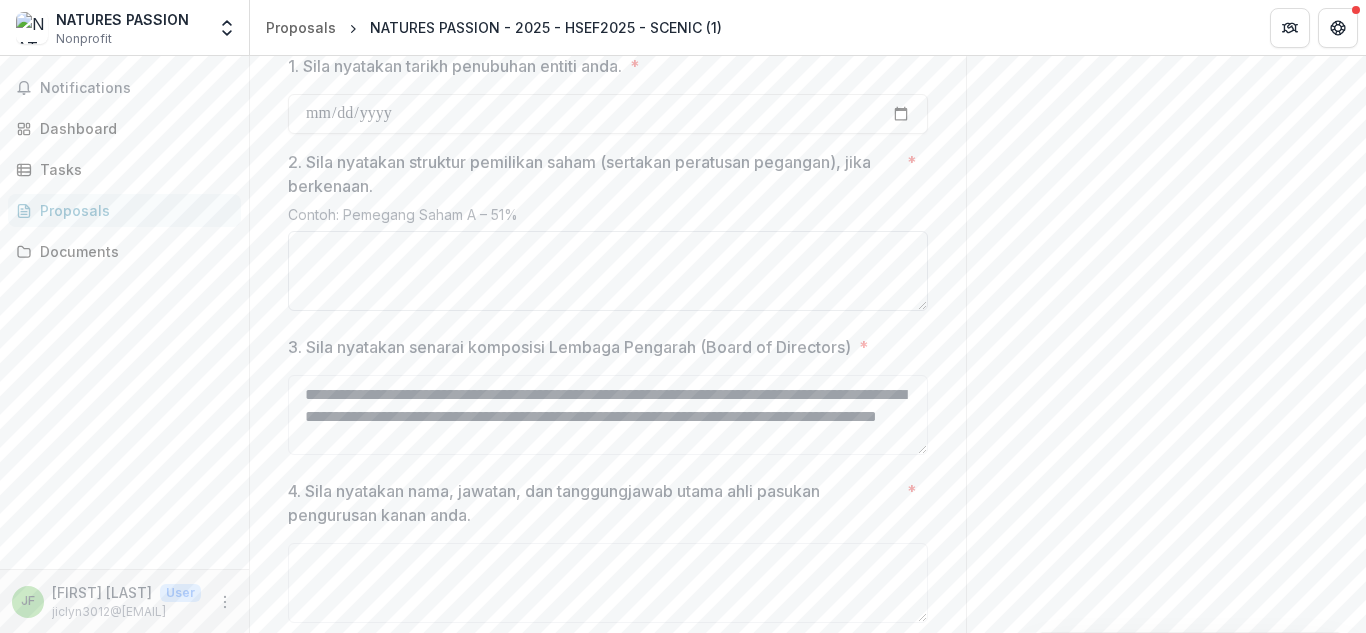scroll, scrollTop: 0, scrollLeft: 0, axis: both 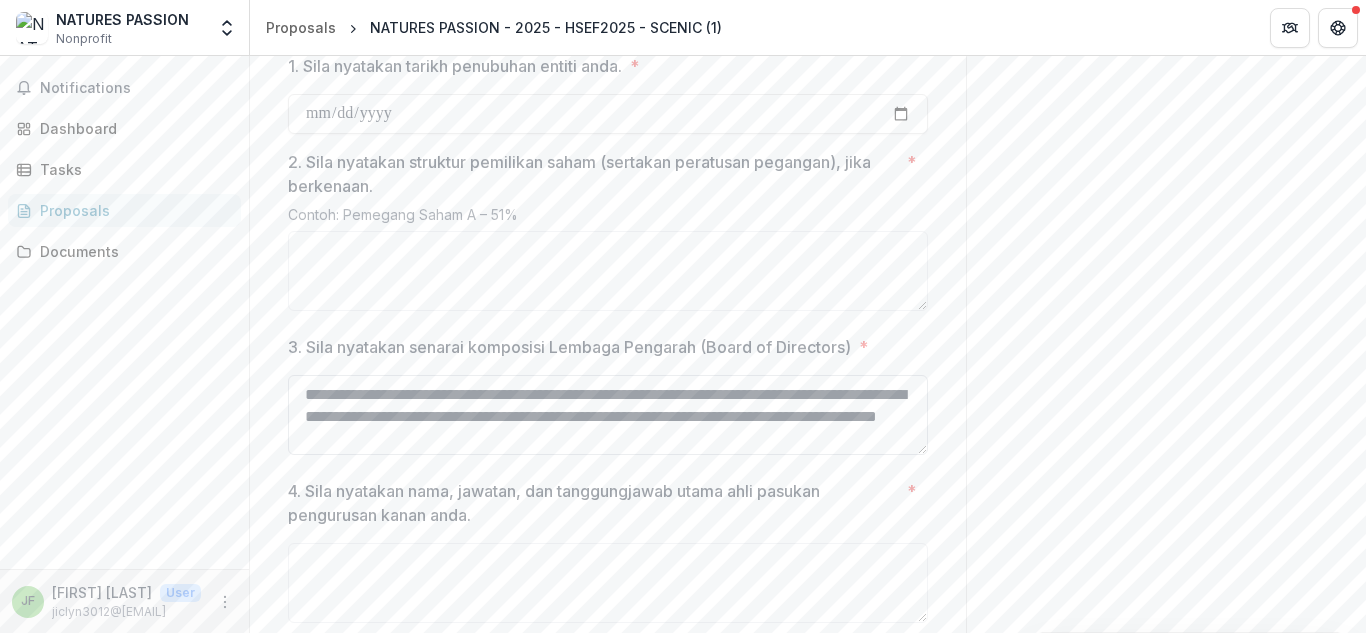 type 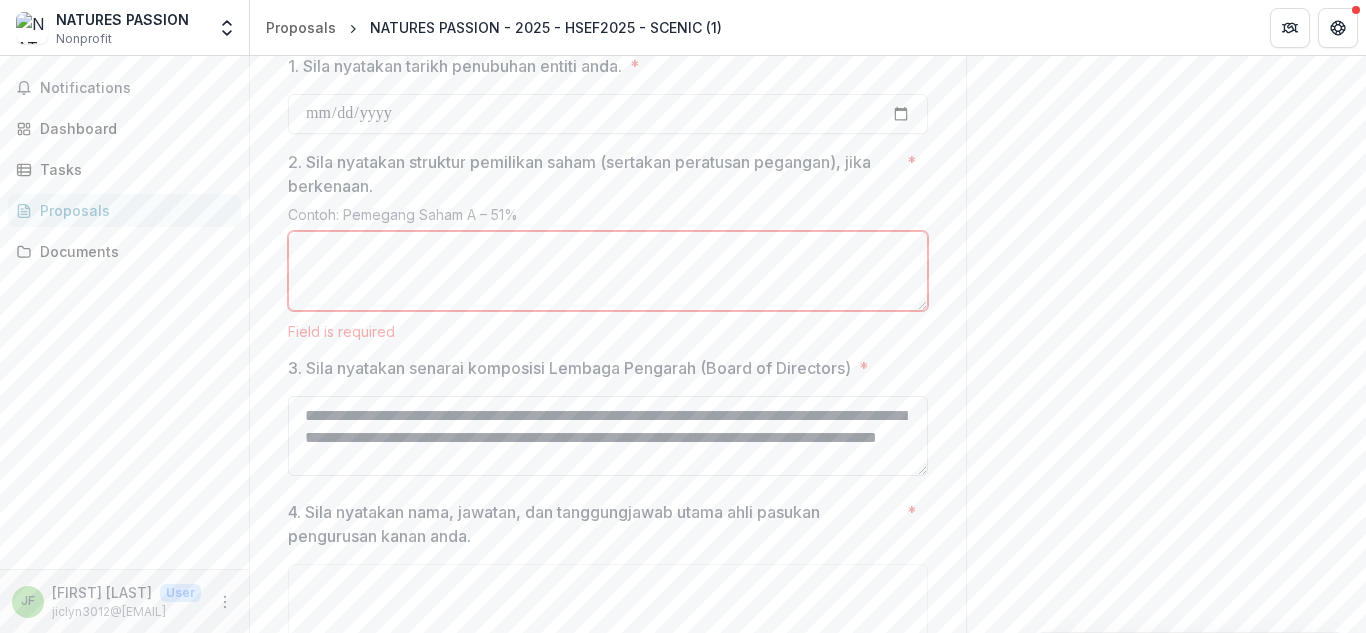click on "**********" at bounding box center [608, 436] 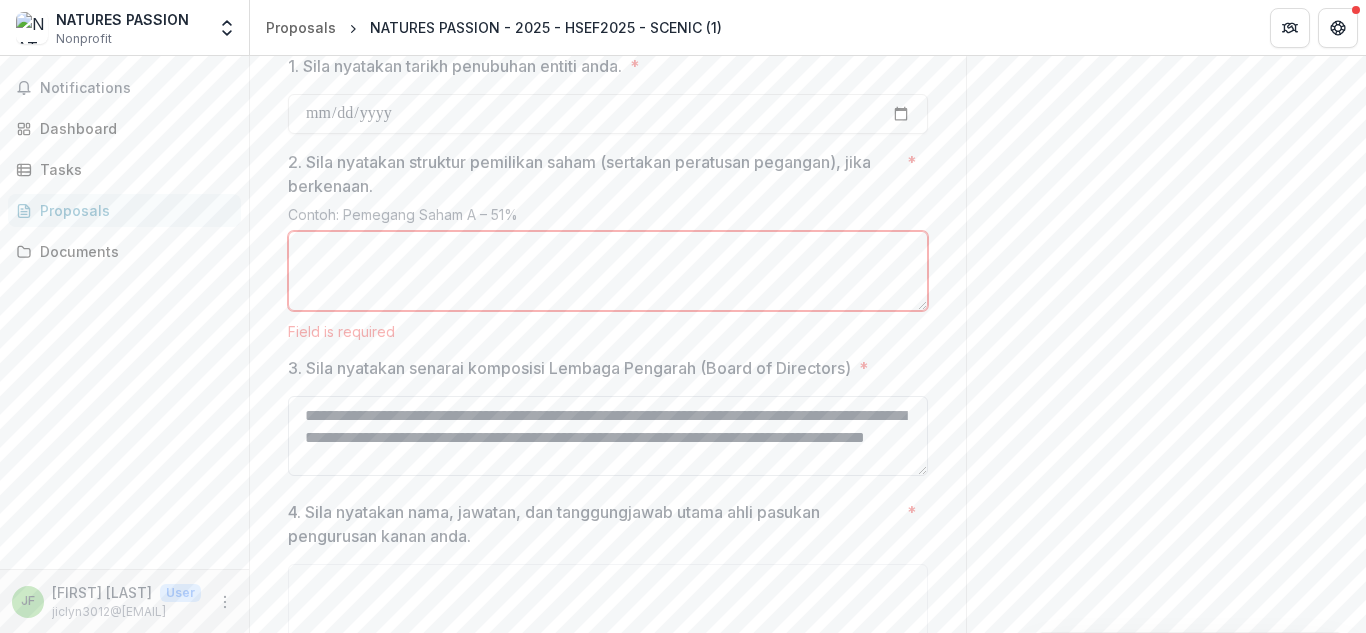 scroll, scrollTop: 4, scrollLeft: 0, axis: vertical 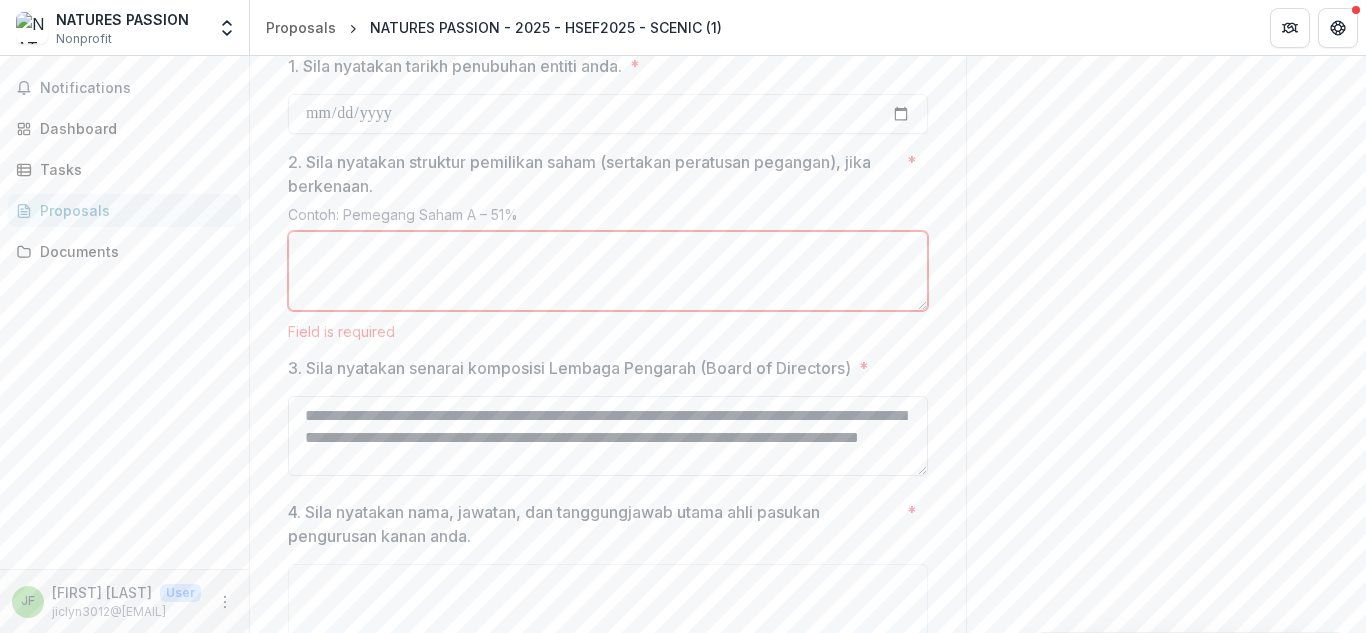 click on "**********" at bounding box center [608, 436] 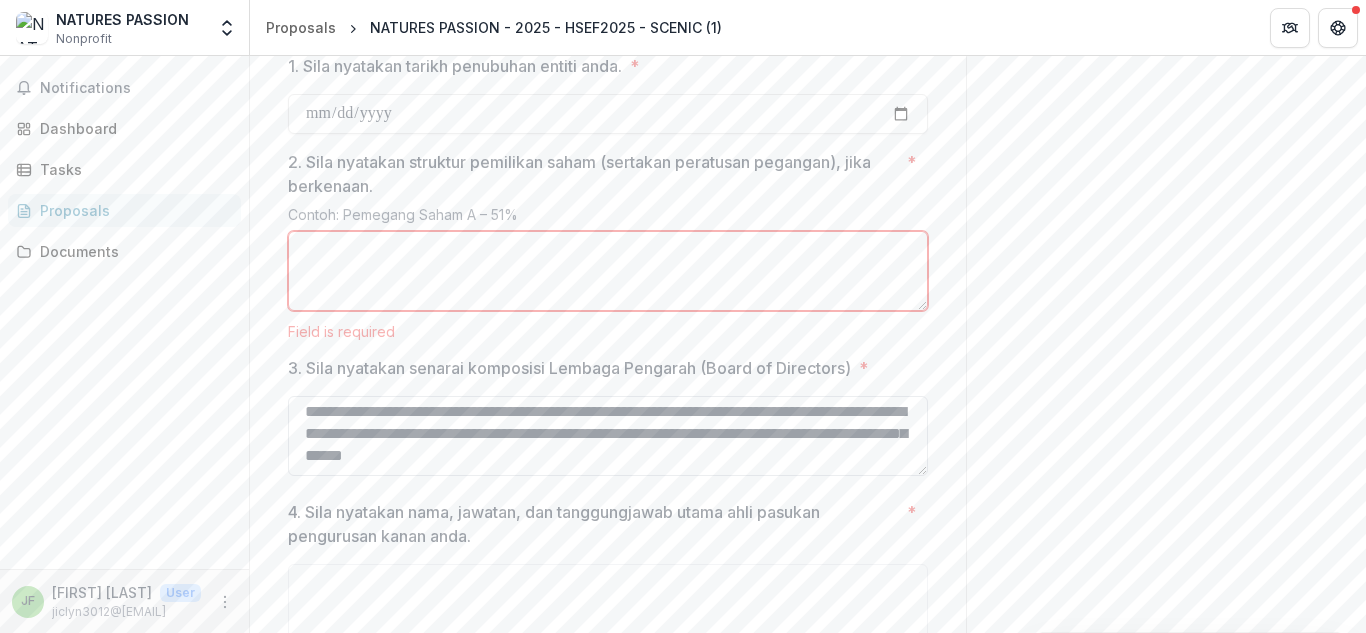 click on "**********" at bounding box center (608, 436) 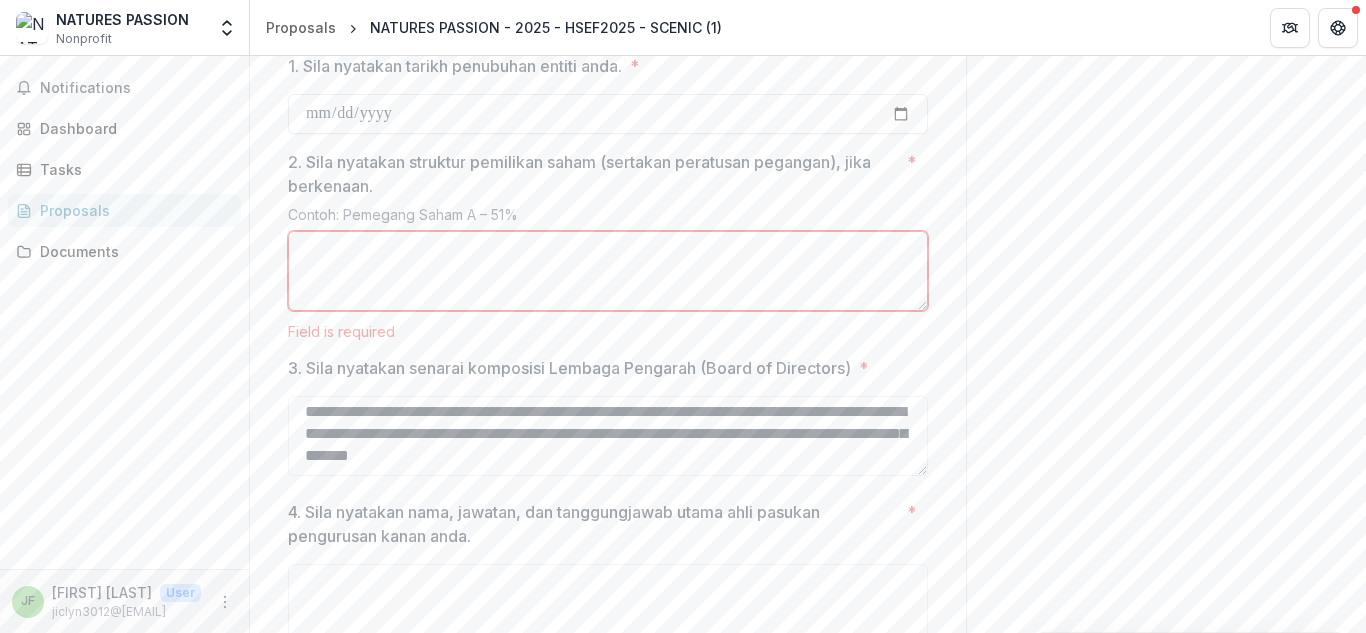 type on "**********" 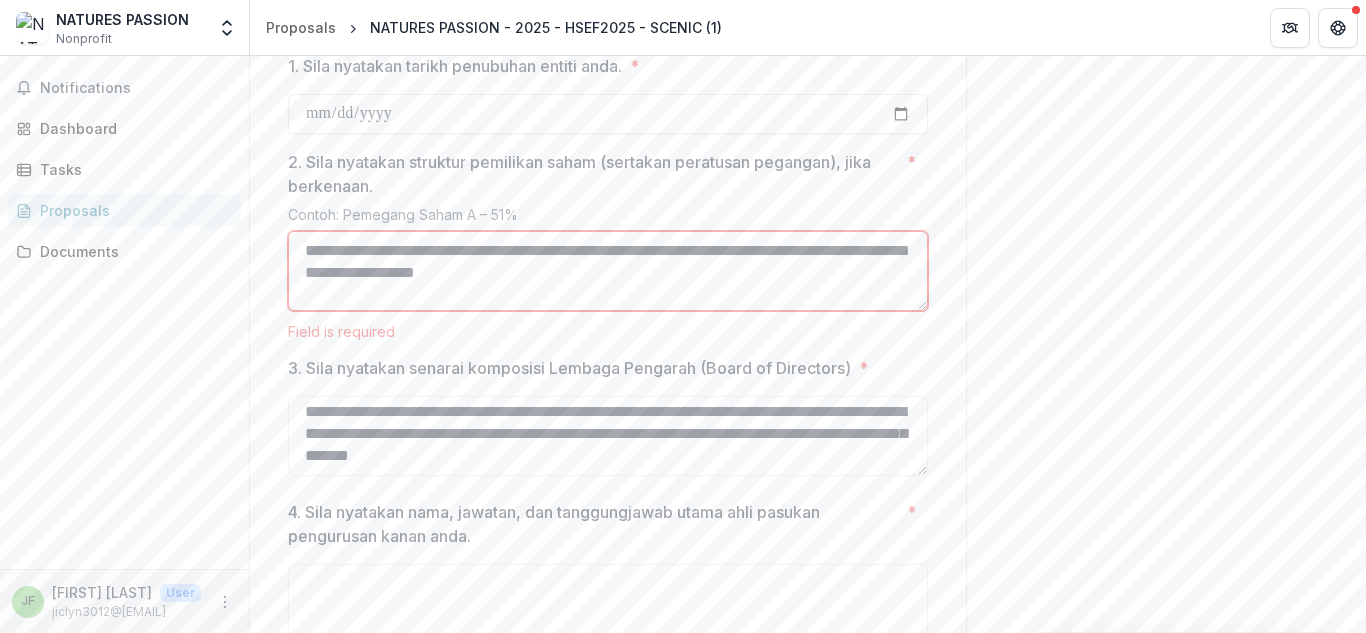 click on "**********" at bounding box center (608, 271) 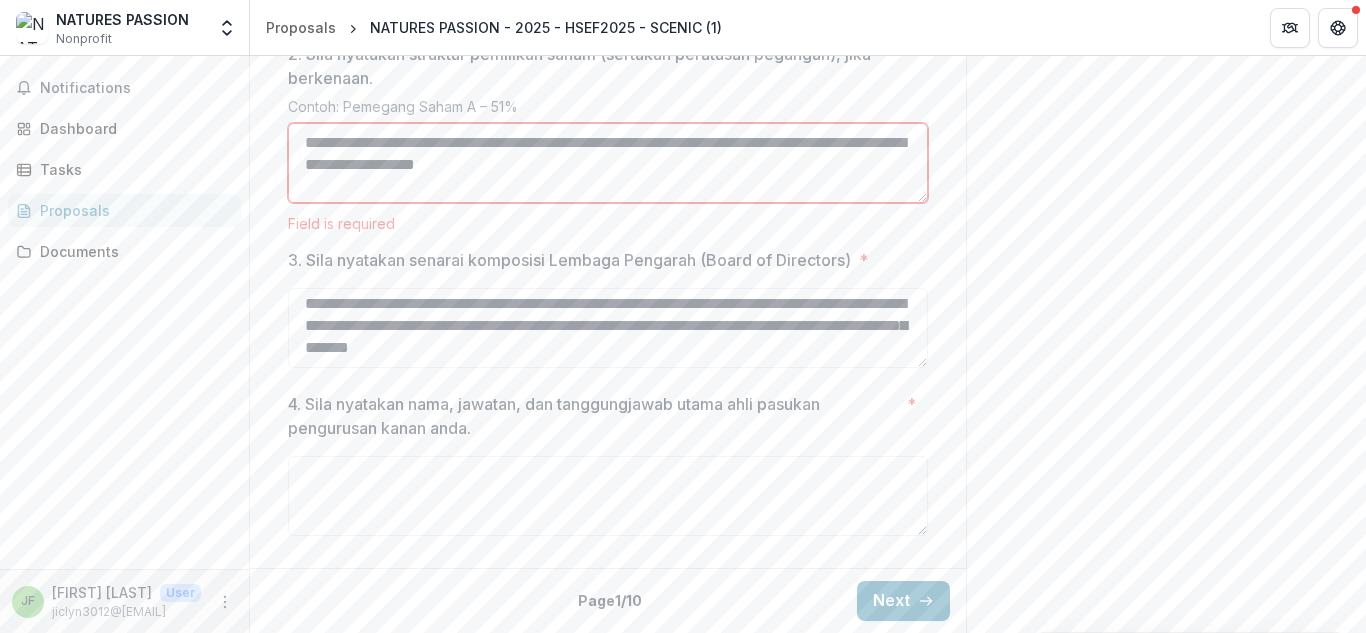 scroll, scrollTop: 951, scrollLeft: 0, axis: vertical 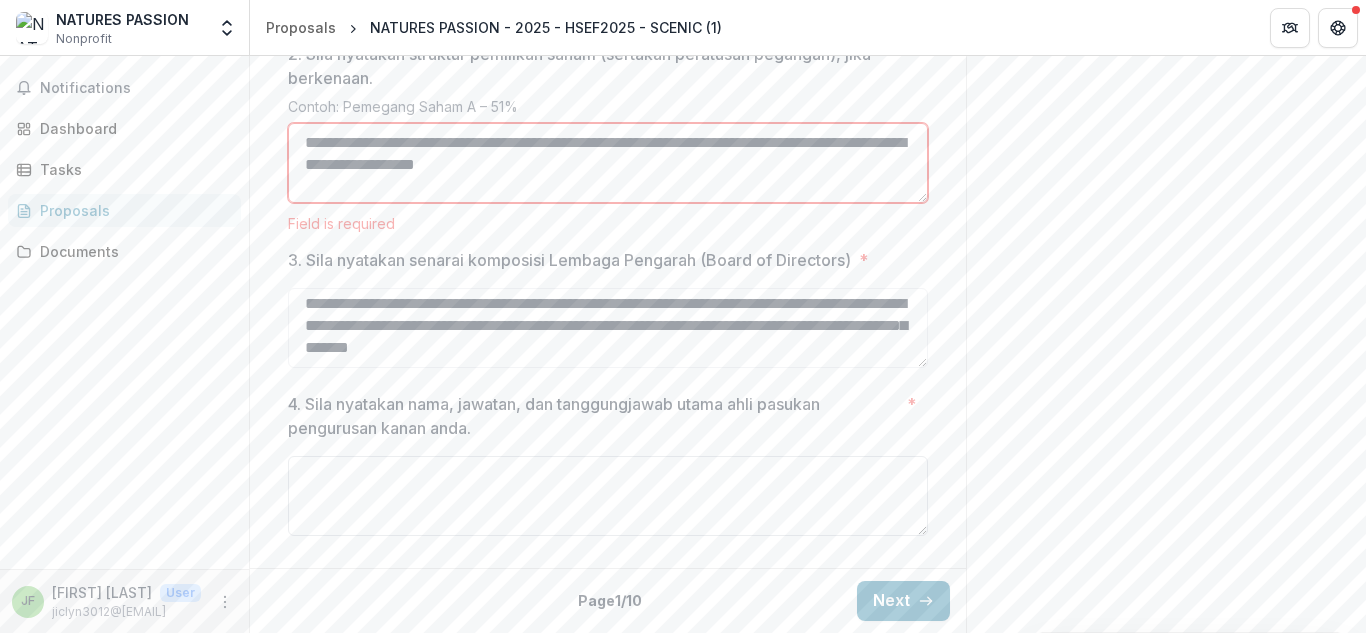 type on "**********" 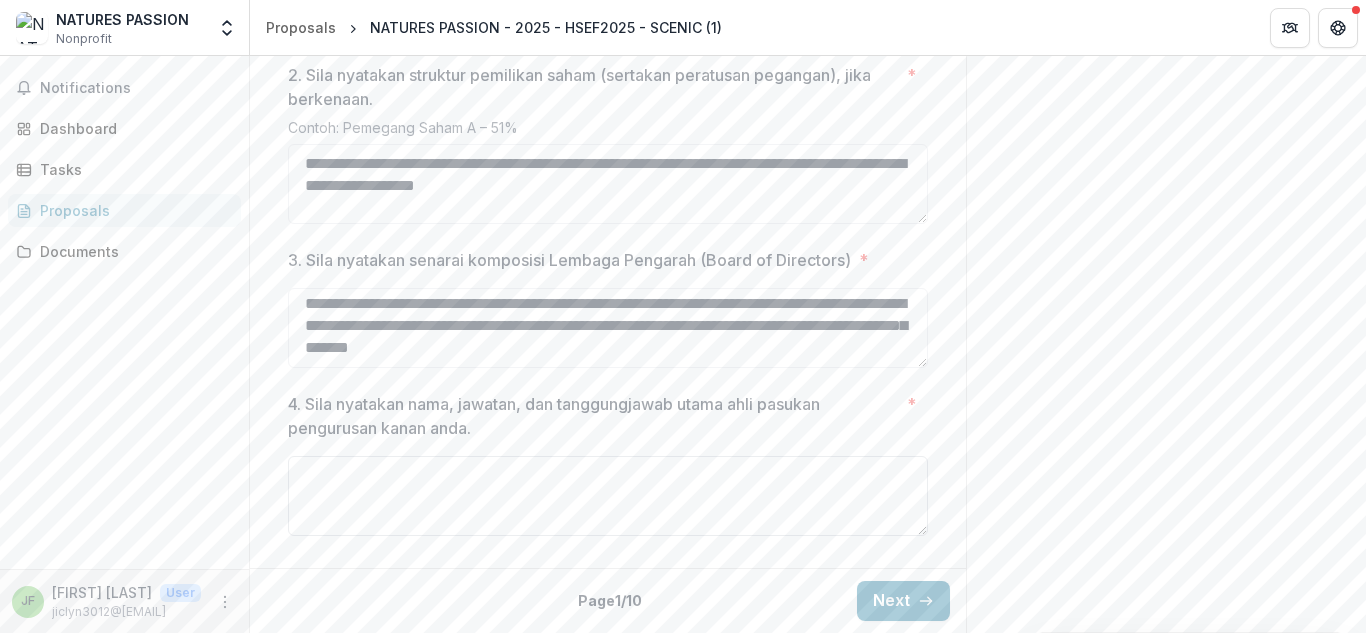 click on "4. Sila nyatakan nama, jawatan, dan tanggungjawab utama ahli pasukan pengurusan kanan anda. *" at bounding box center [608, 496] 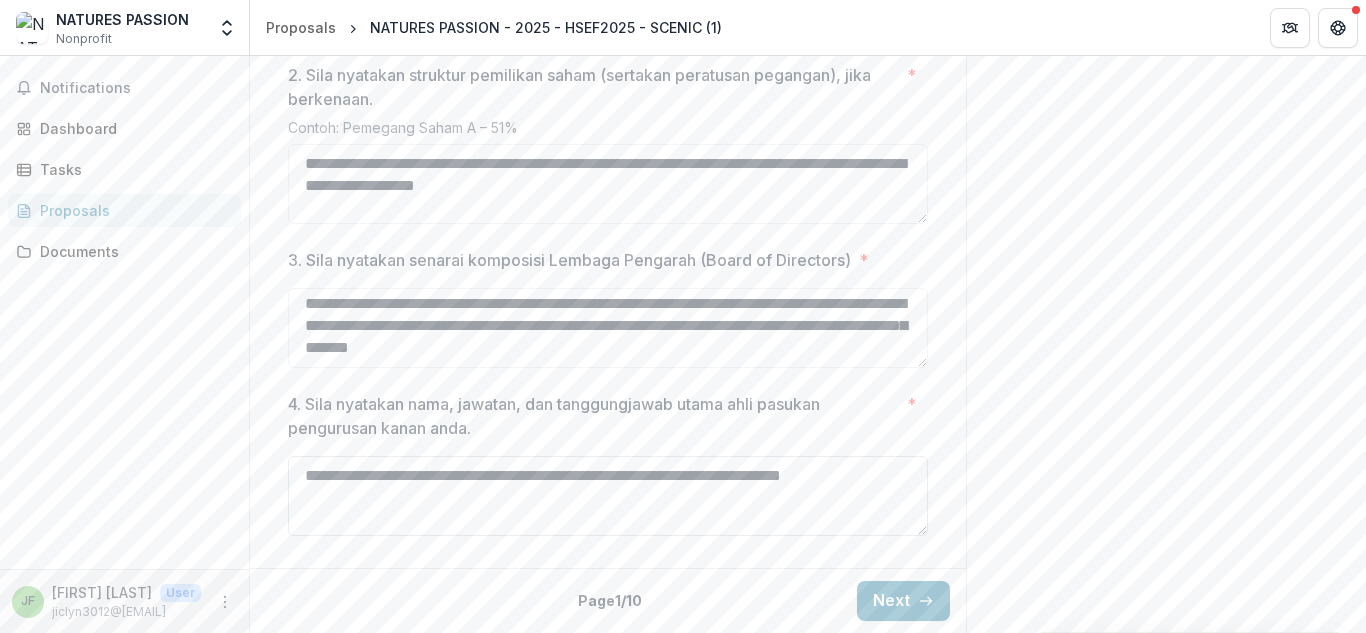 click on "**********" at bounding box center (608, 496) 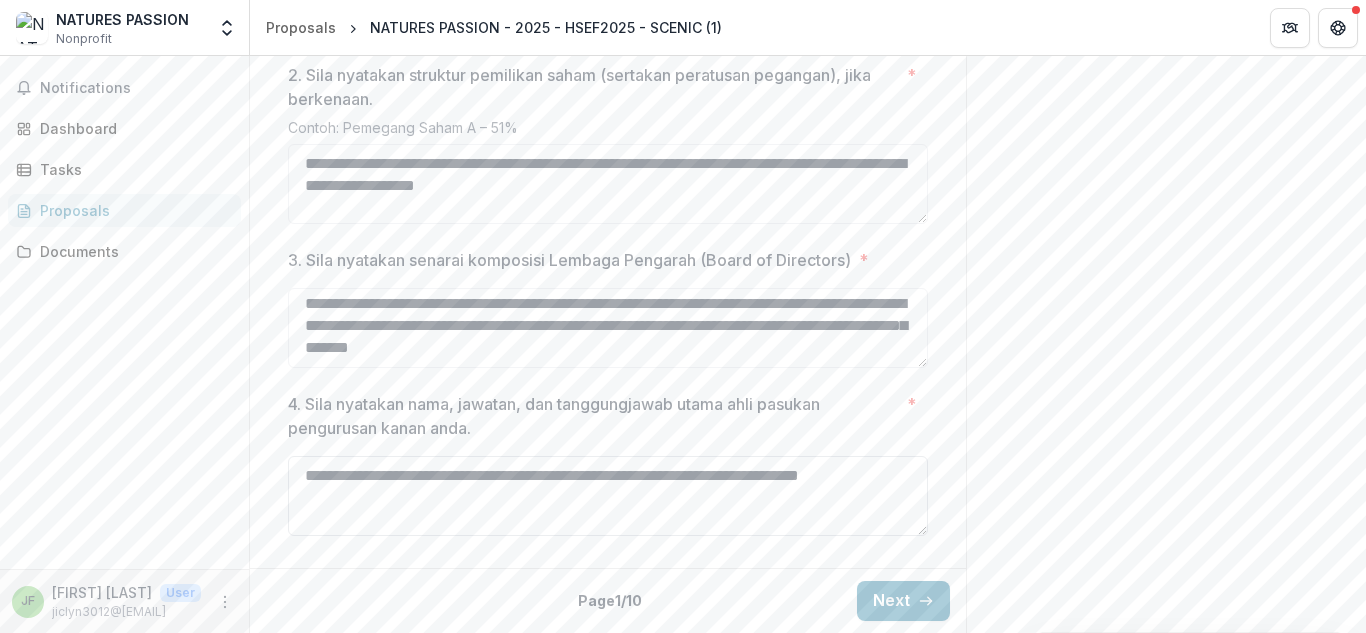 scroll, scrollTop: 17, scrollLeft: 0, axis: vertical 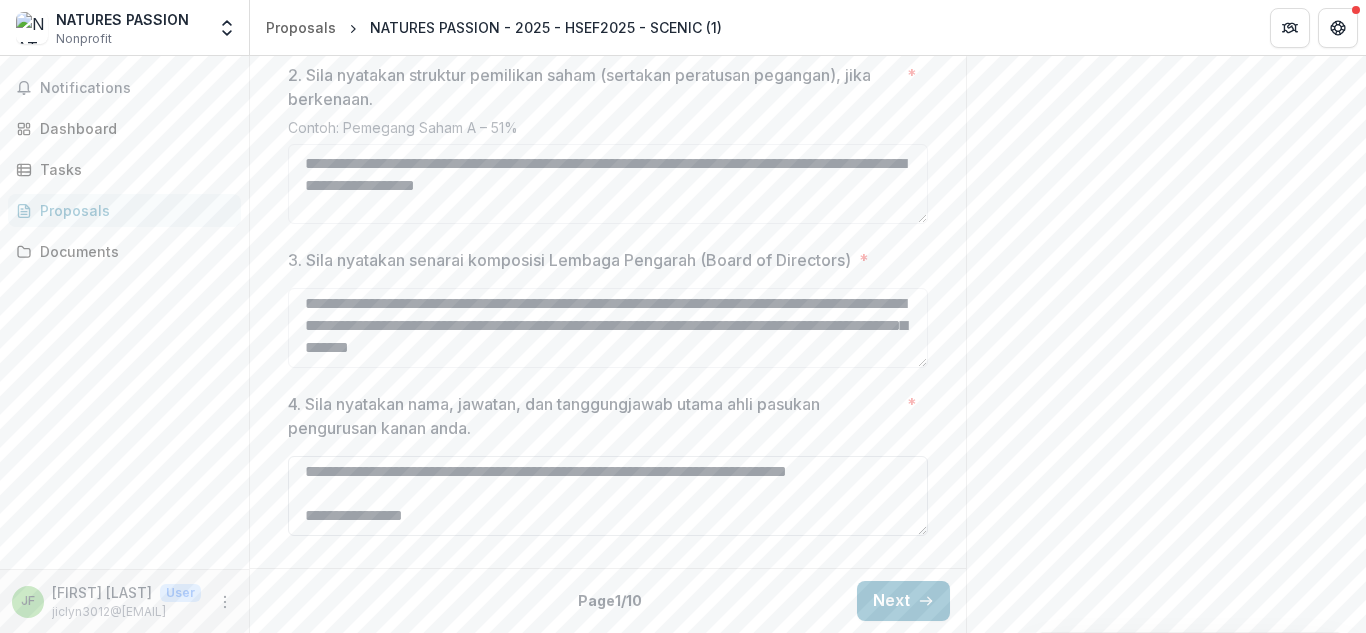 click on "**********" at bounding box center [608, 496] 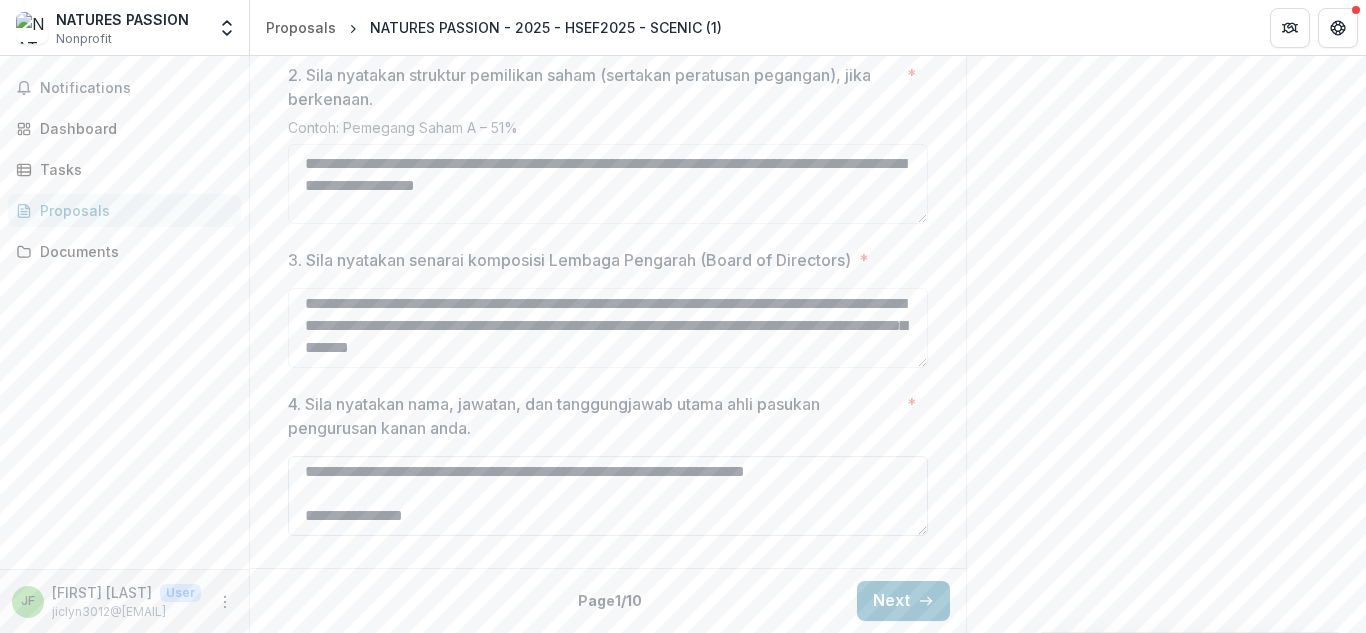 scroll, scrollTop: 30, scrollLeft: 0, axis: vertical 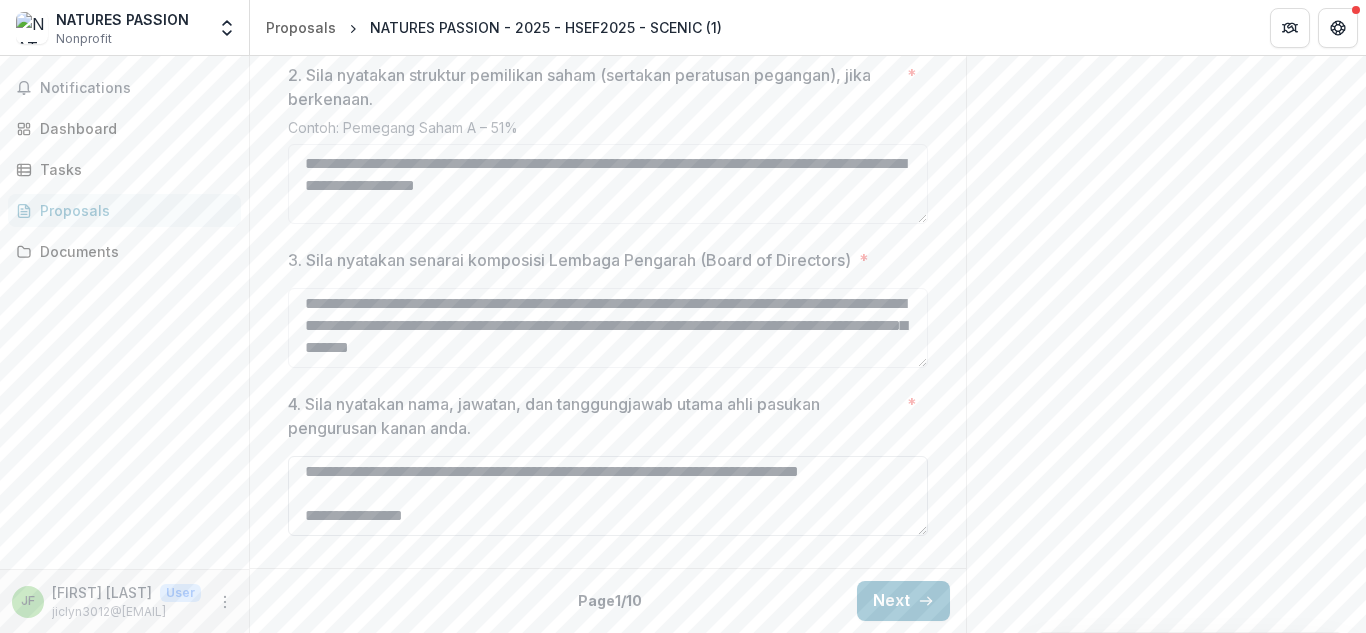 click on "**********" at bounding box center (608, 496) 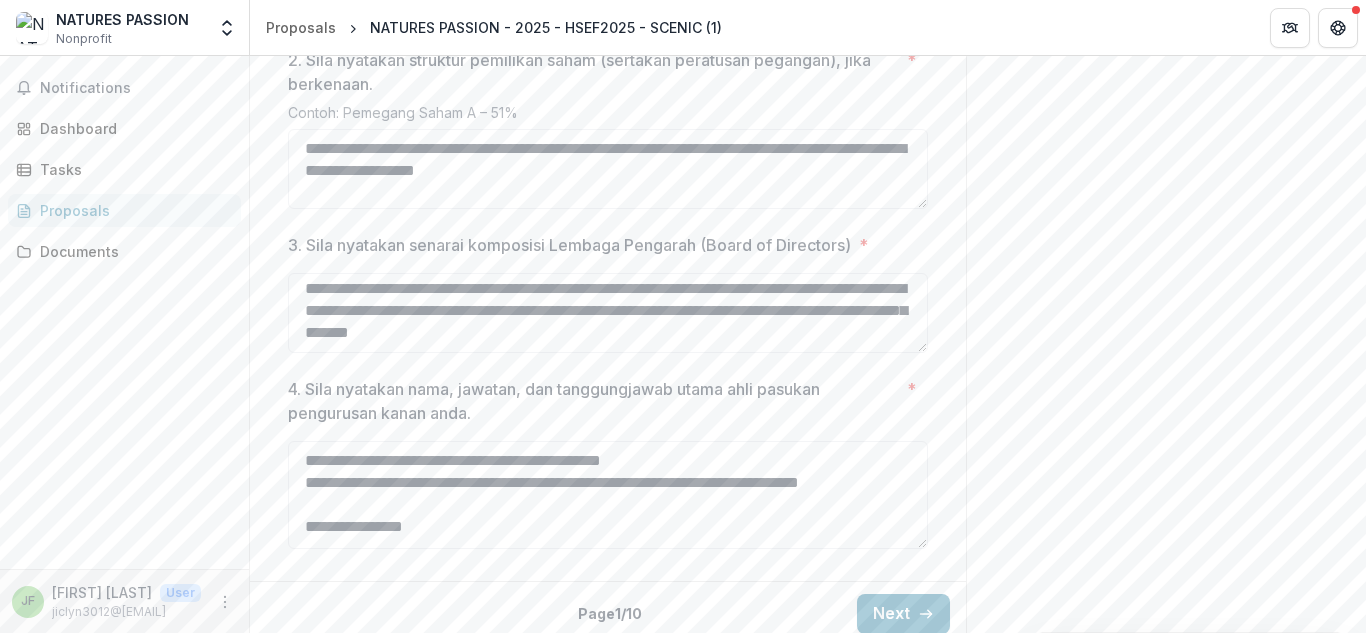 scroll, scrollTop: 16, scrollLeft: 0, axis: vertical 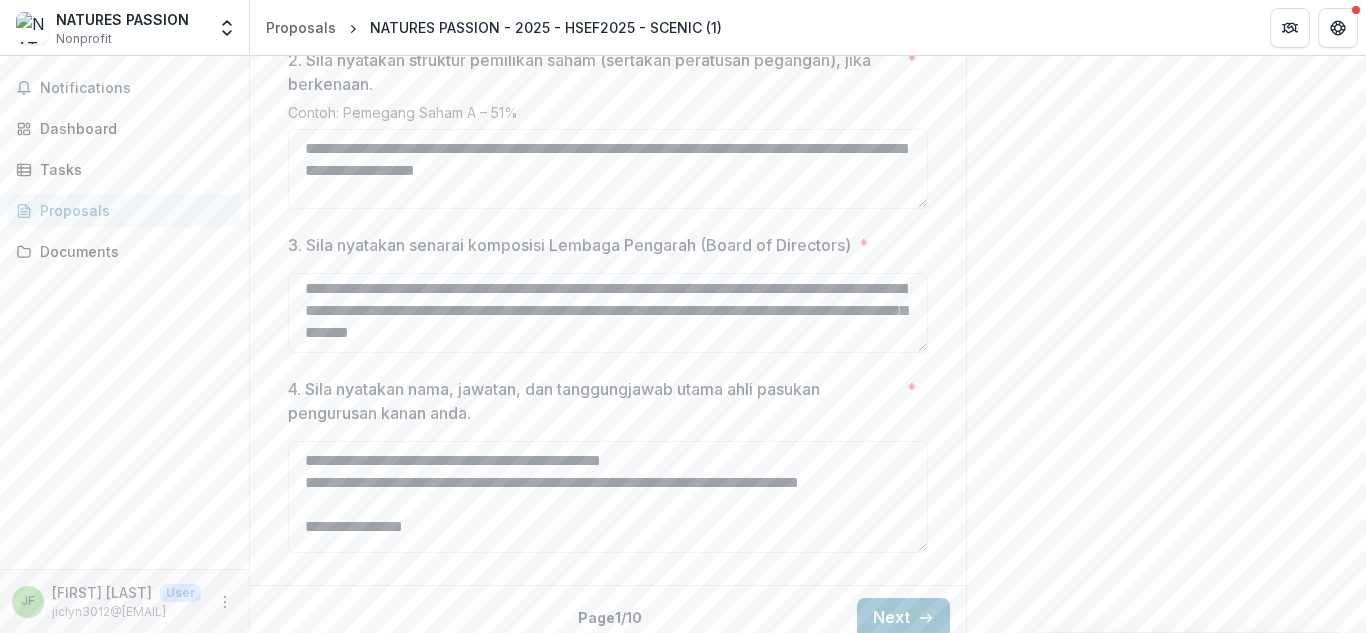 drag, startPoint x: 922, startPoint y: 530, endPoint x: 928, endPoint y: 562, distance: 32.55764 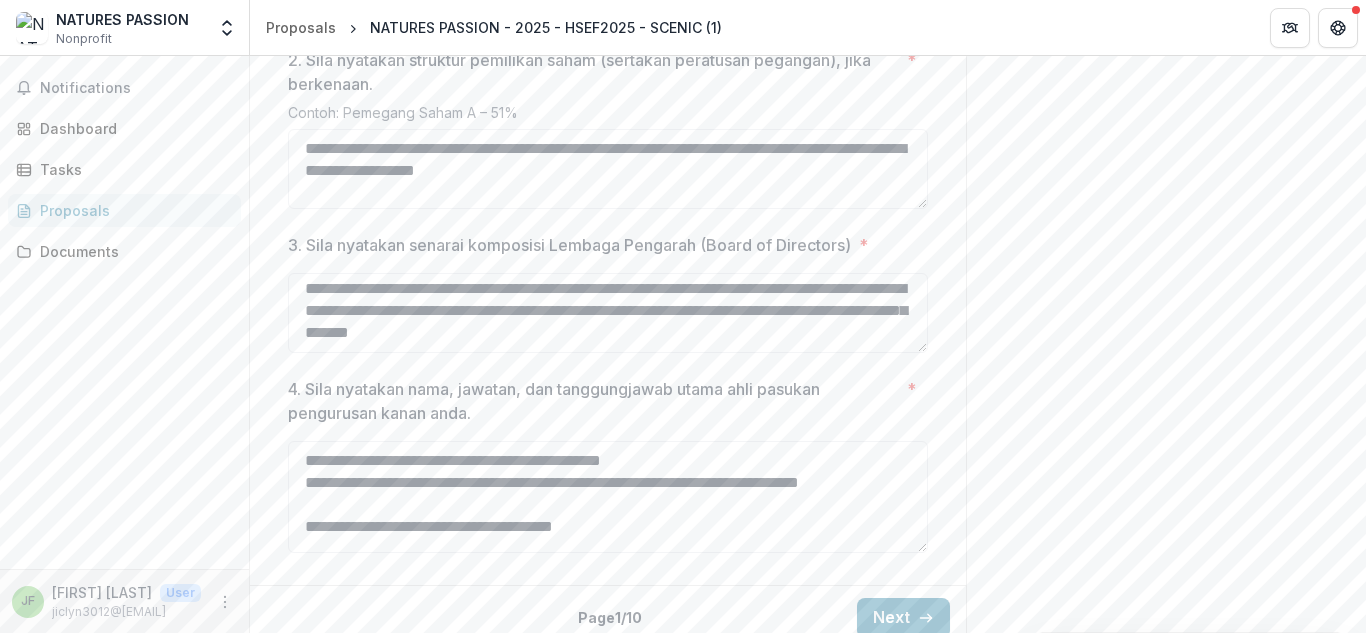 scroll, scrollTop: 29, scrollLeft: 0, axis: vertical 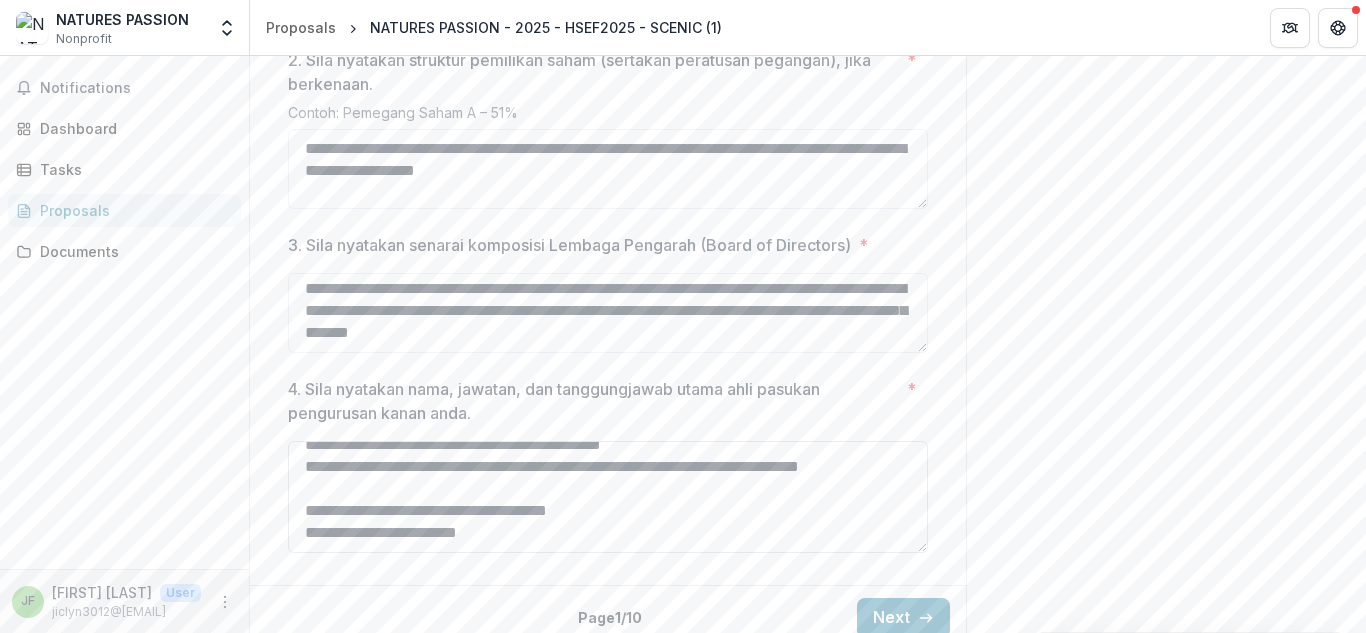 click on "**********" at bounding box center [608, 497] 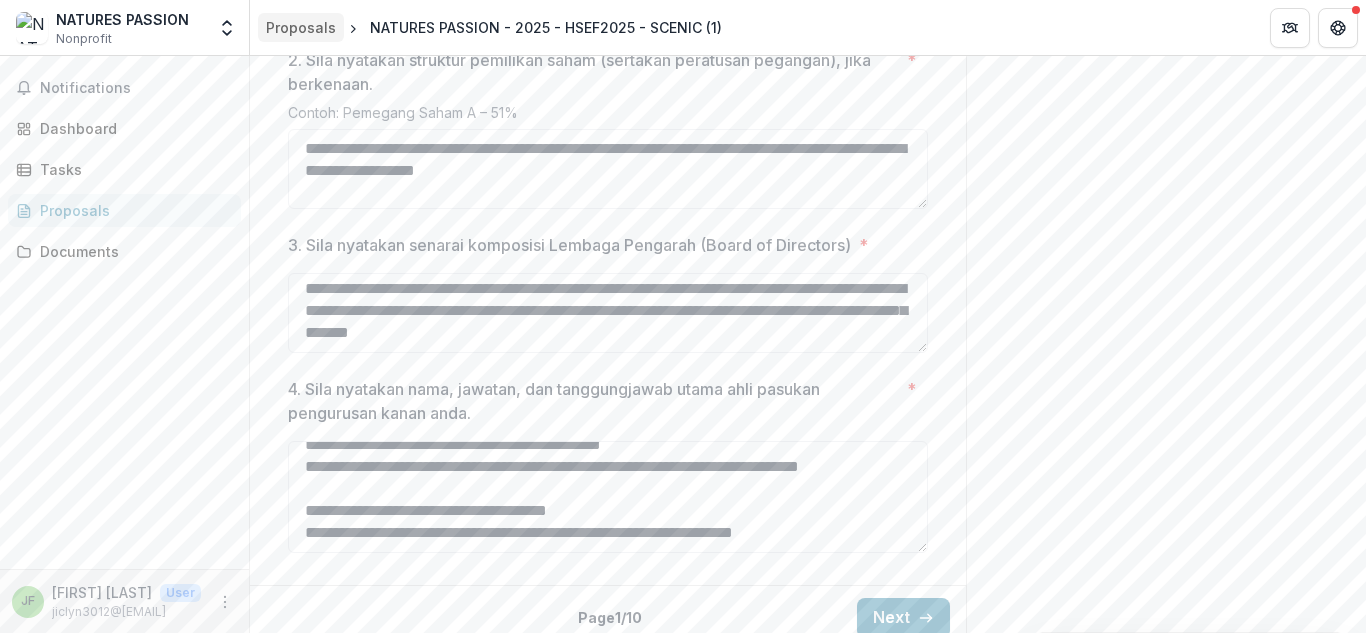 scroll, scrollTop: 51, scrollLeft: 0, axis: vertical 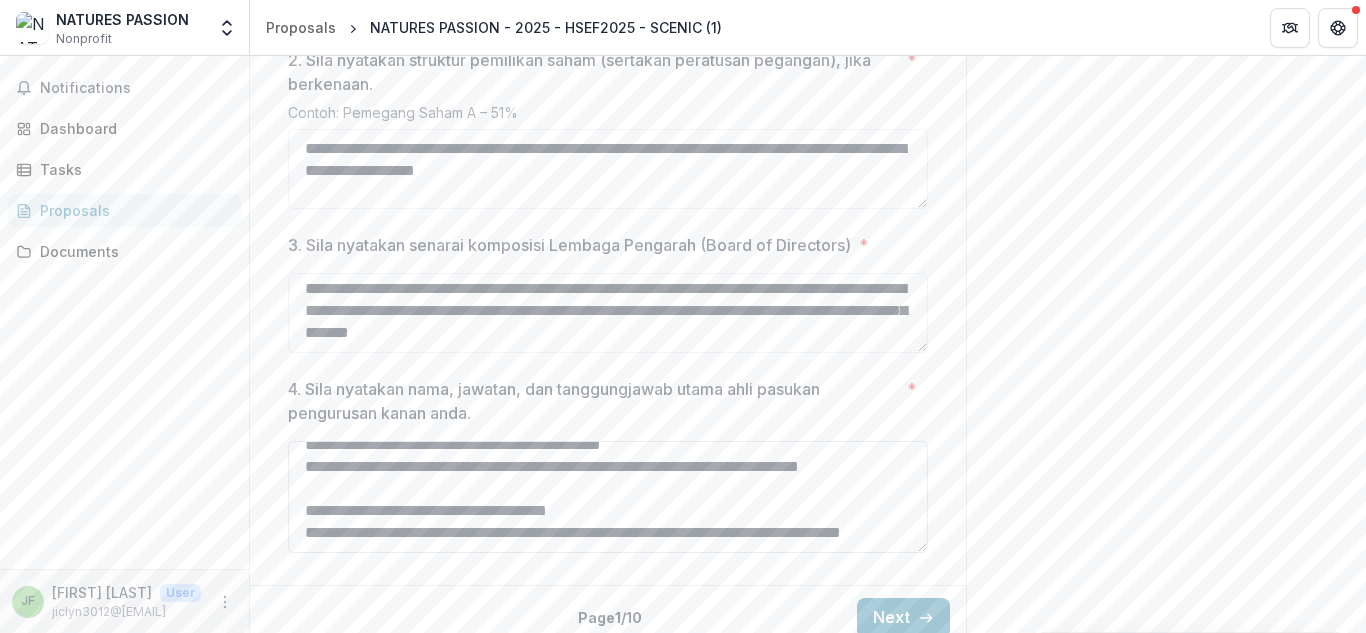 click on "**********" at bounding box center (608, 497) 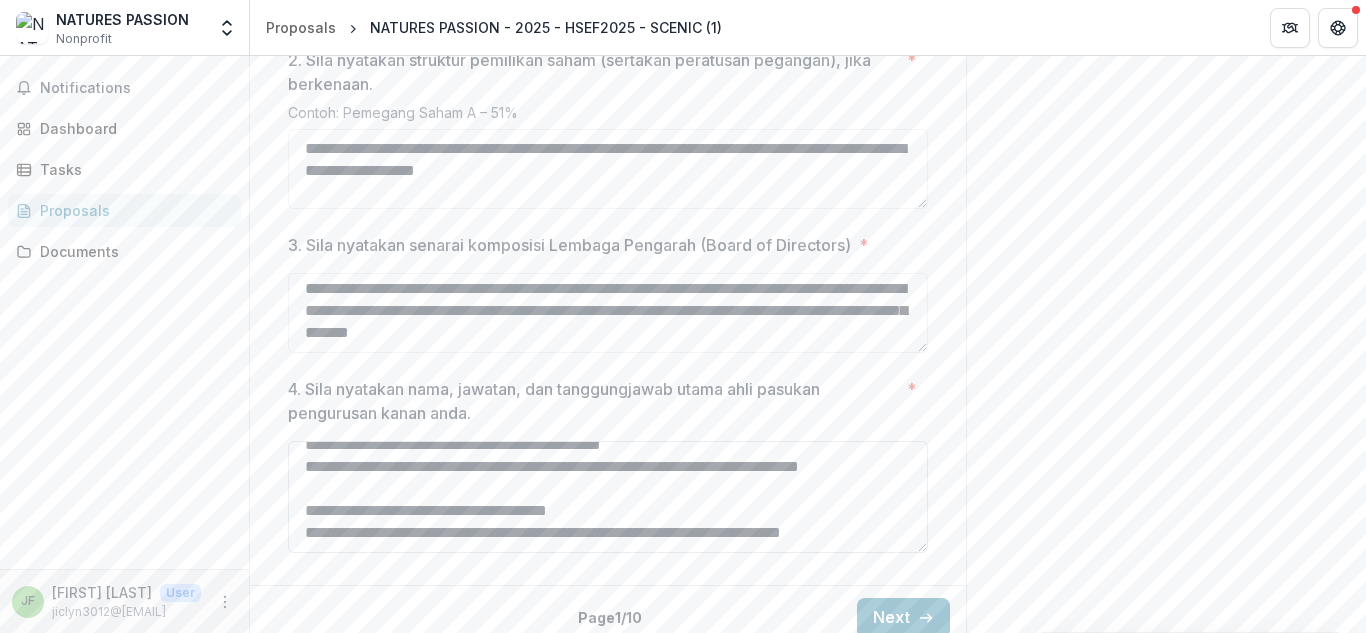 click on "**********" at bounding box center [608, 497] 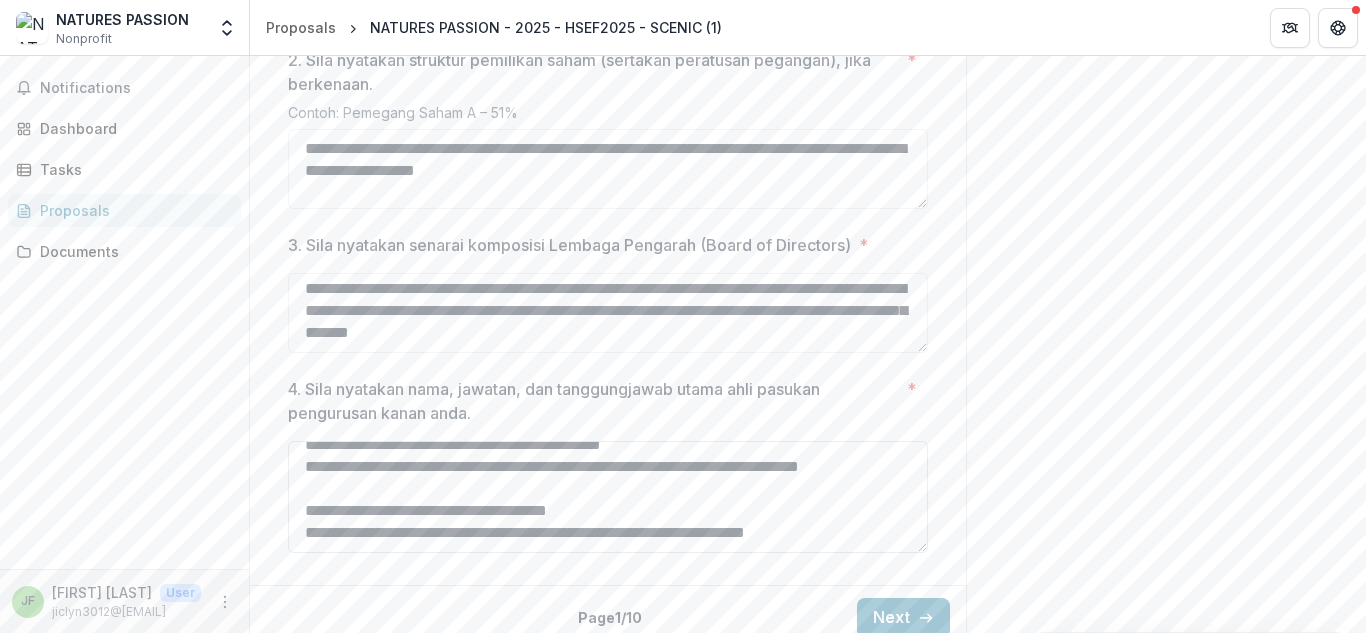 scroll, scrollTop: 51, scrollLeft: 0, axis: vertical 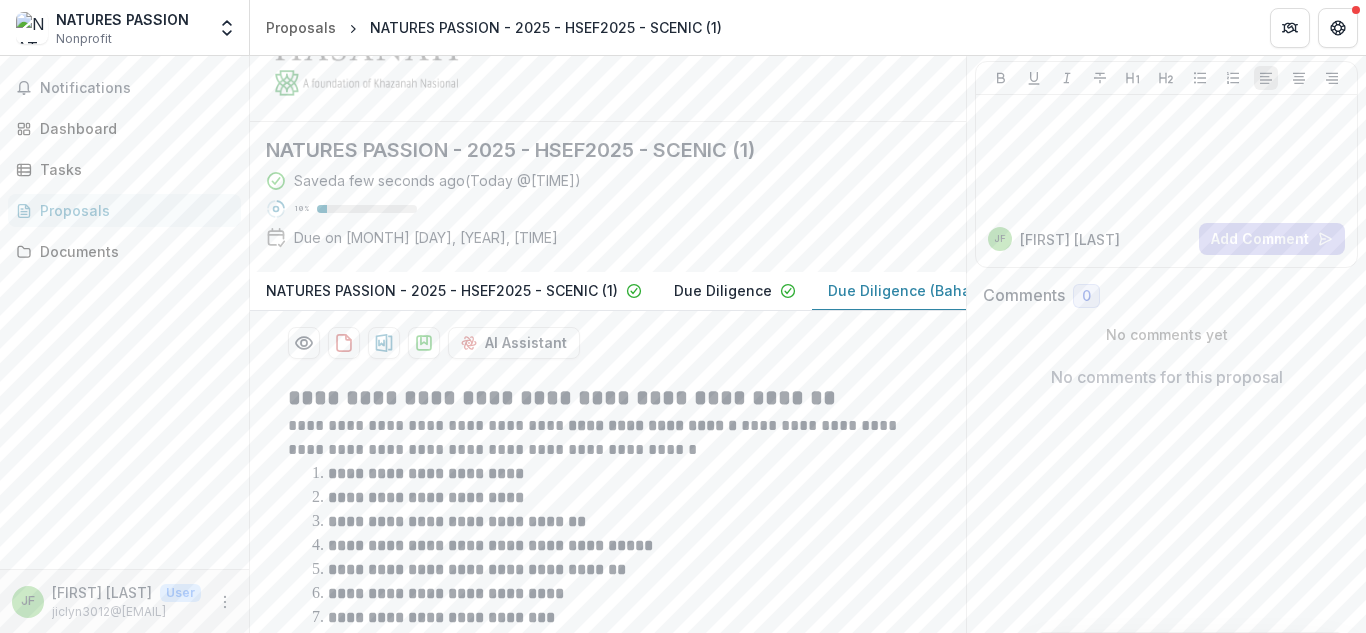 drag, startPoint x: 770, startPoint y: 563, endPoint x: 775, endPoint y: 671, distance: 108.11568 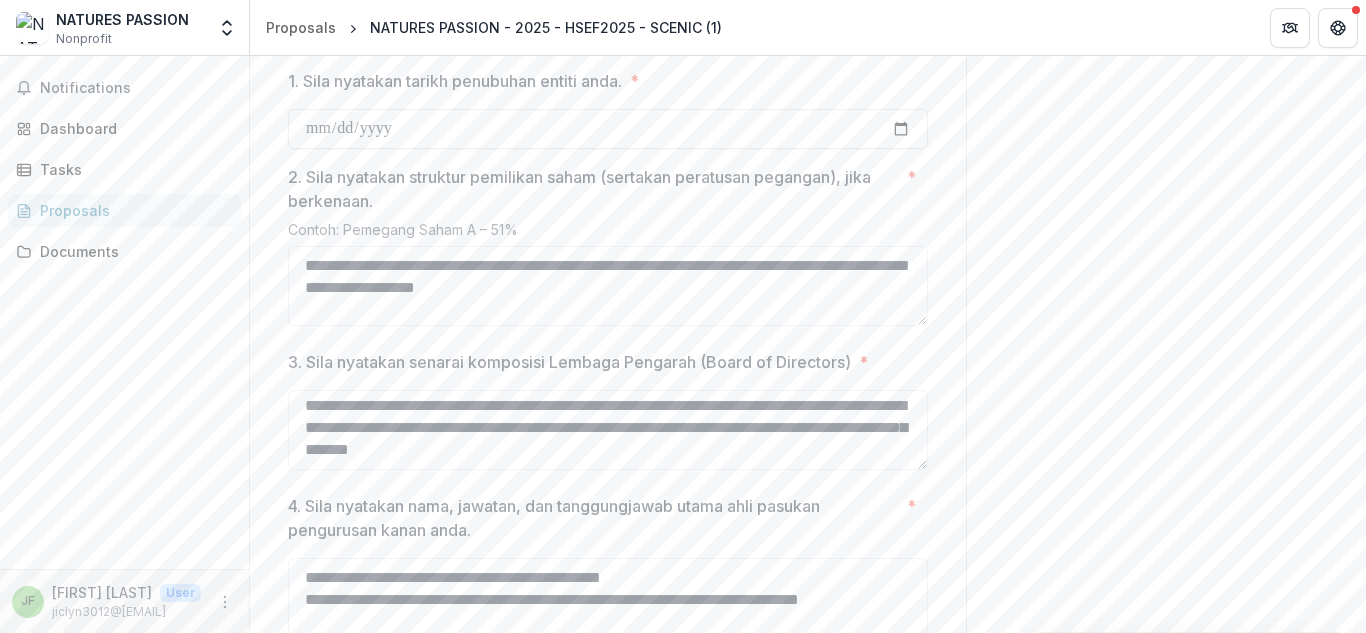 scroll, scrollTop: 962, scrollLeft: 0, axis: vertical 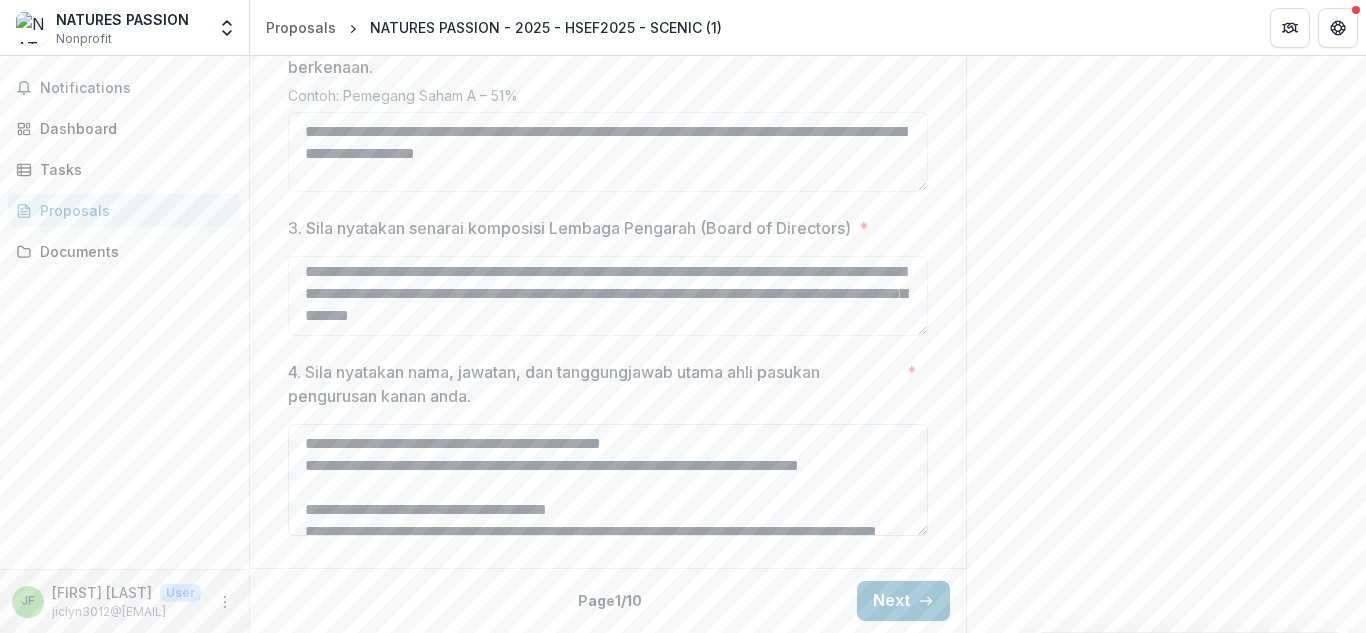 click on "**********" at bounding box center [608, 480] 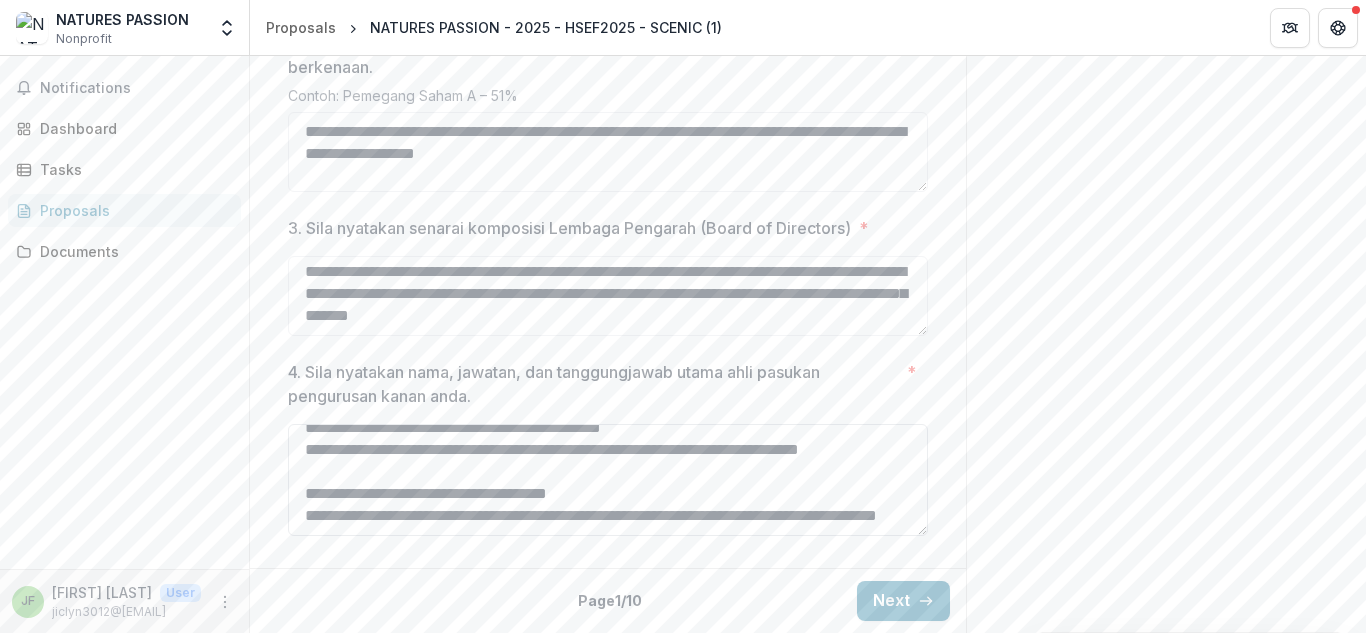 scroll, scrollTop: 51, scrollLeft: 0, axis: vertical 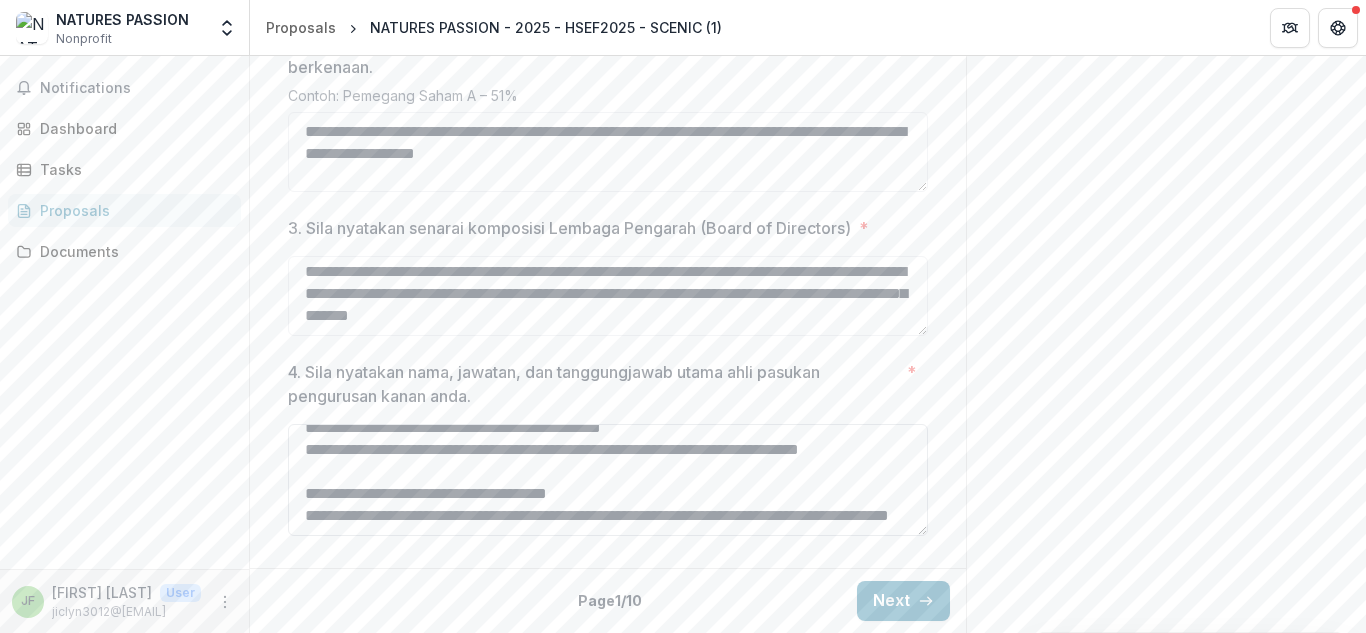 click on "**********" at bounding box center (608, 480) 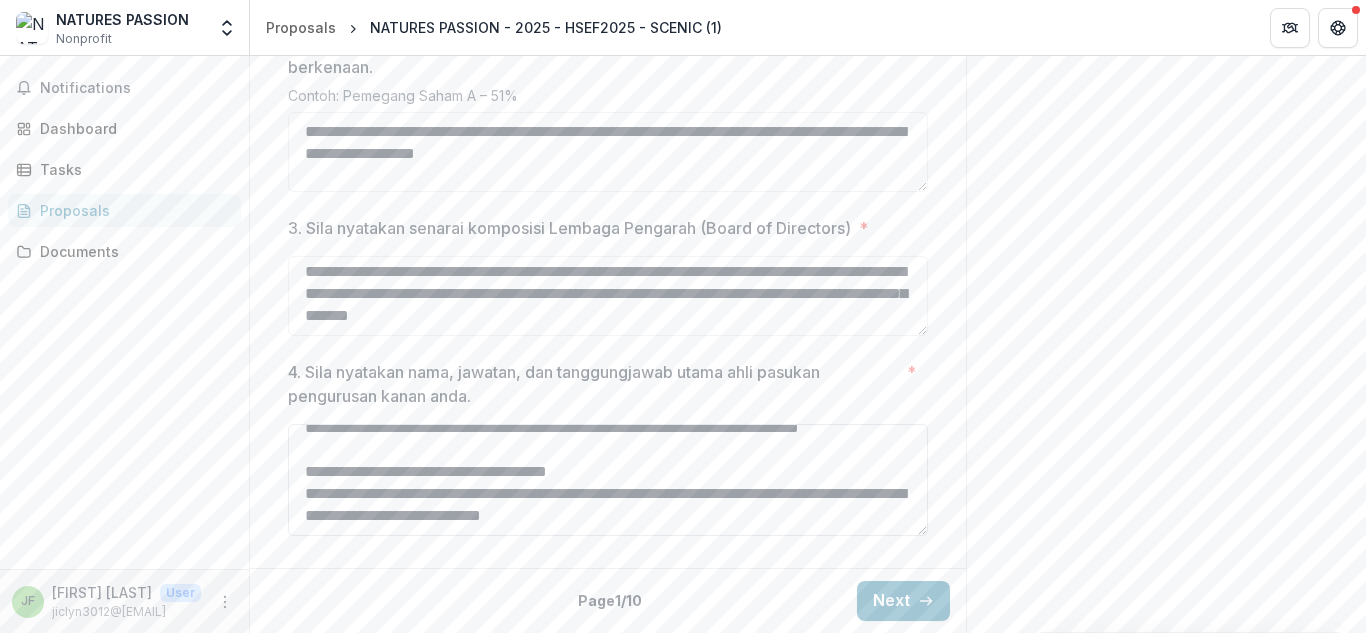 click on "**********" at bounding box center [608, 480] 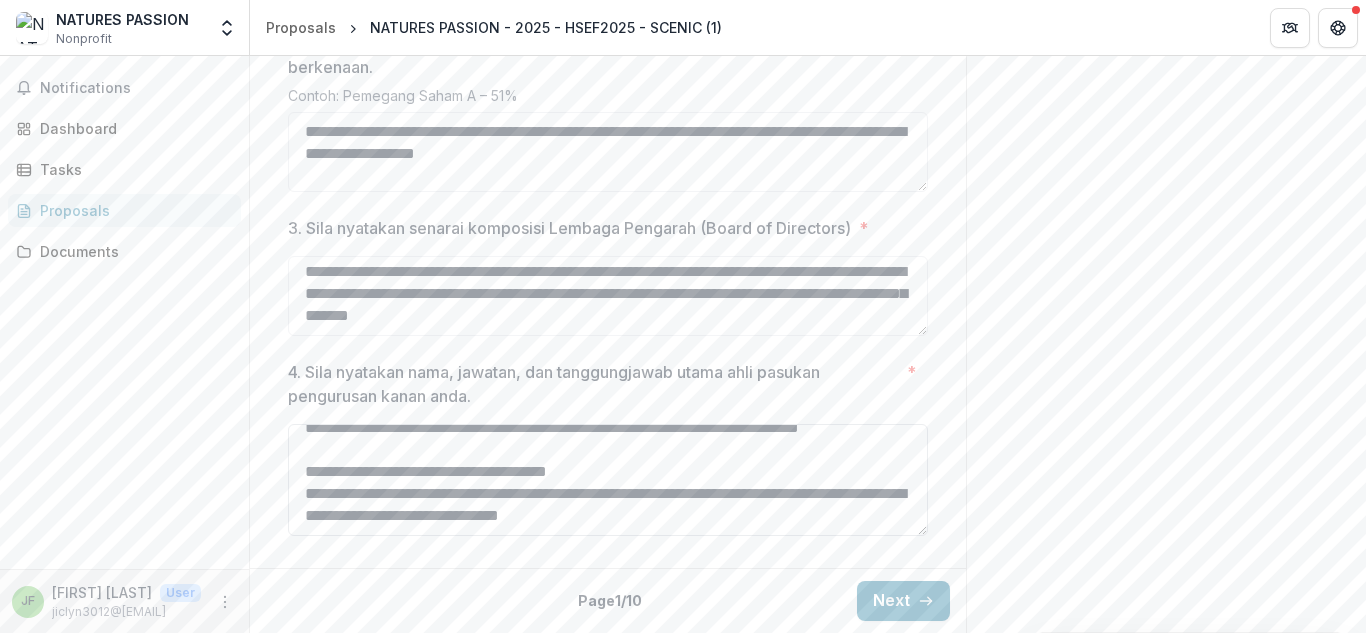 scroll, scrollTop: 95, scrollLeft: 0, axis: vertical 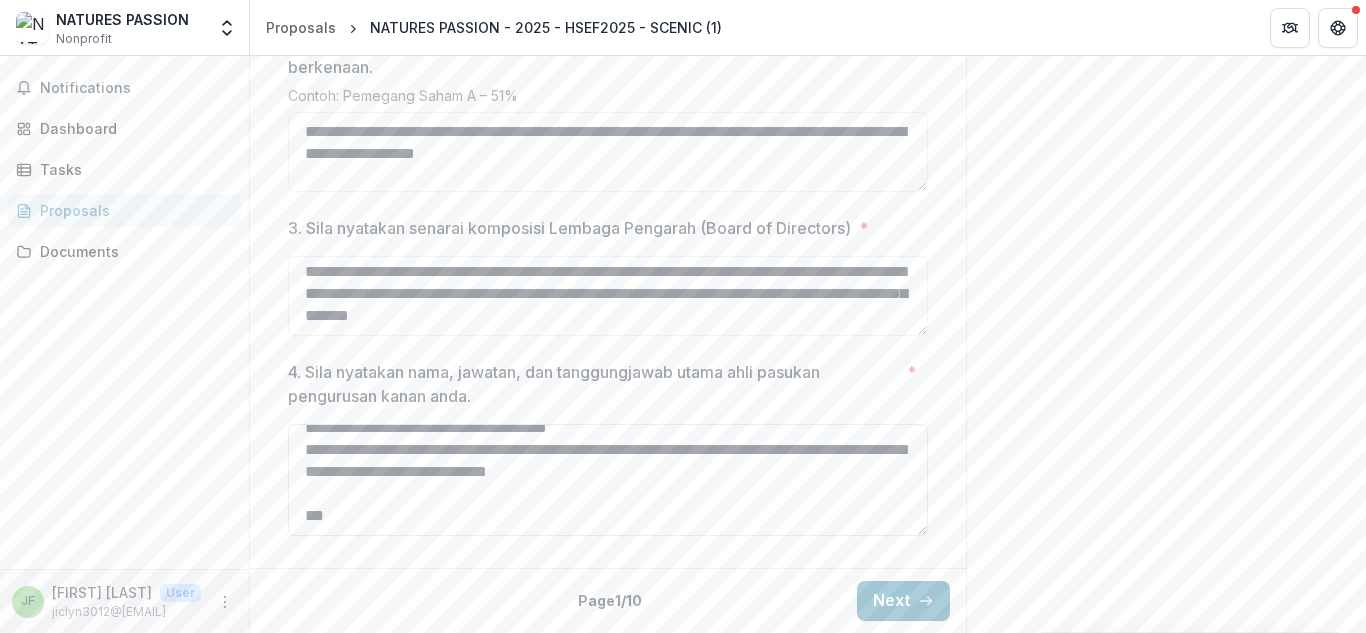 click on "**********" at bounding box center [608, 480] 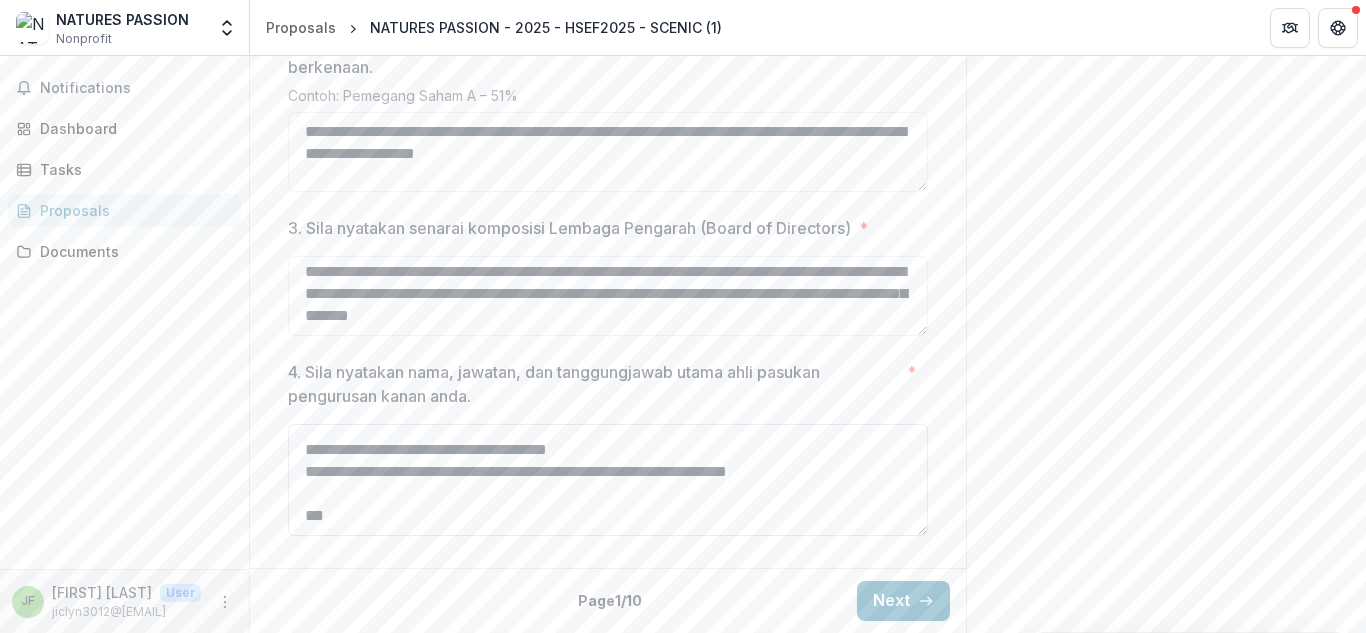 scroll, scrollTop: 82, scrollLeft: 0, axis: vertical 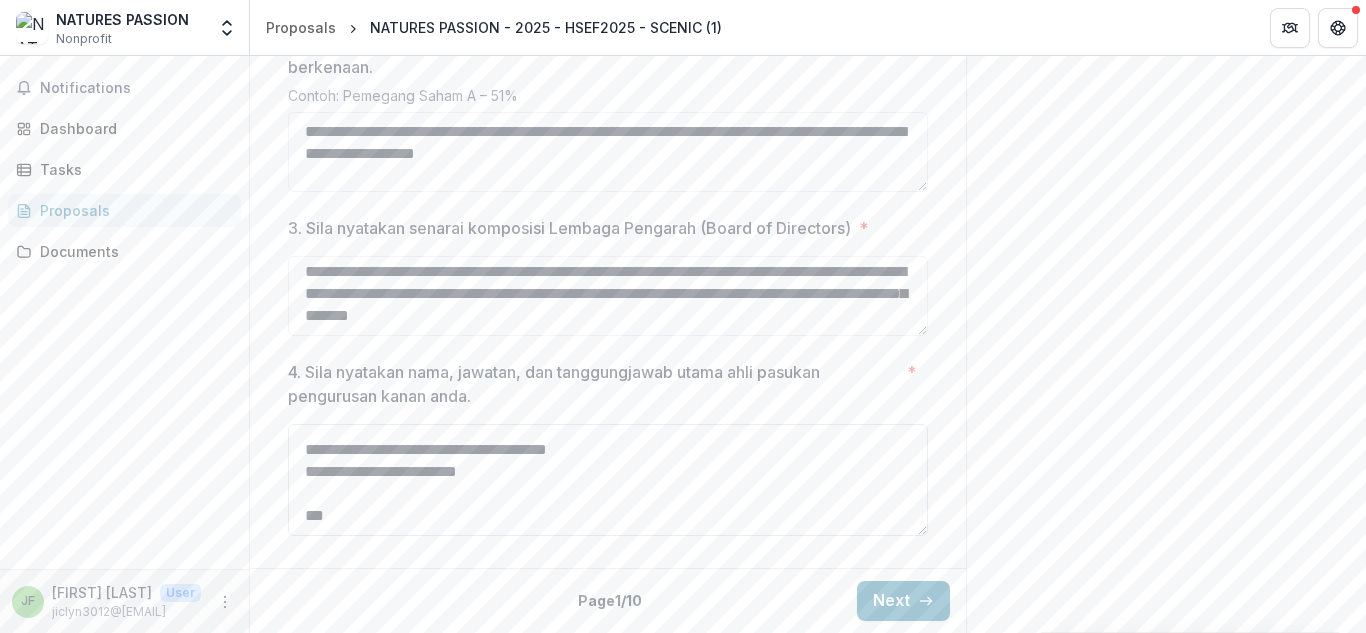click on "**********" at bounding box center (608, 480) 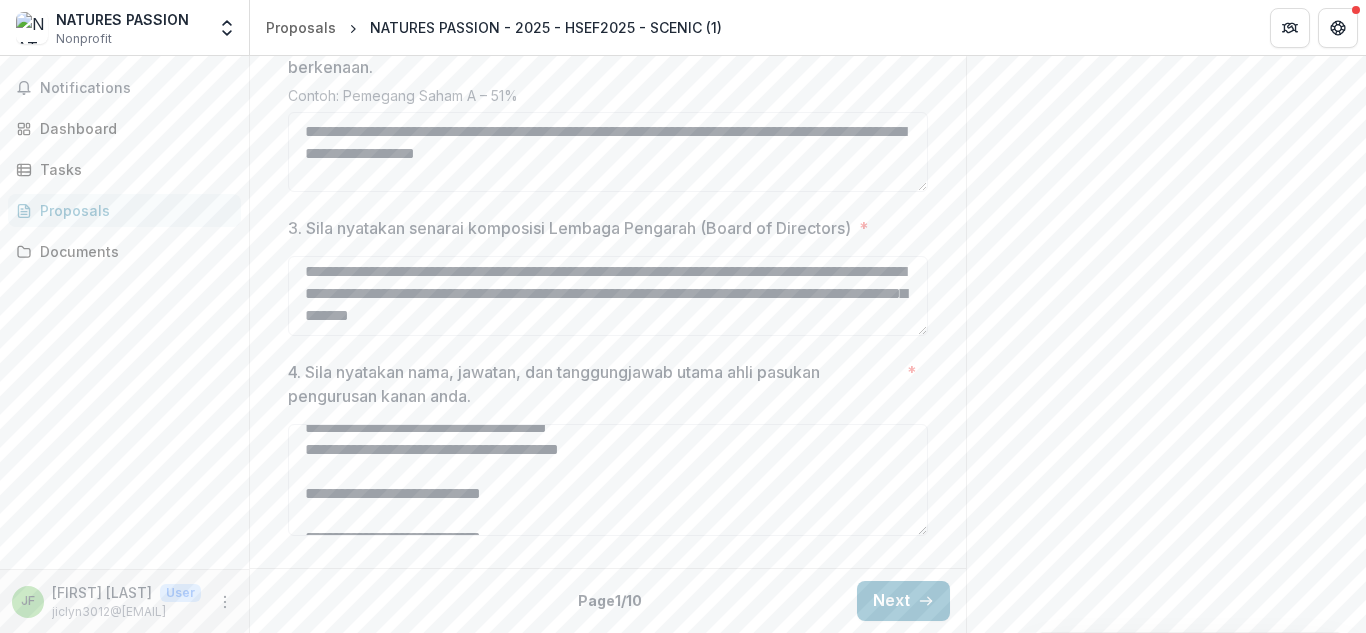 scroll, scrollTop: 117, scrollLeft: 0, axis: vertical 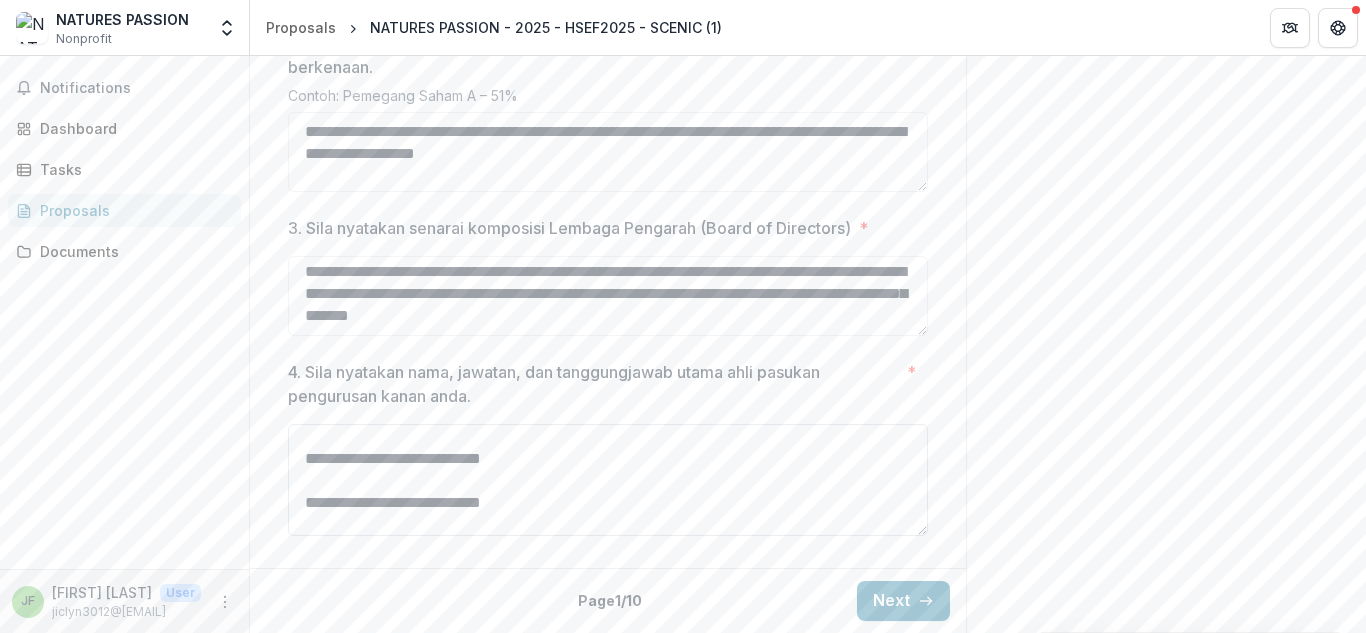 click on "**********" at bounding box center (608, 480) 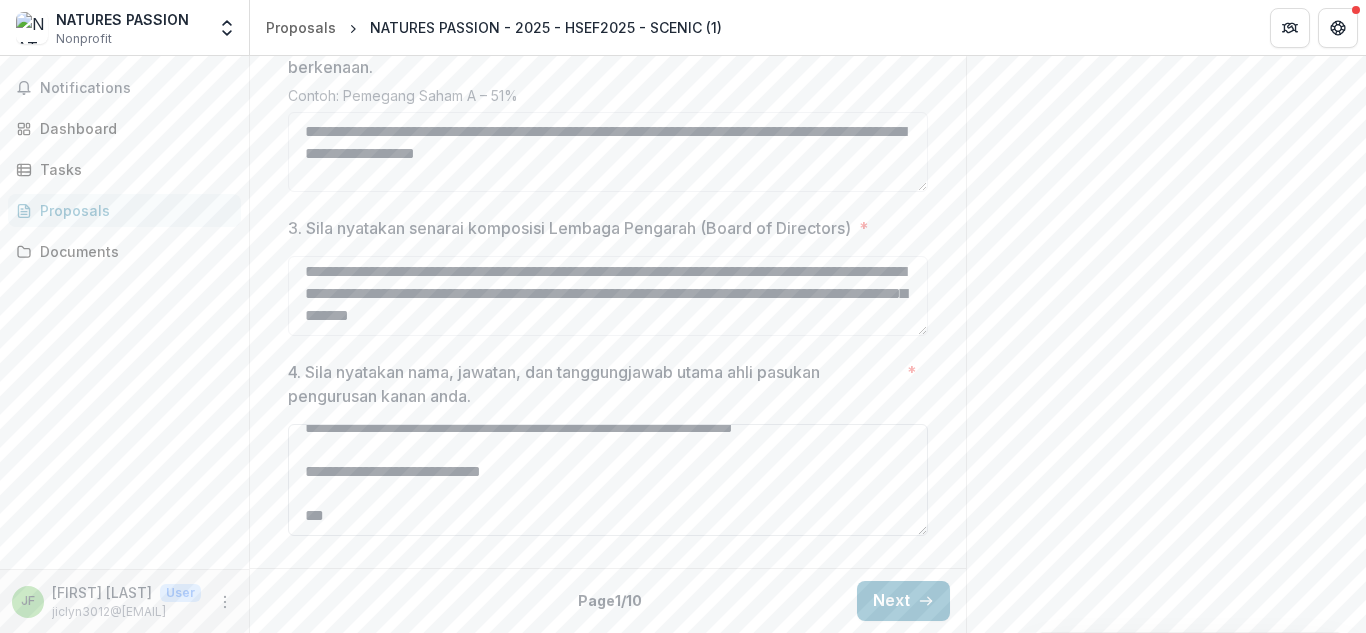 scroll, scrollTop: 95, scrollLeft: 0, axis: vertical 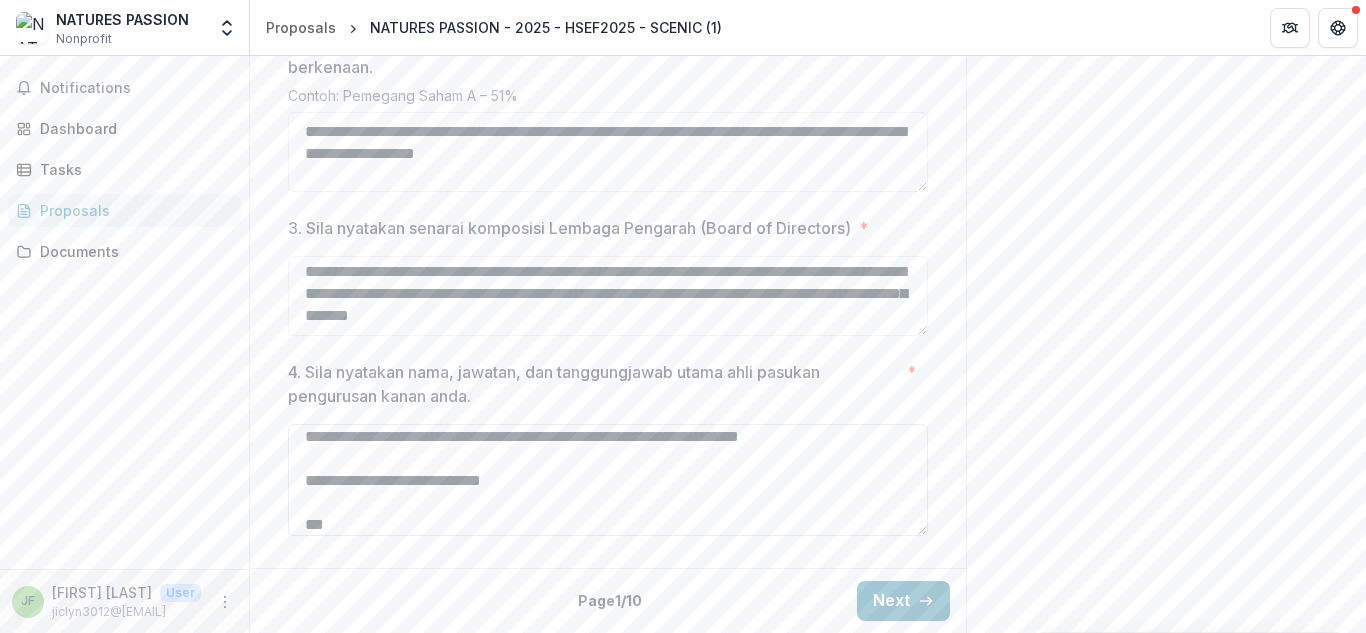 click on "**********" at bounding box center [608, 480] 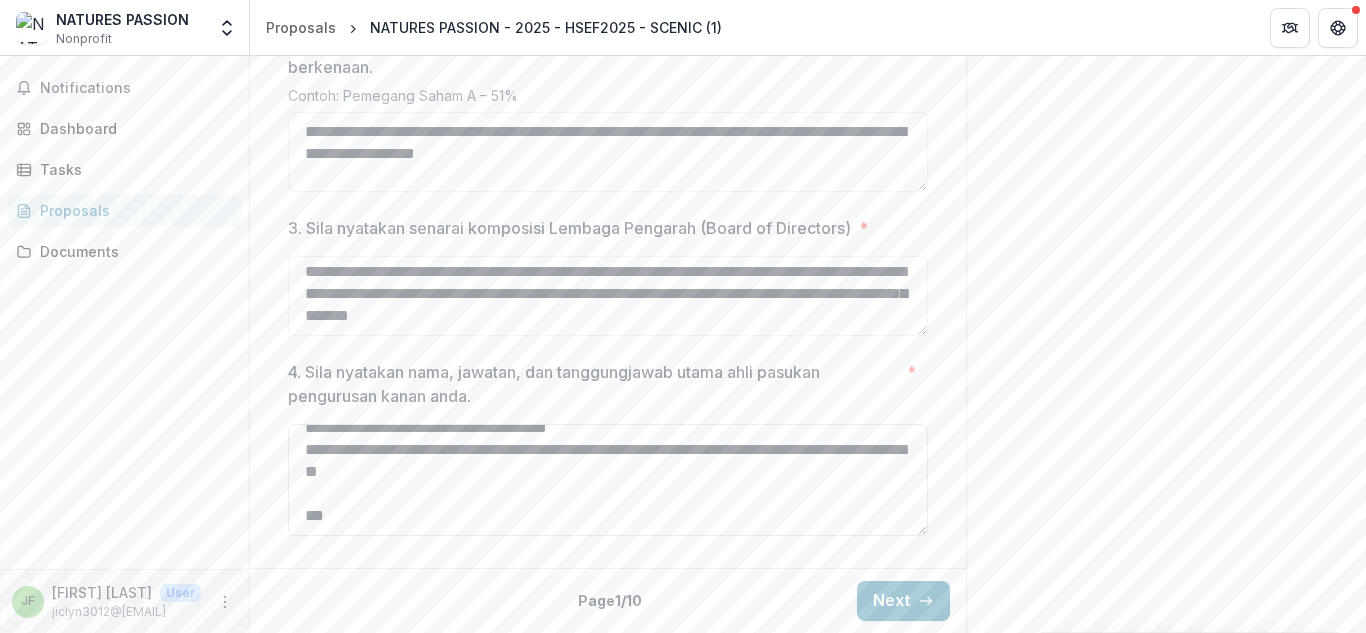 click on "**********" at bounding box center [608, 480] 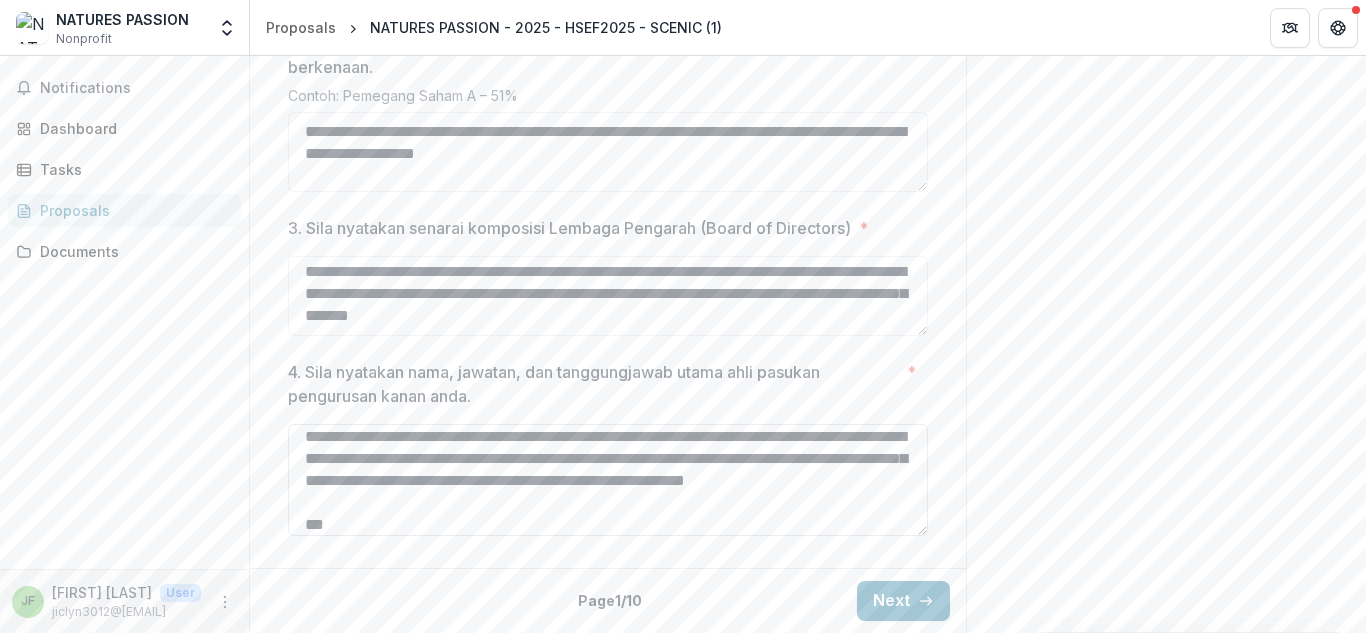 click on "**********" at bounding box center [608, 480] 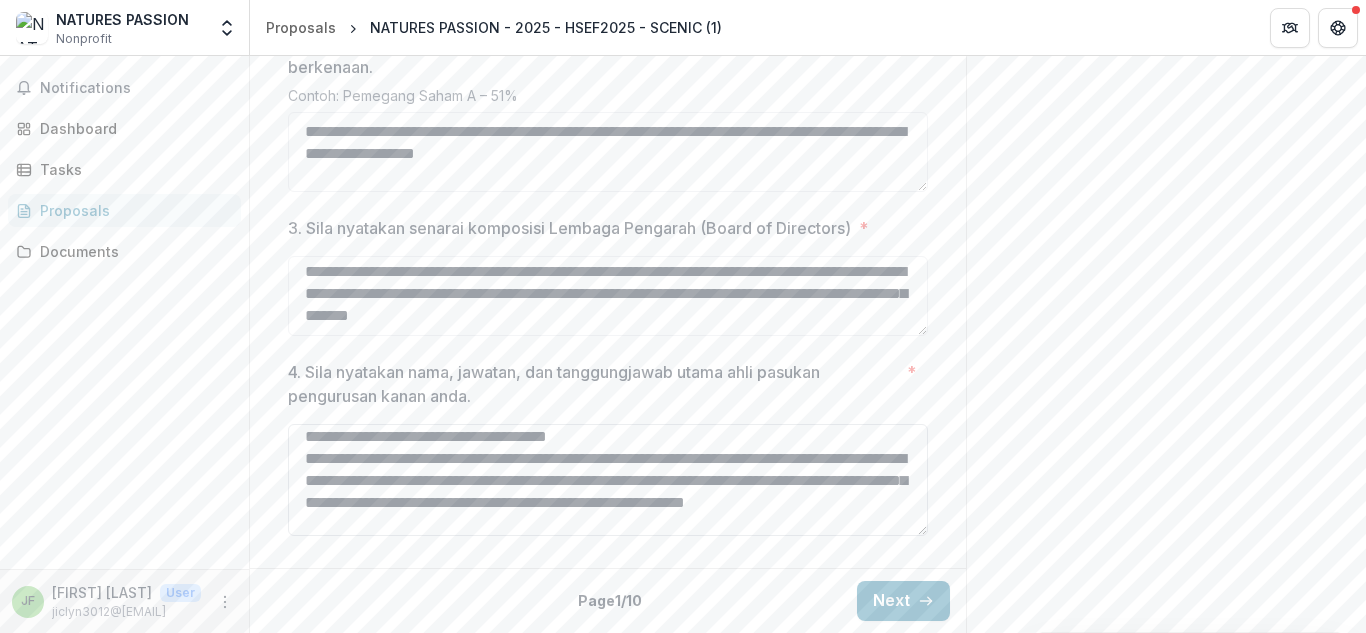 scroll, scrollTop: 139, scrollLeft: 0, axis: vertical 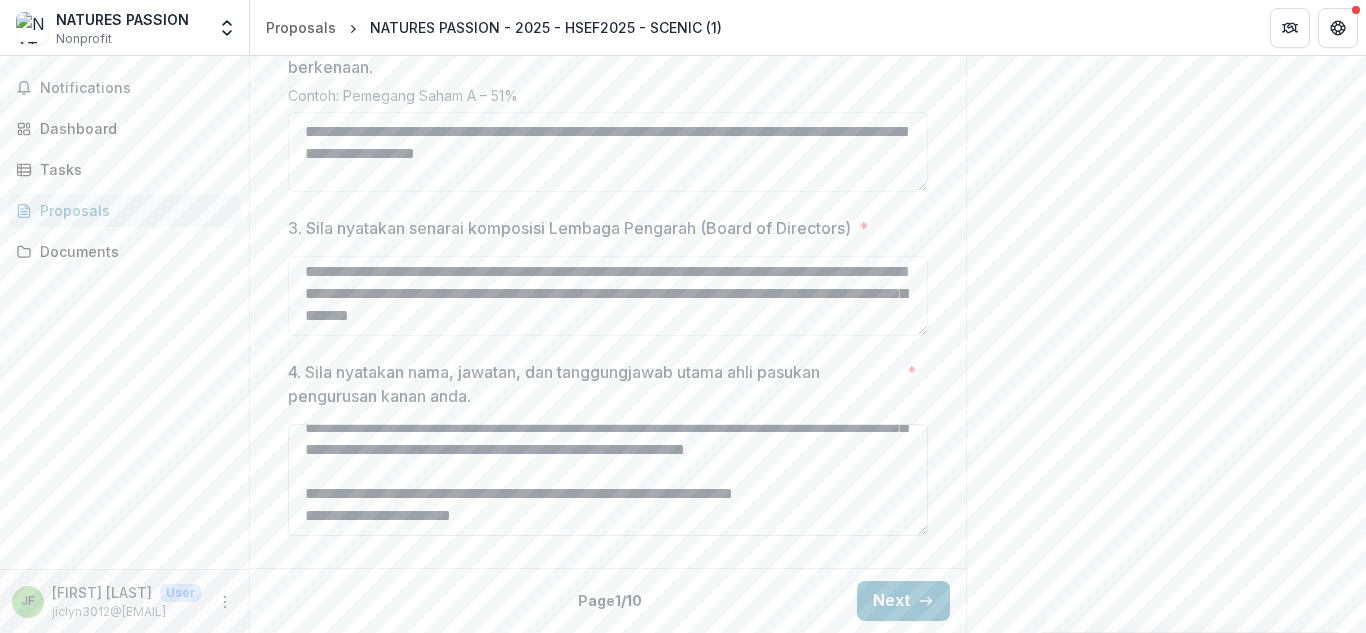 click on "**********" at bounding box center (608, 480) 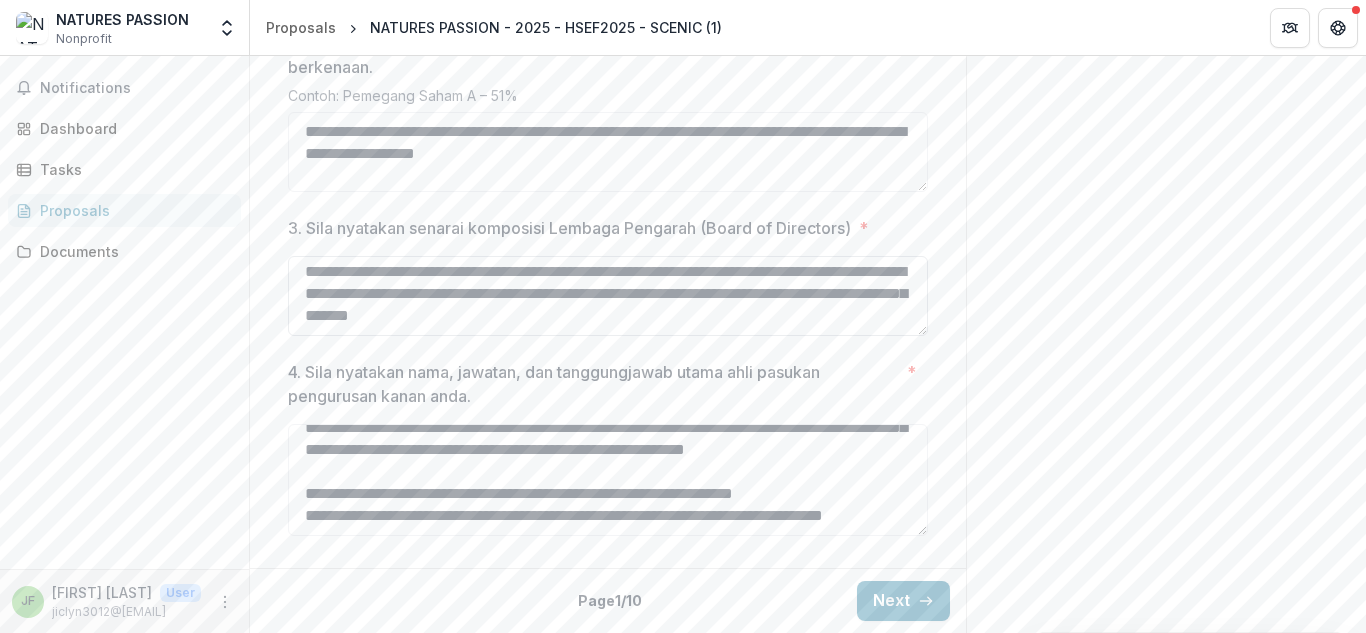 scroll, scrollTop: 183, scrollLeft: 0, axis: vertical 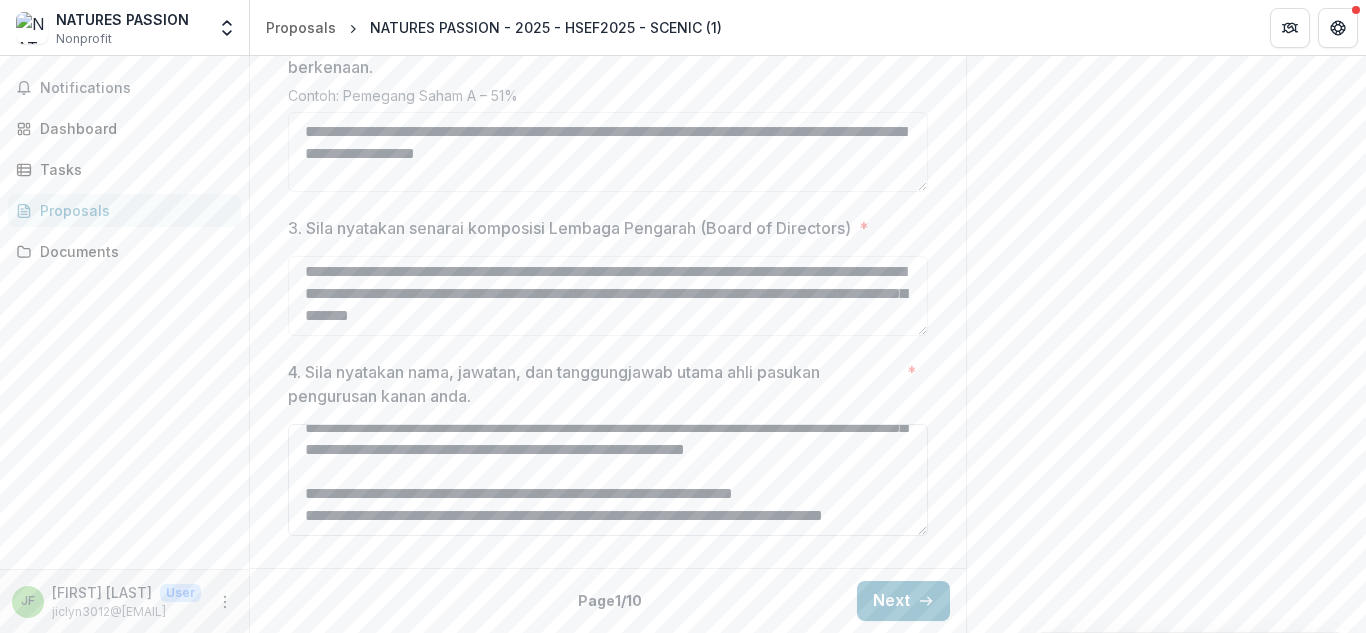 click on "**********" at bounding box center (608, 480) 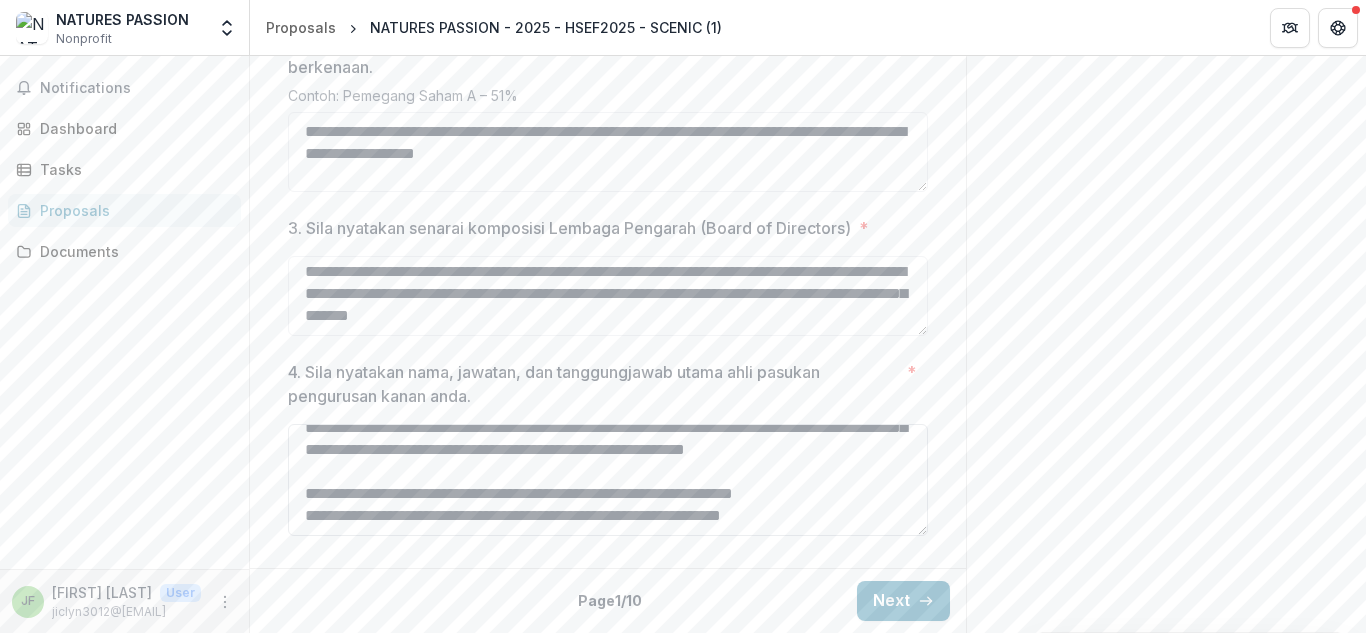 scroll, scrollTop: 170, scrollLeft: 0, axis: vertical 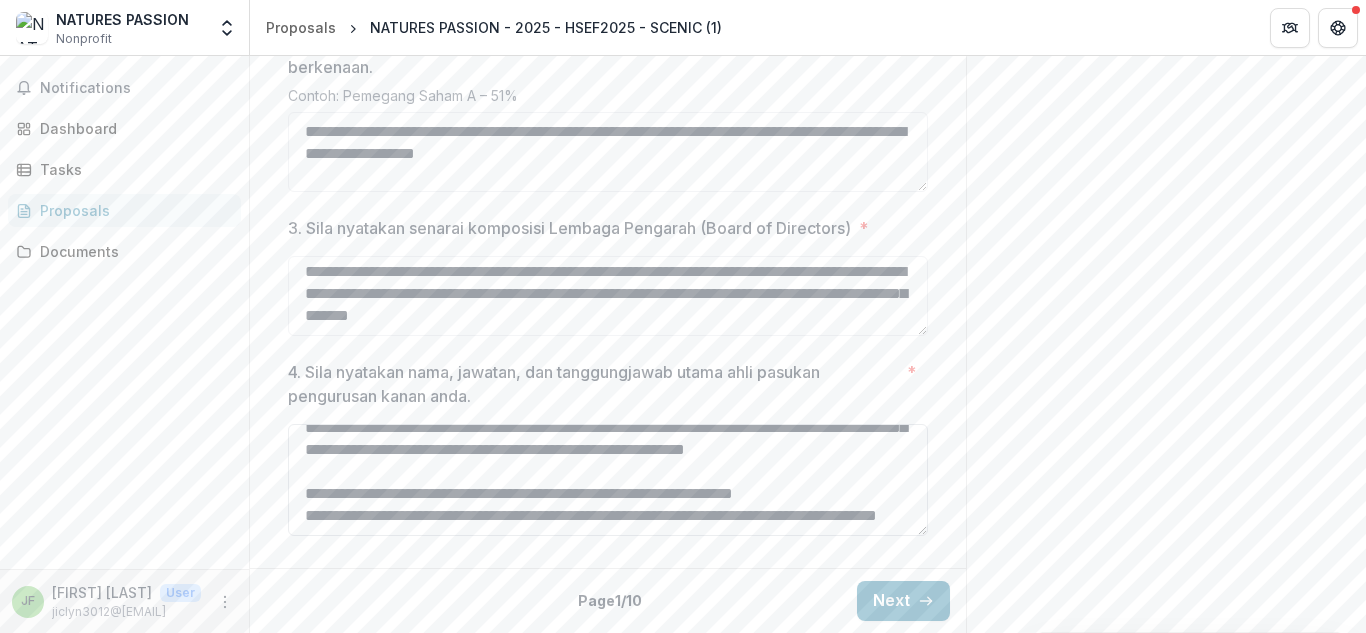 click on "**********" at bounding box center (608, 480) 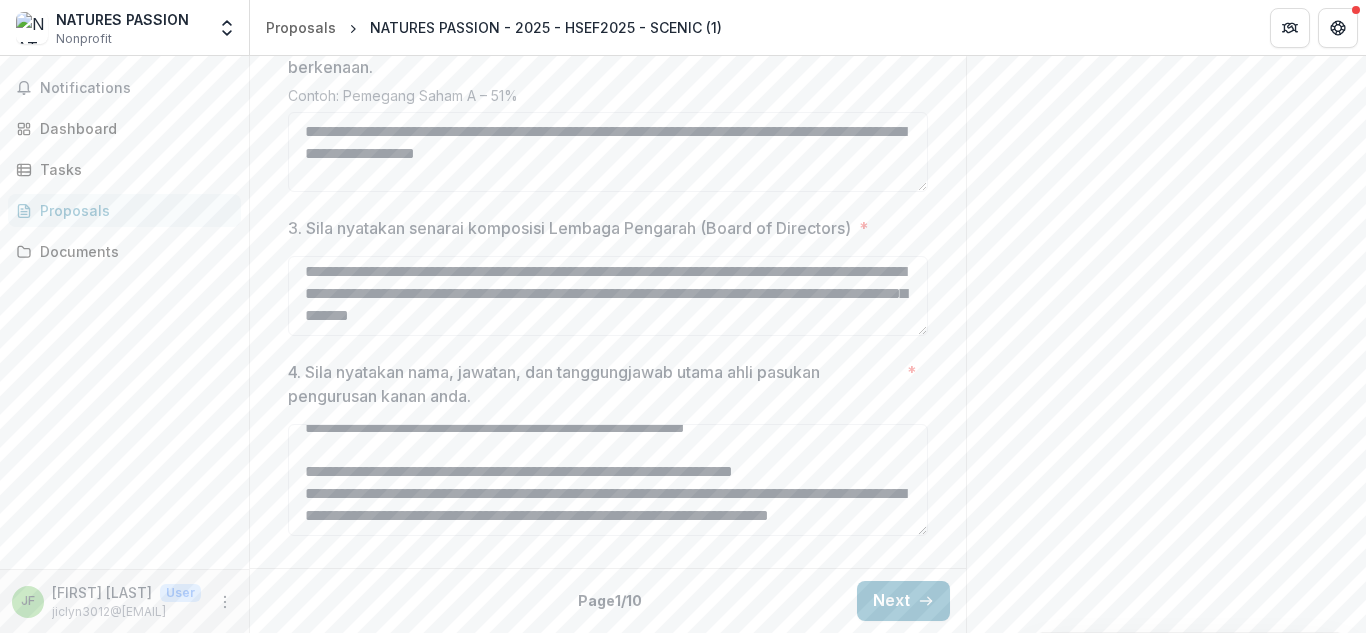 scroll, scrollTop: 249, scrollLeft: 0, axis: vertical 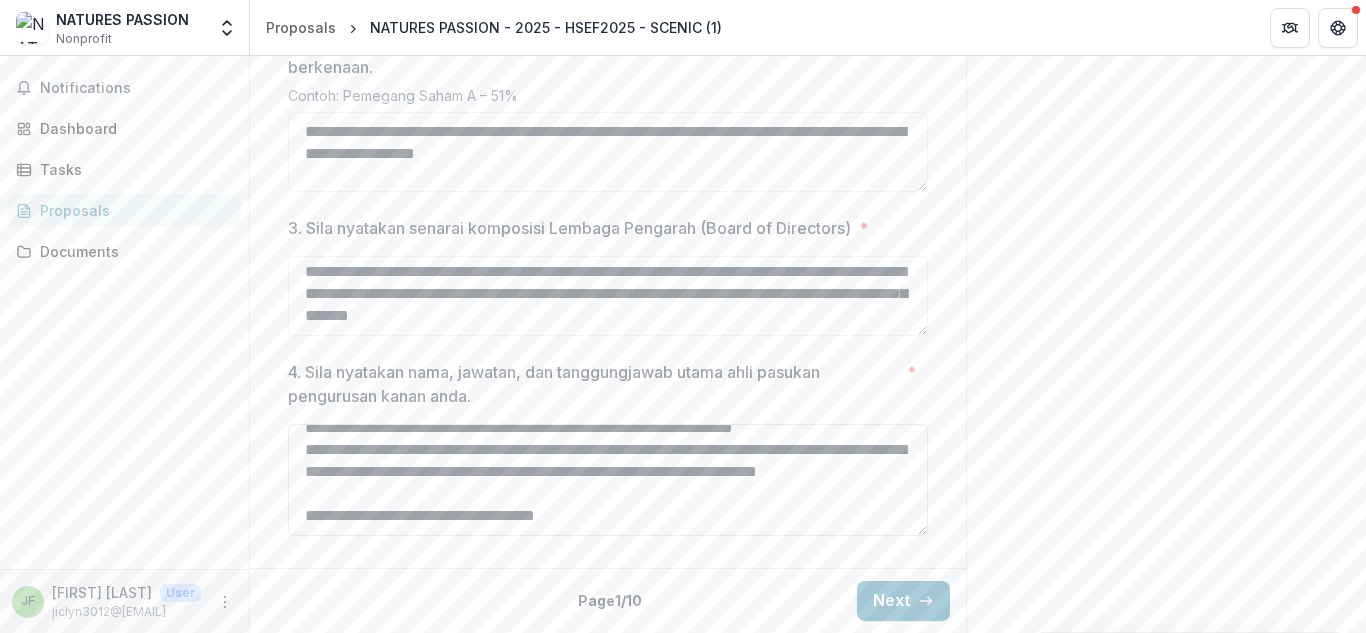 click on "**********" at bounding box center [608, 480] 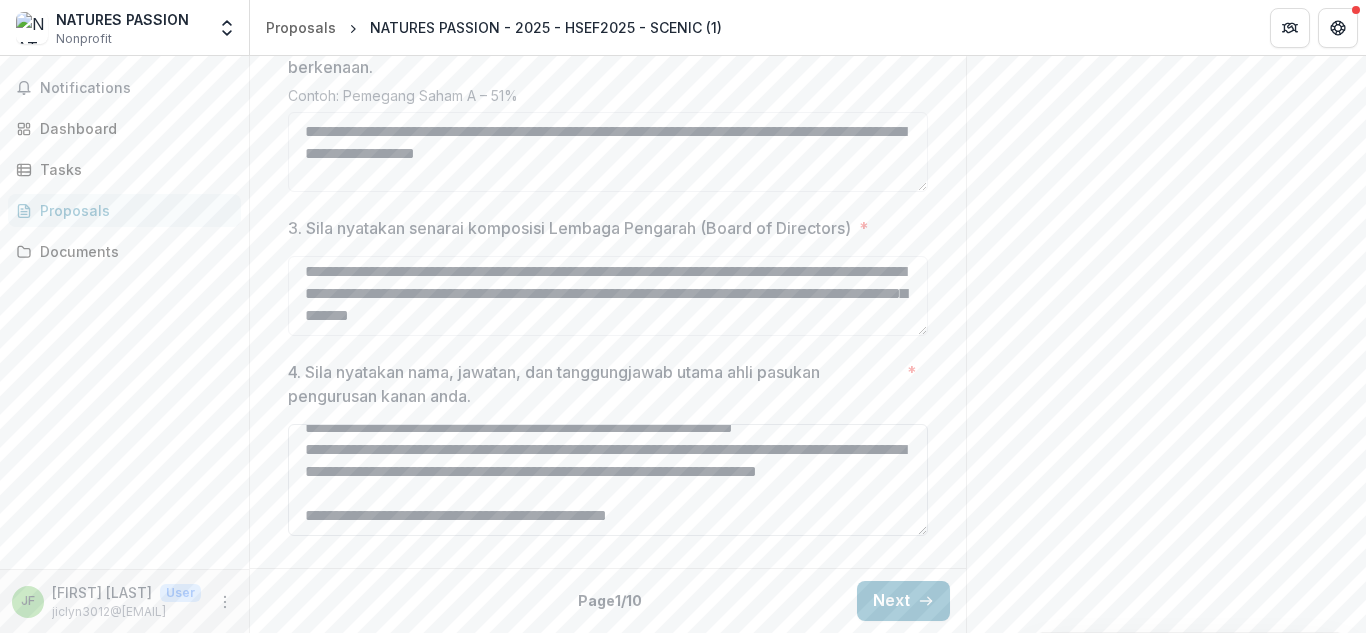 click on "**********" at bounding box center [608, 480] 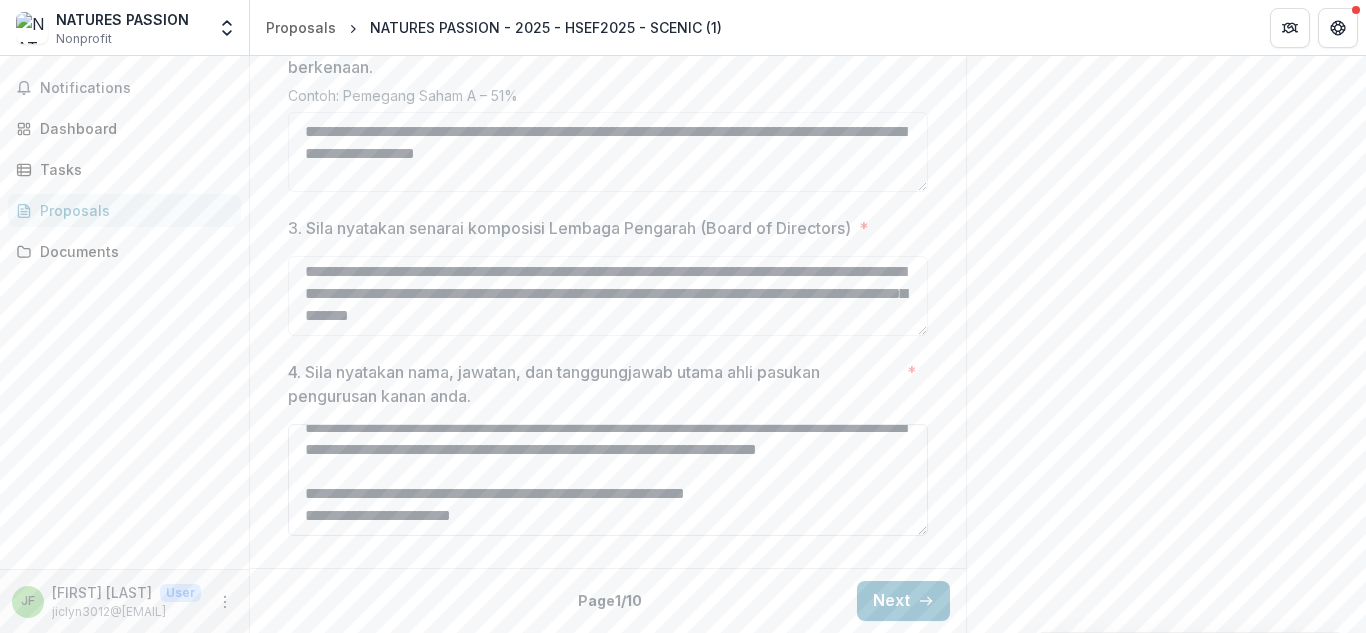 scroll, scrollTop: 271, scrollLeft: 0, axis: vertical 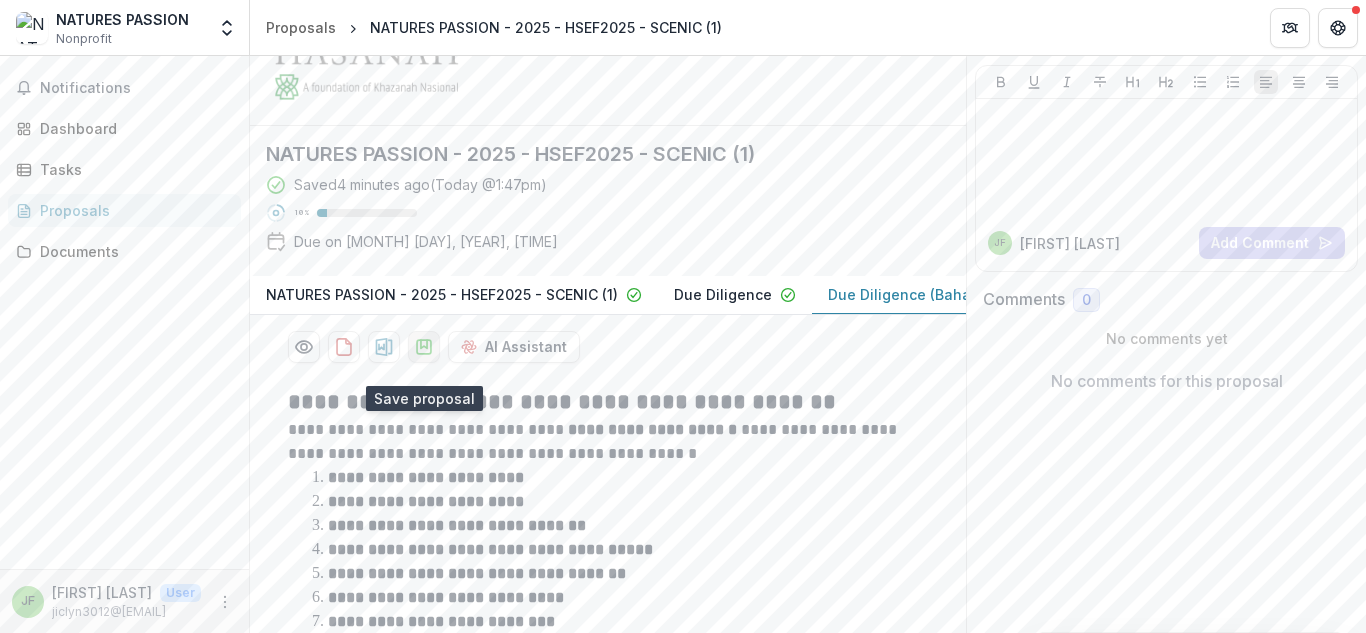 click 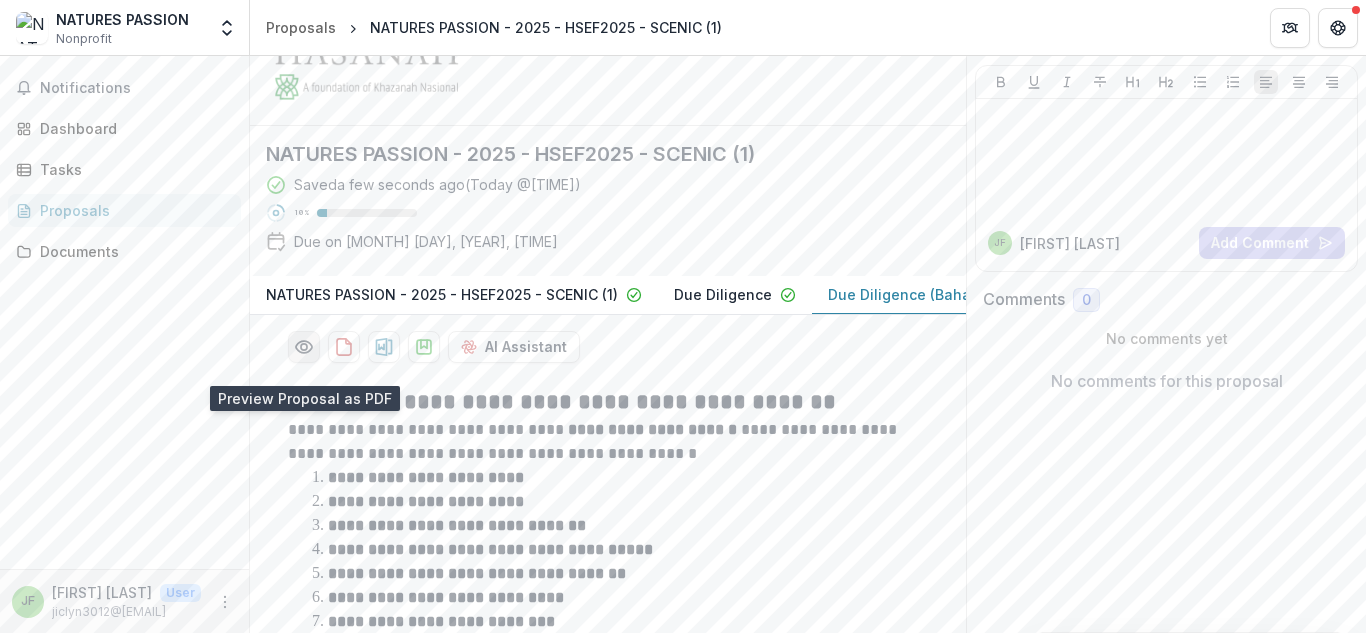 click 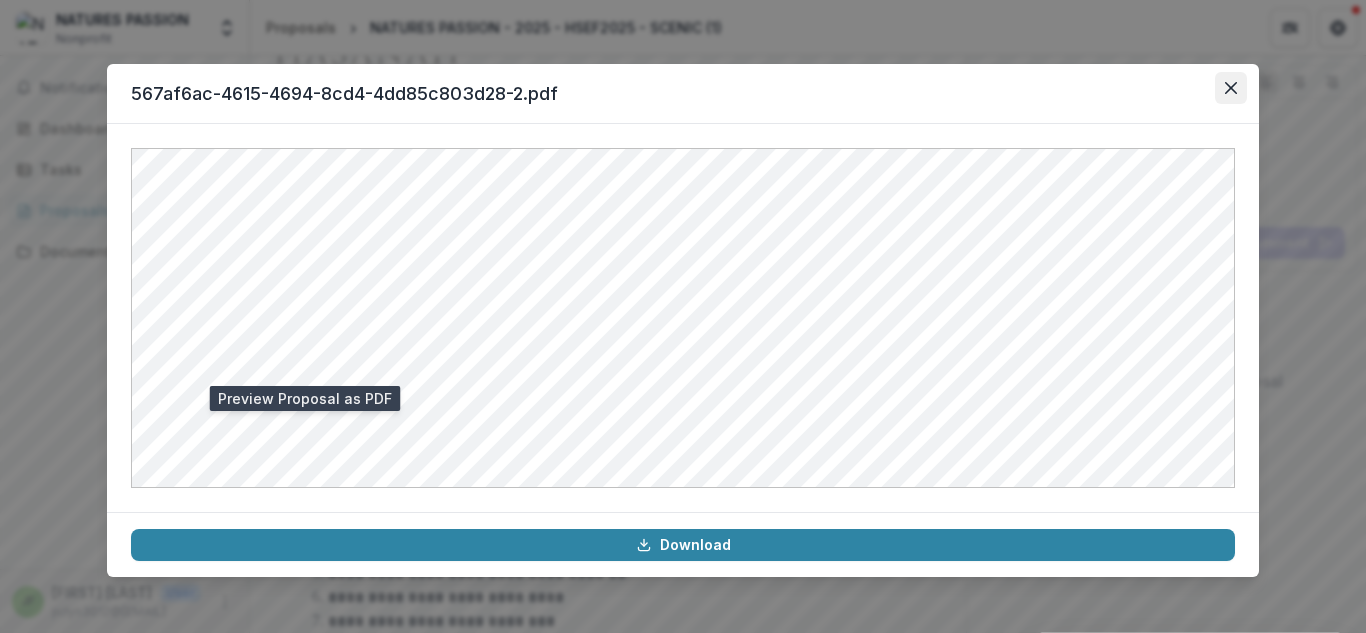 click 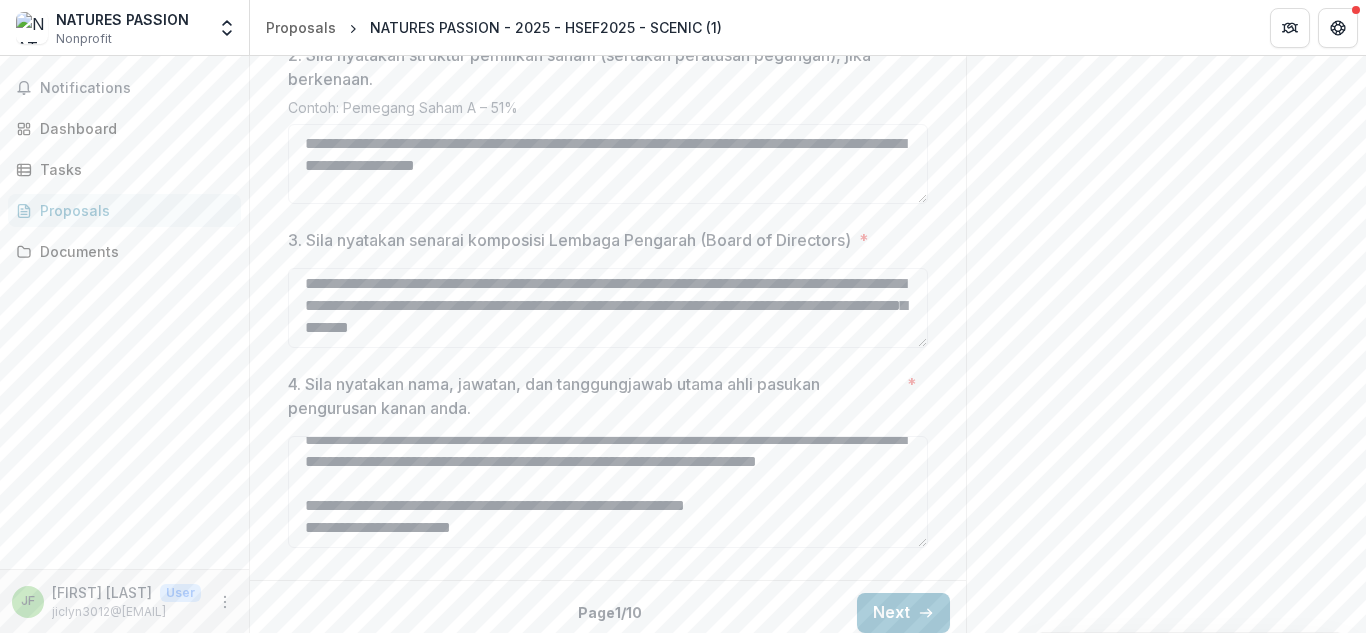 scroll, scrollTop: 962, scrollLeft: 0, axis: vertical 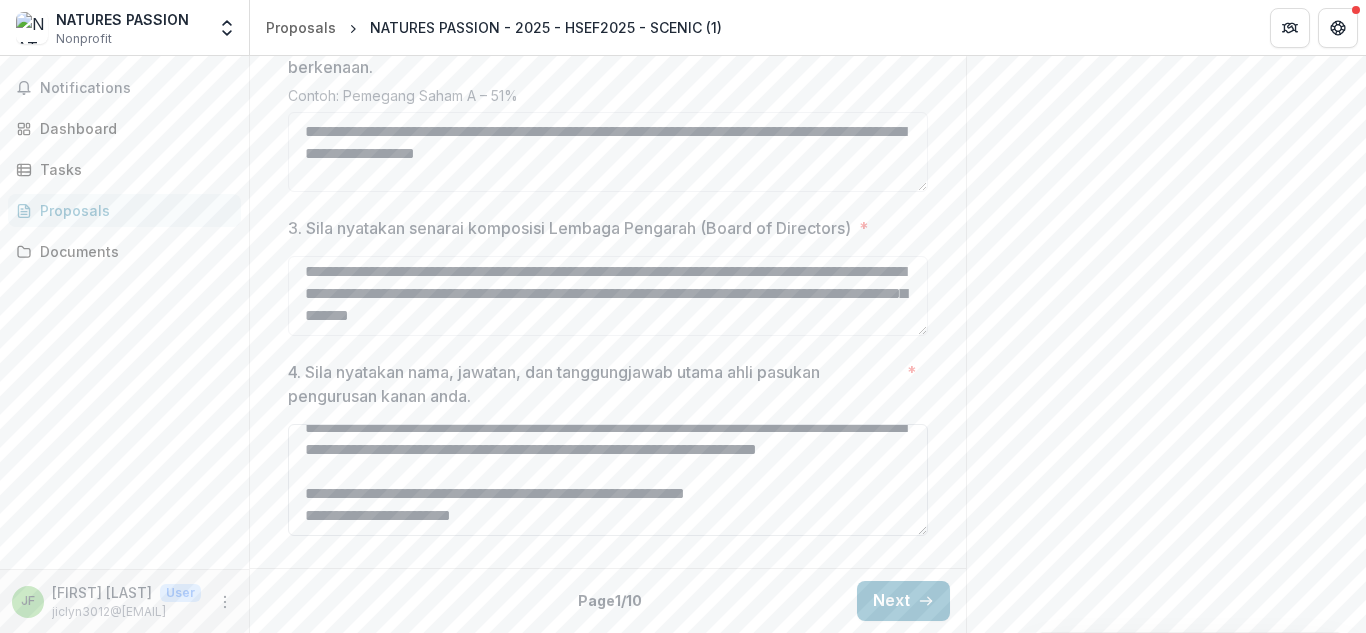 click on "**********" at bounding box center [608, 480] 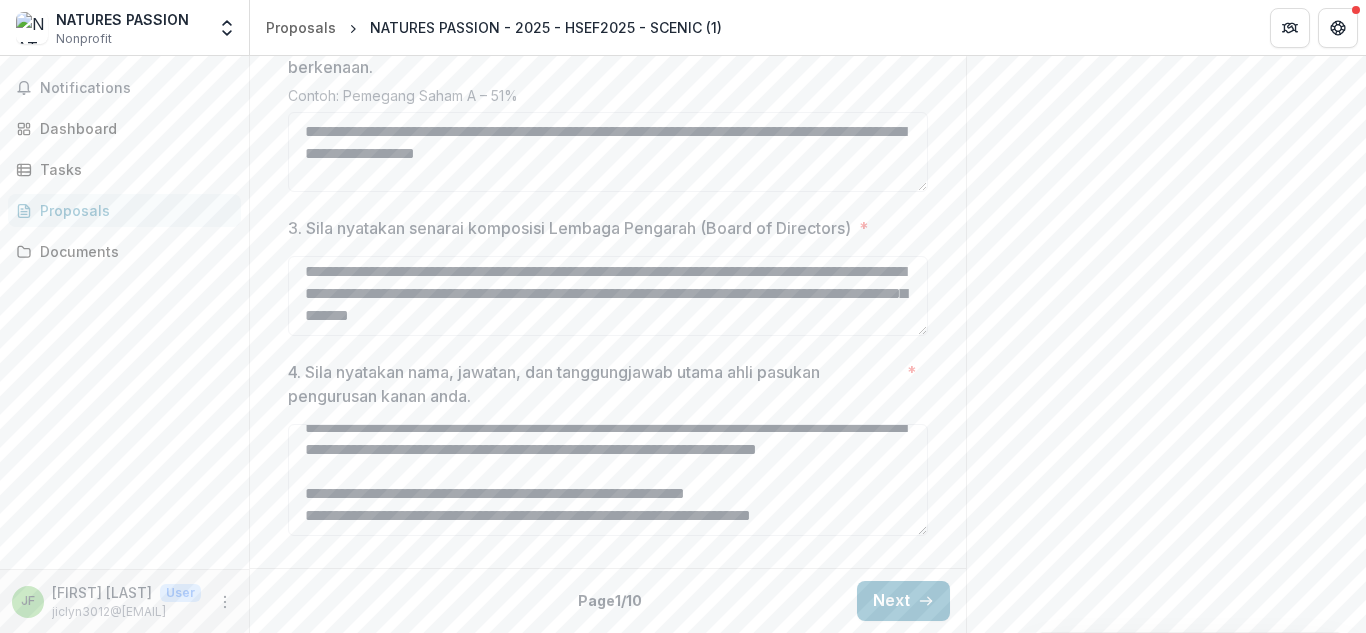 scroll, scrollTop: 293, scrollLeft: 0, axis: vertical 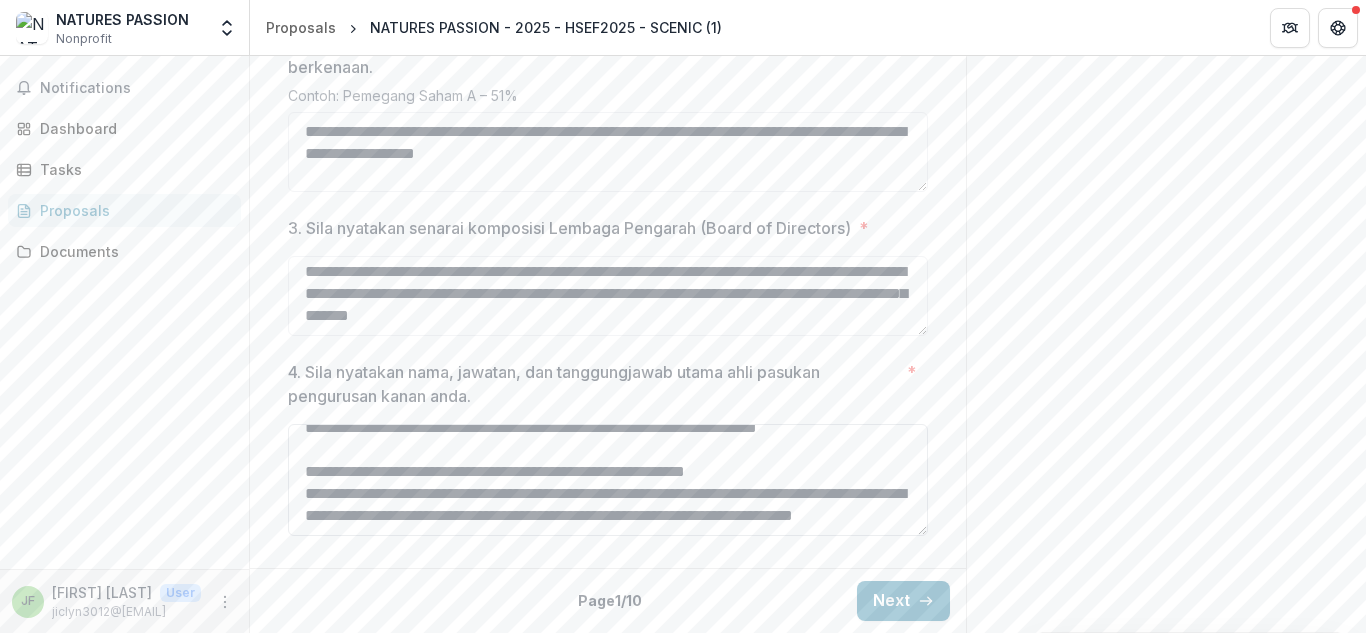 click on "**********" at bounding box center [608, 480] 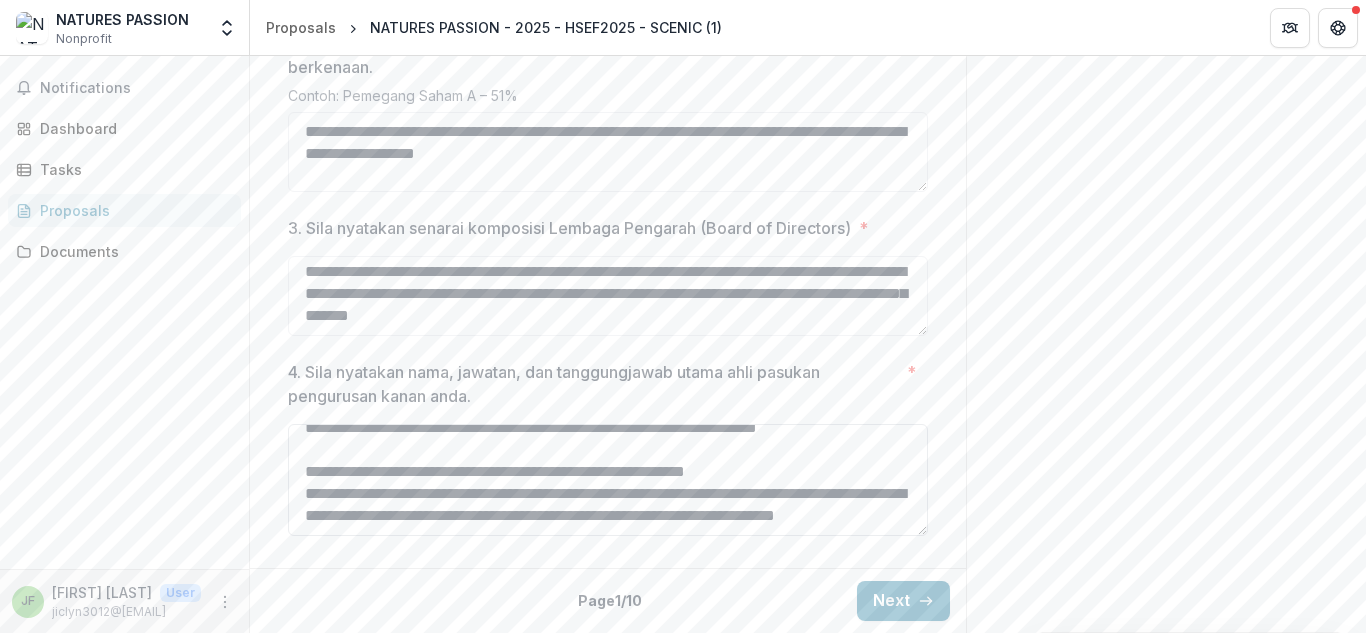 click on "**********" at bounding box center [608, 480] 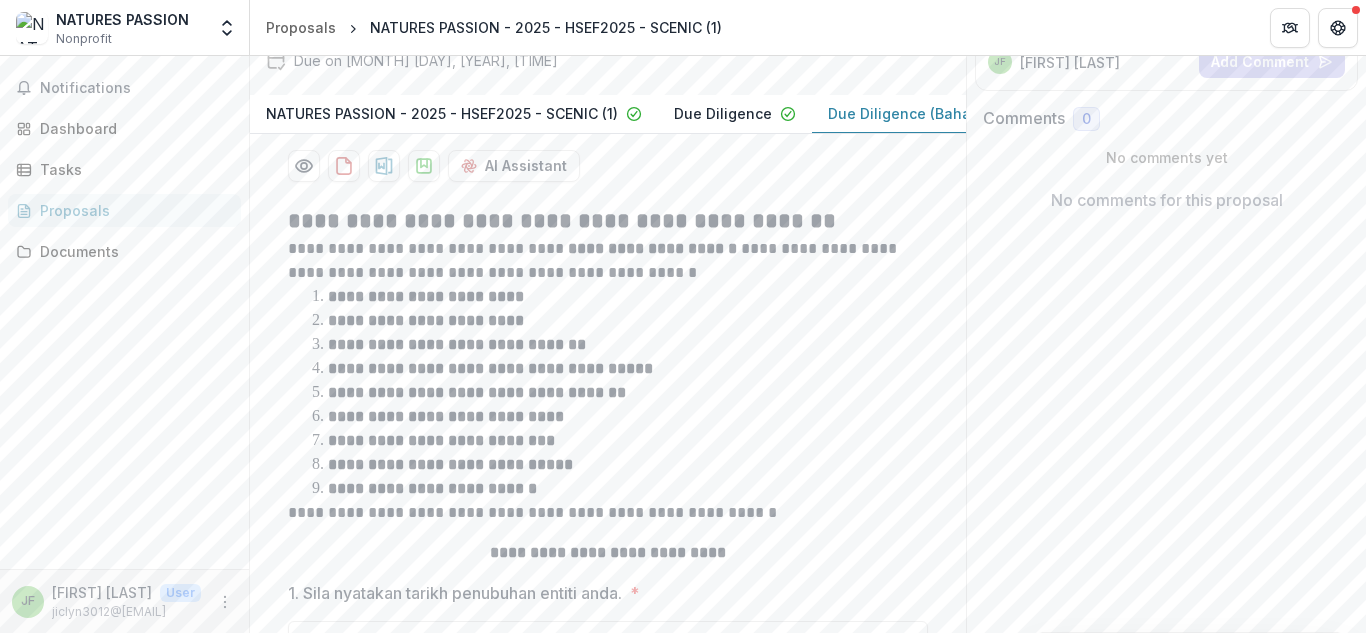 scroll, scrollTop: 314, scrollLeft: 0, axis: vertical 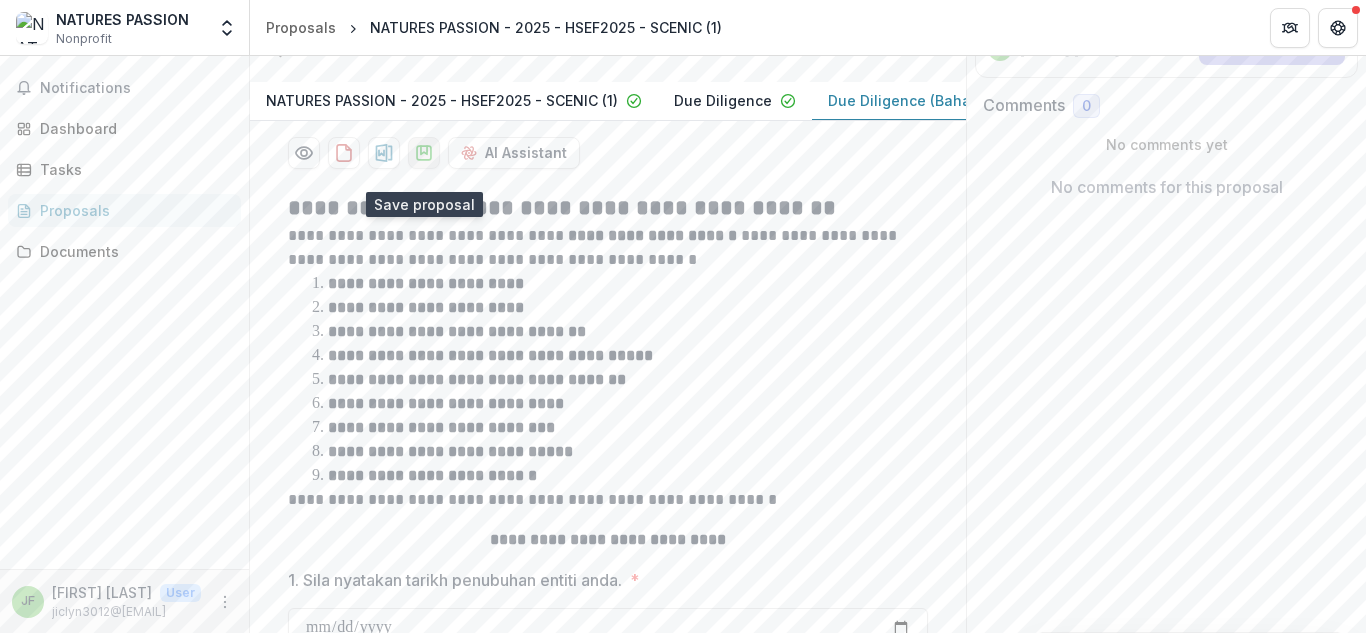 type on "**********" 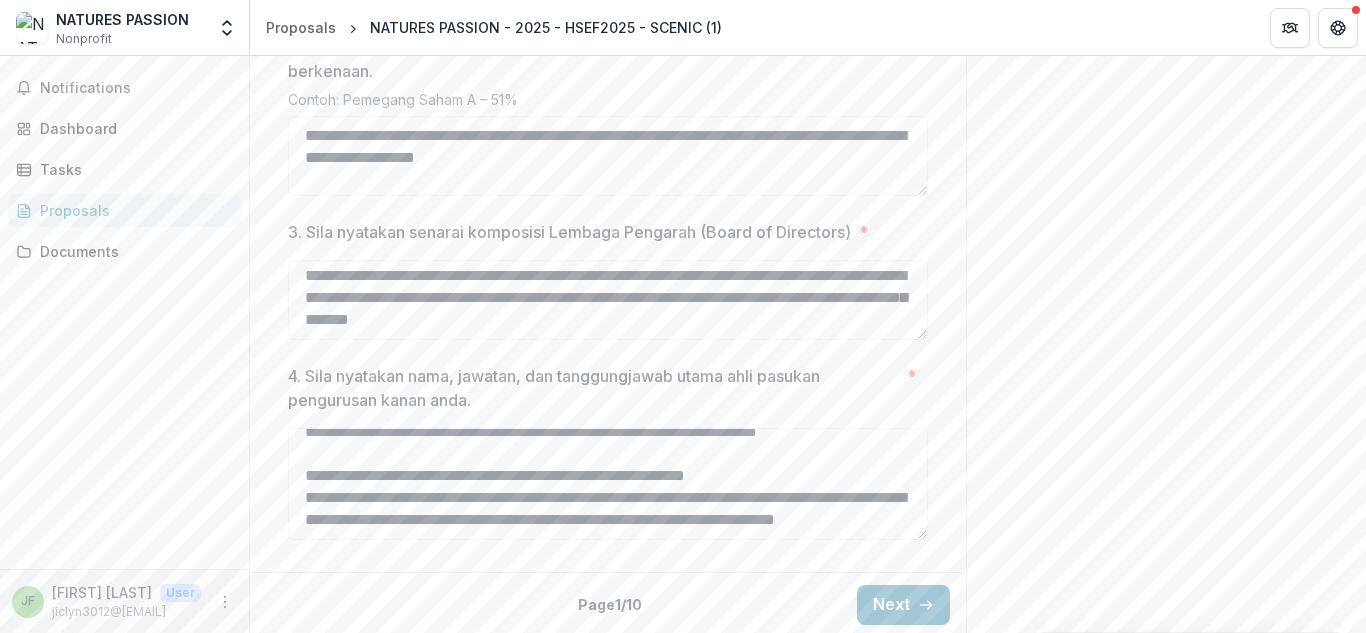 scroll, scrollTop: 962, scrollLeft: 0, axis: vertical 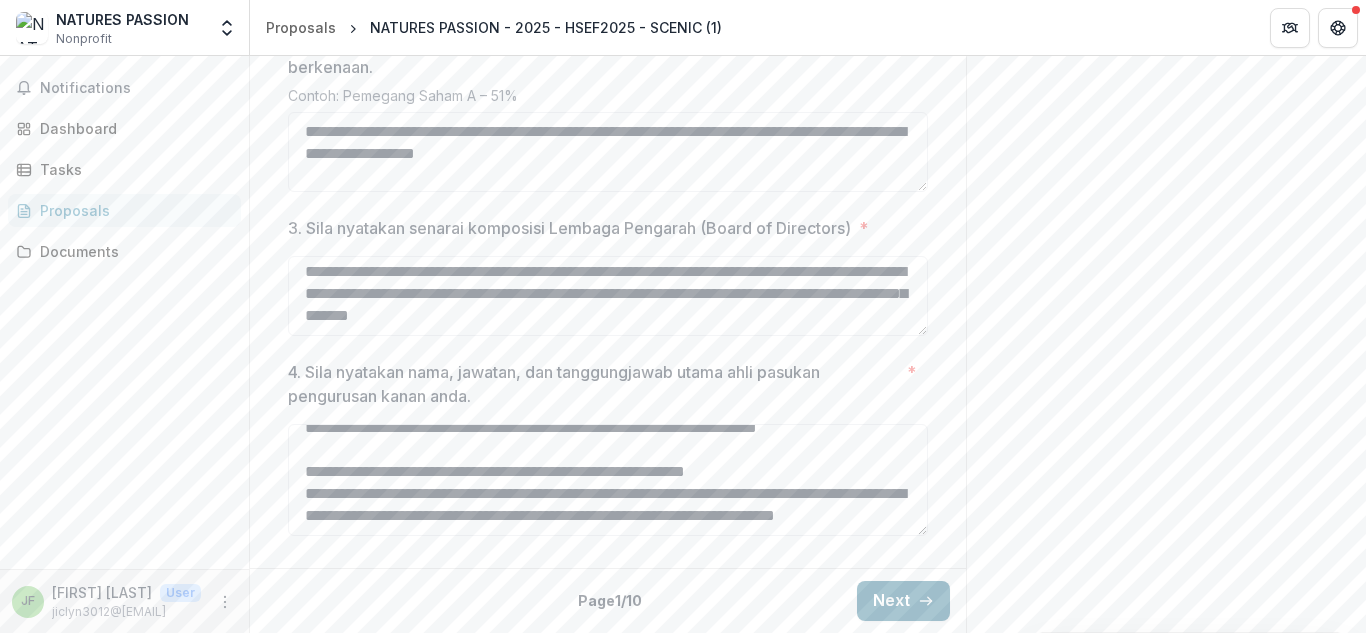 click on "Next" at bounding box center [903, 601] 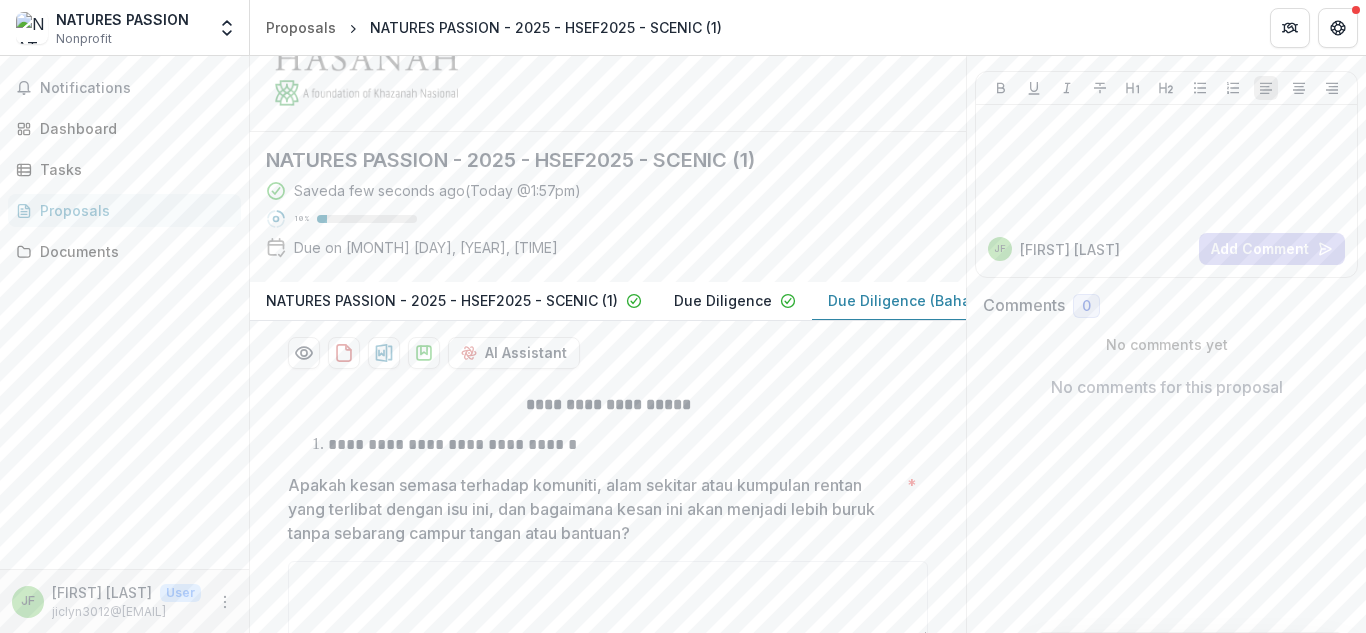 scroll, scrollTop: 83, scrollLeft: 0, axis: vertical 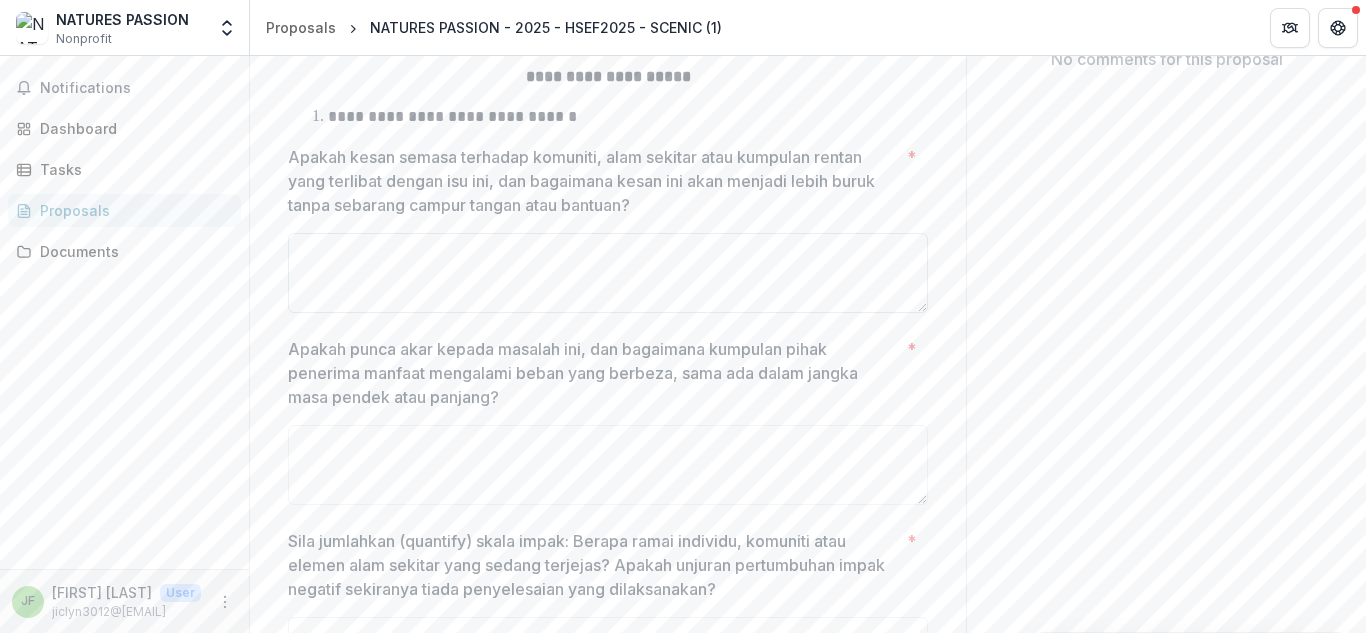 click on "Apakah kesan semasa terhadap komuniti, alam sekitar atau kumpulan rentan yang terlibat dengan isu ini, dan bagaimana kesan ini akan menjadi lebih buruk tanpa sebarang campur tangan atau bantuan? *" at bounding box center (608, 273) 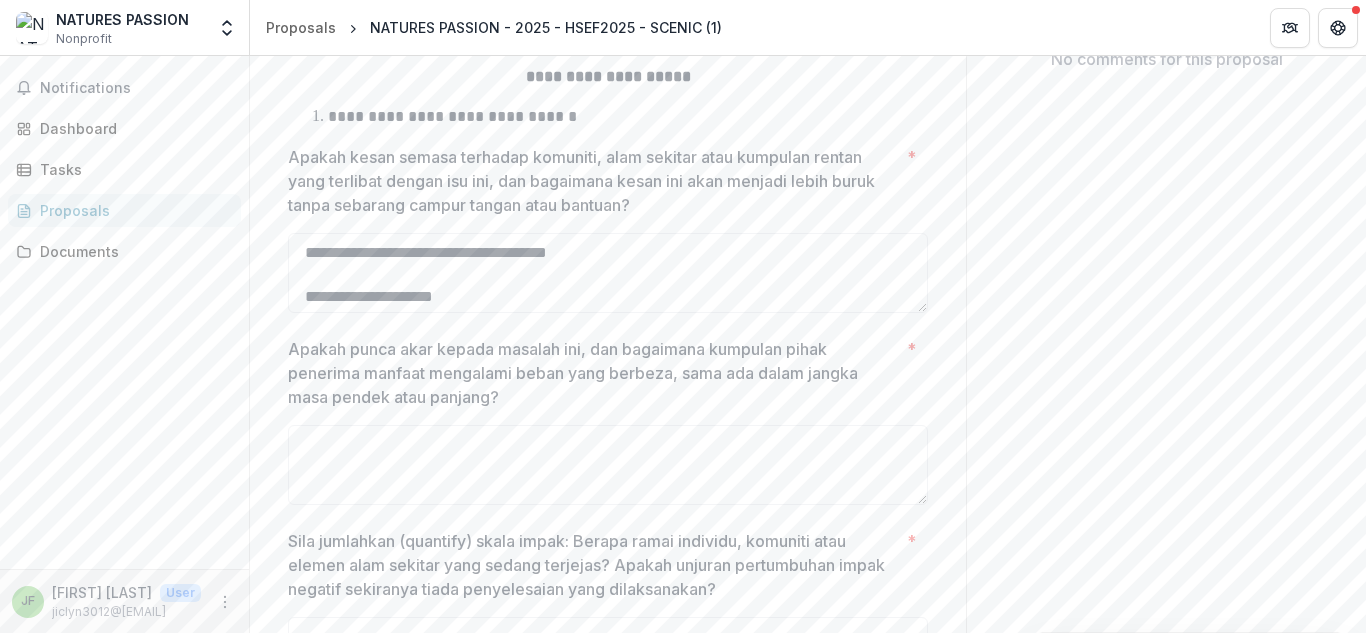 scroll, scrollTop: 942, scrollLeft: 0, axis: vertical 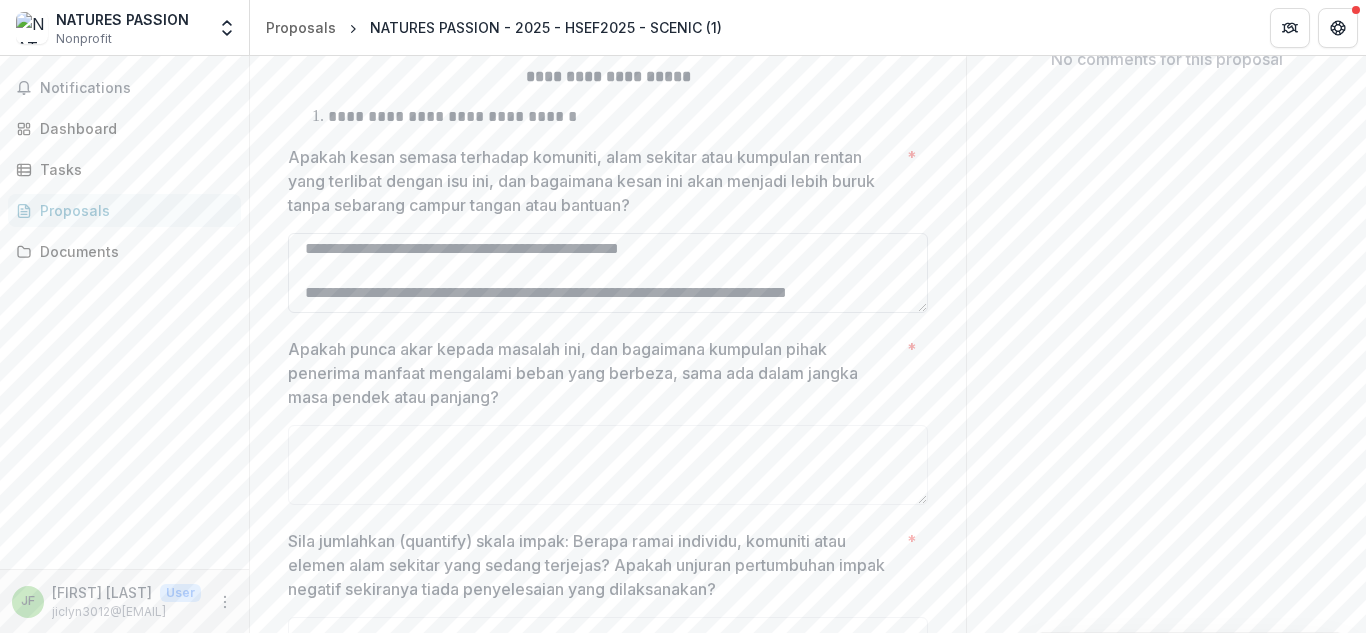 click on "**********" at bounding box center (608, 273) 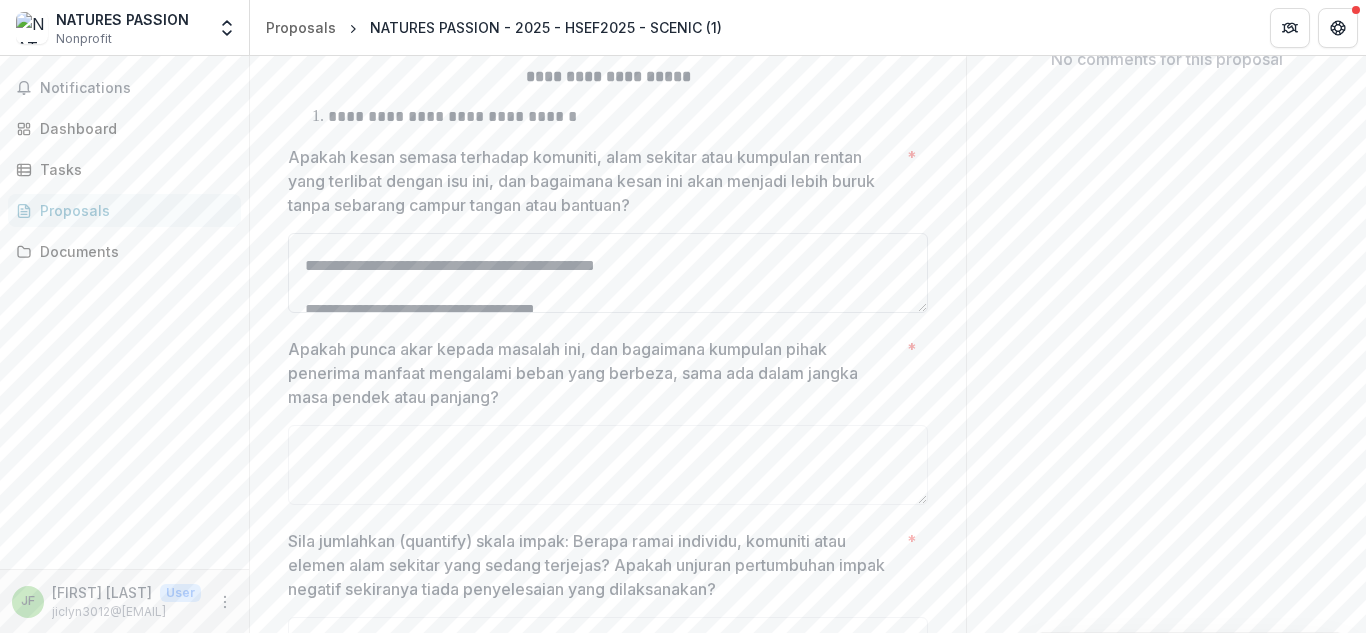 scroll, scrollTop: 9, scrollLeft: 0, axis: vertical 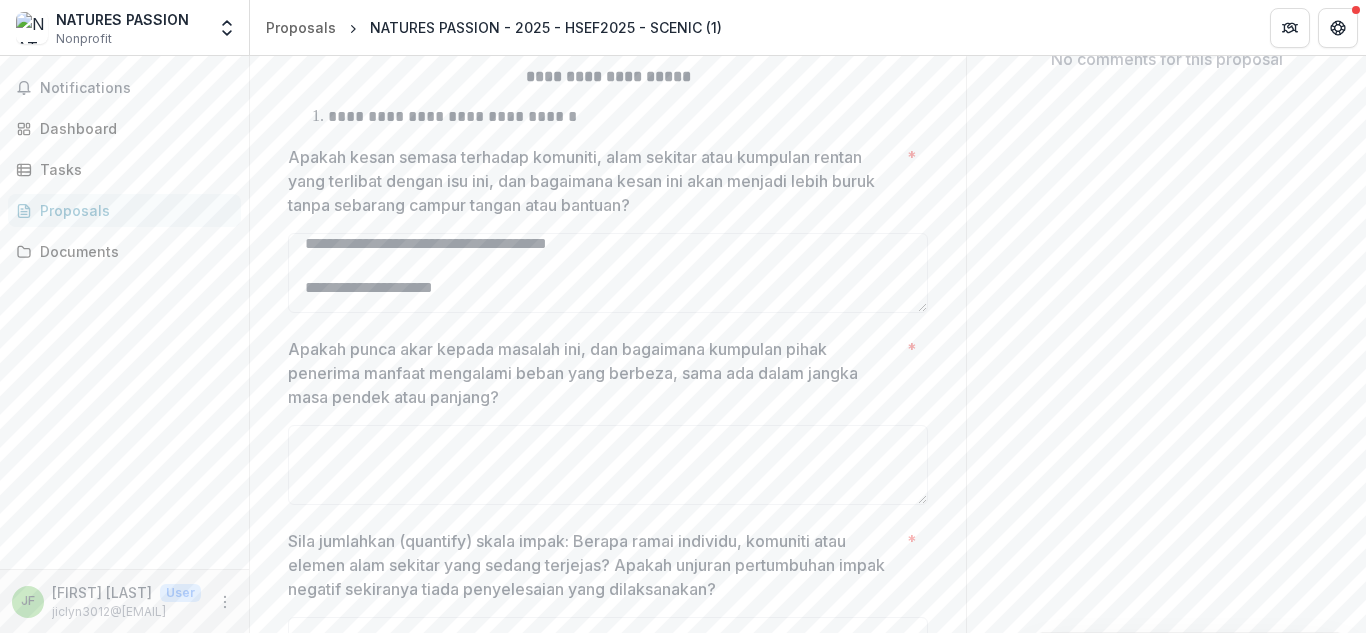 type on "**********" 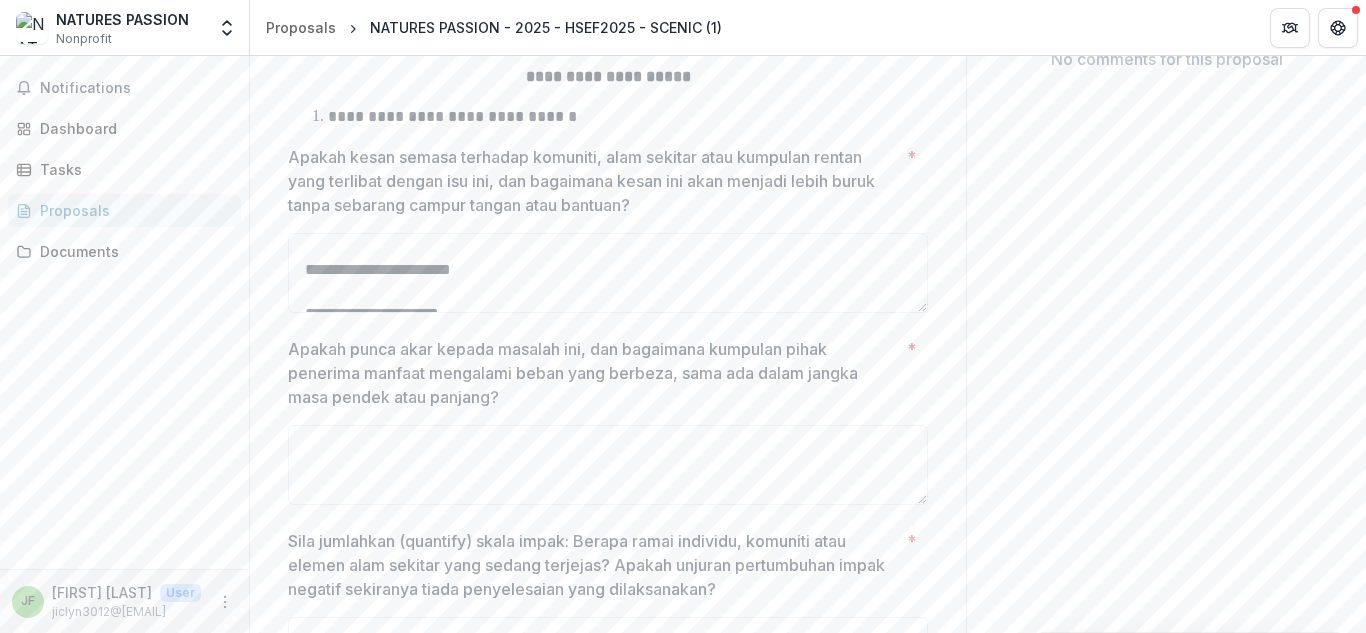 scroll, scrollTop: 950, scrollLeft: 0, axis: vertical 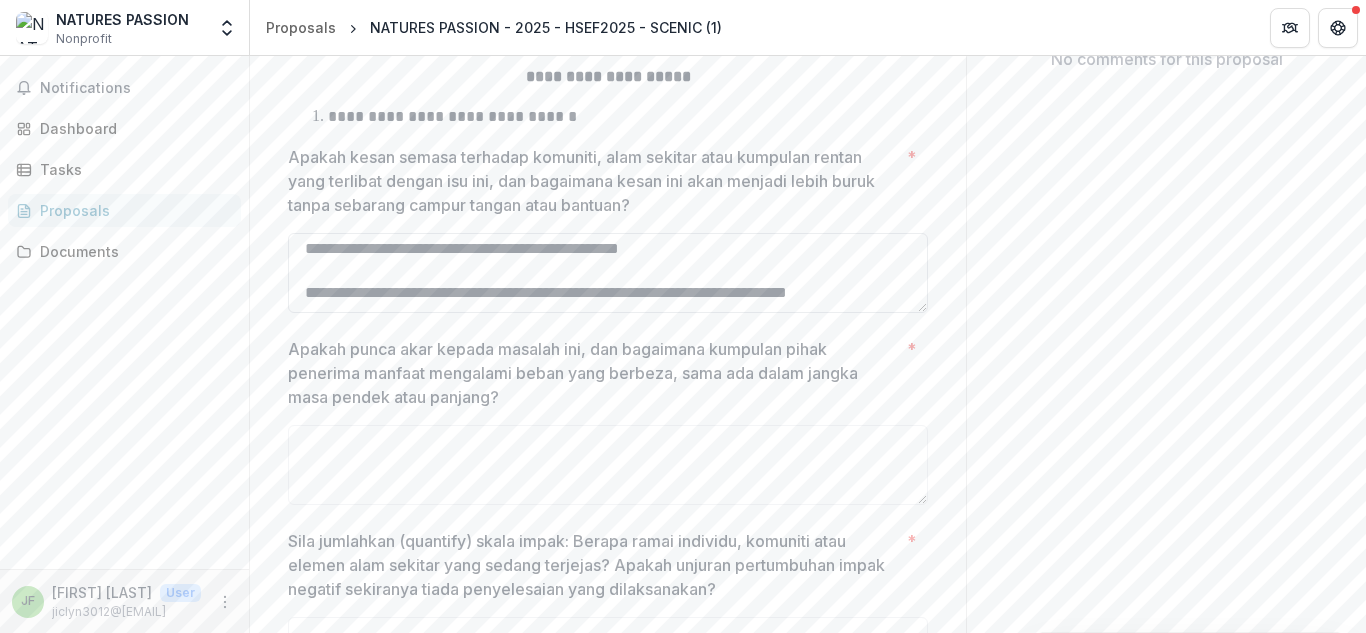 drag, startPoint x: 300, startPoint y: 262, endPoint x: 638, endPoint y: 319, distance: 342.77252 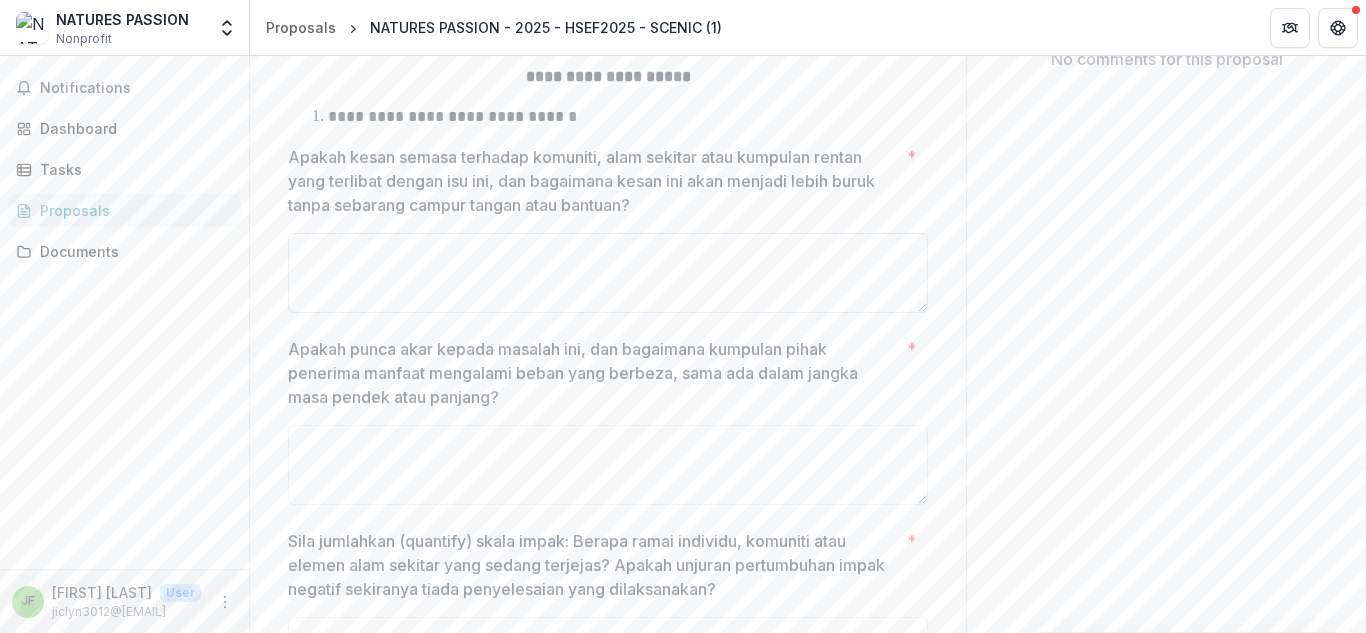 scroll, scrollTop: 0, scrollLeft: 0, axis: both 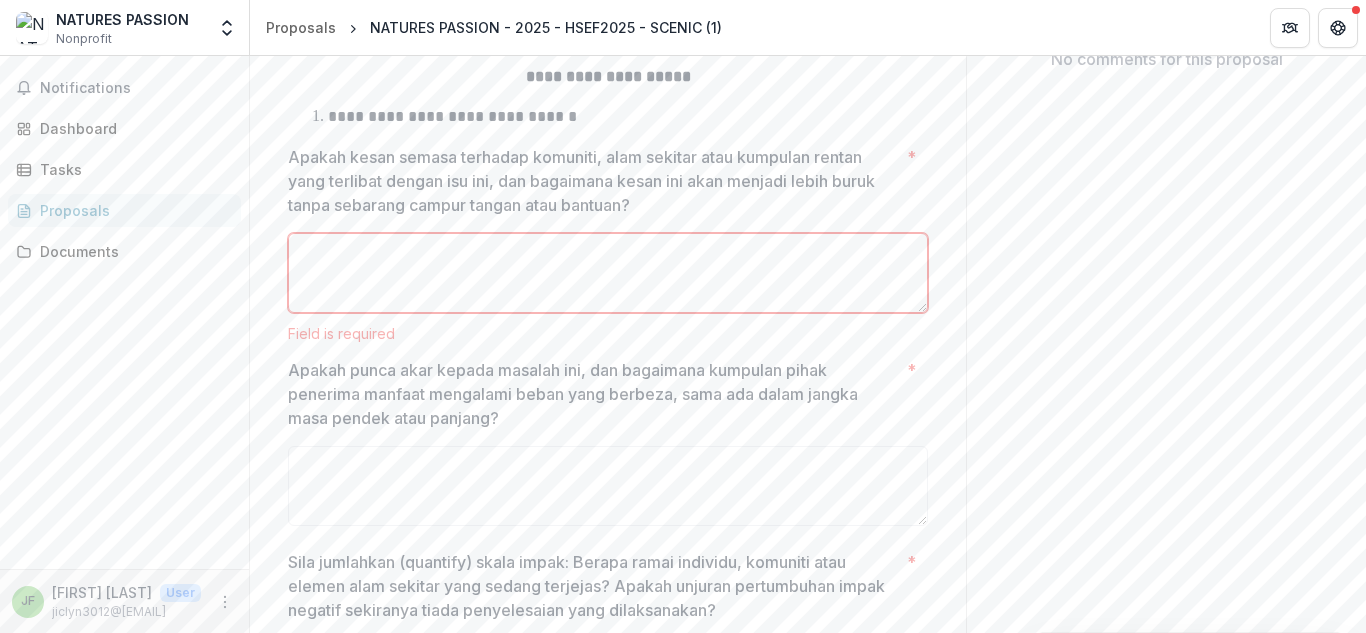 click on "Apakah kesan semasa terhadap komuniti, alam sekitar atau kumpulan rentan yang terlibat dengan isu ini, dan bagaimana kesan ini akan menjadi lebih buruk tanpa sebarang campur tangan atau bantuan? *" at bounding box center [608, 273] 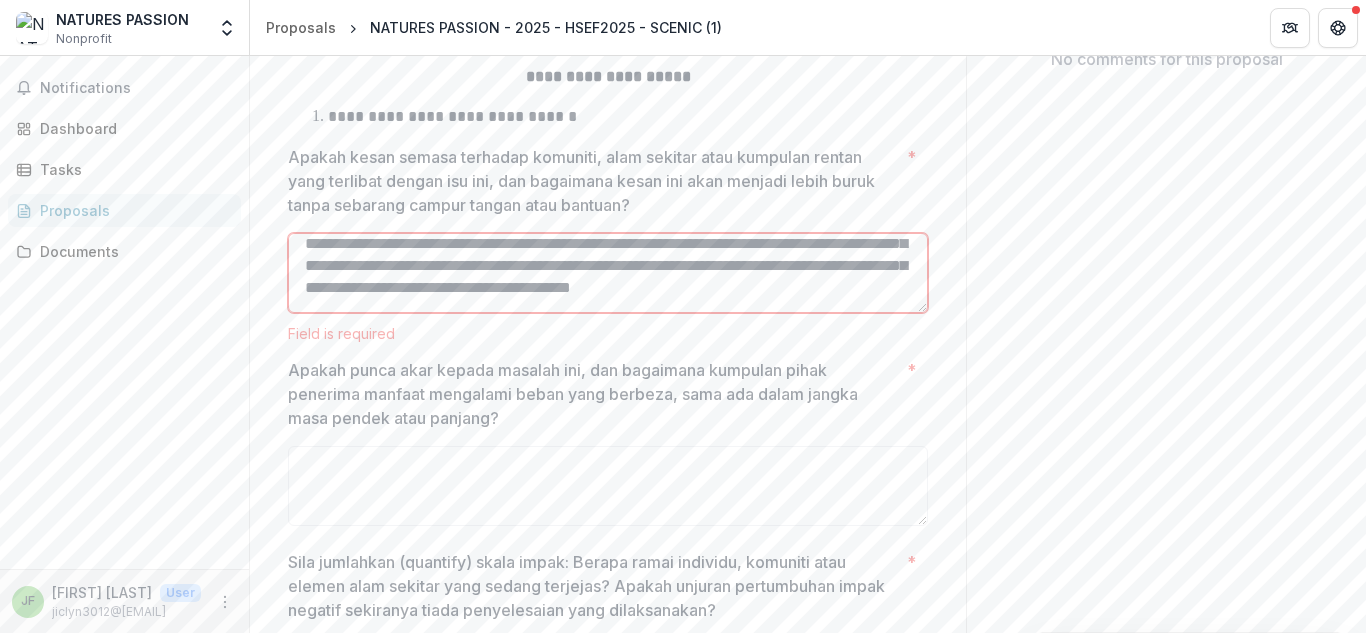 scroll, scrollTop: 9, scrollLeft: 0, axis: vertical 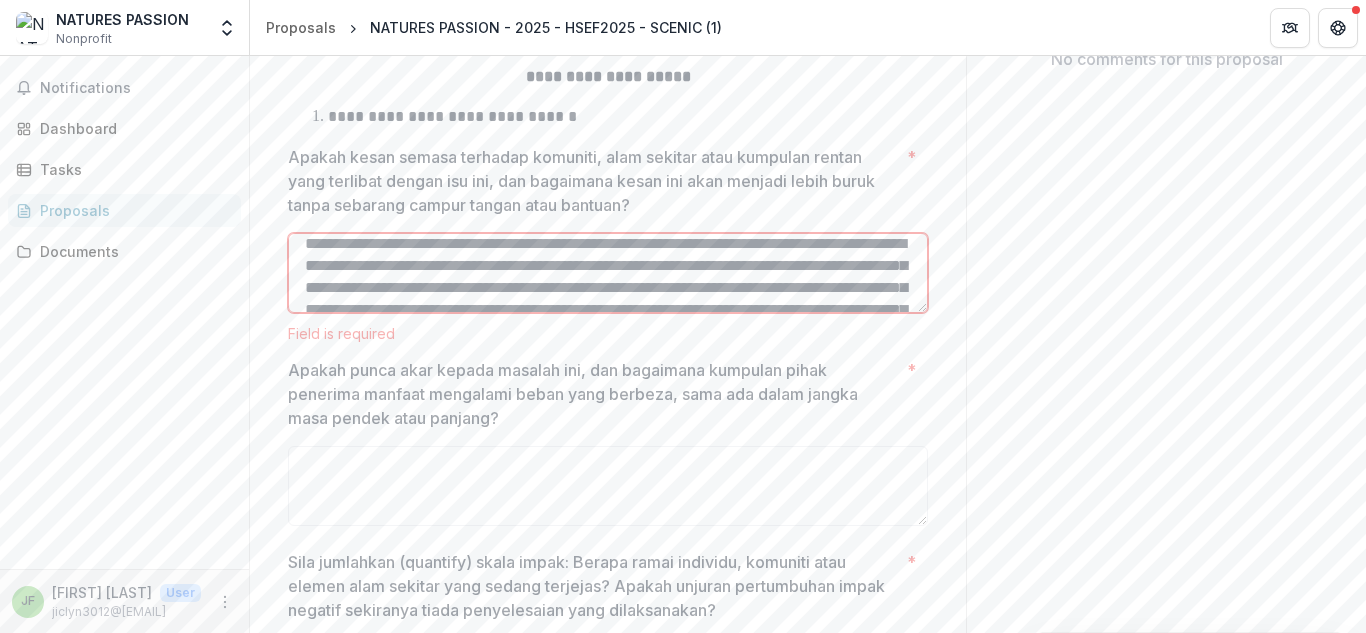 click on "Apakah kesan semasa terhadap komuniti, alam sekitar atau kumpulan rentan yang terlibat dengan isu ini, dan bagaimana kesan ini akan menjadi lebih buruk tanpa sebarang campur tangan atau bantuan? *" at bounding box center (608, 273) 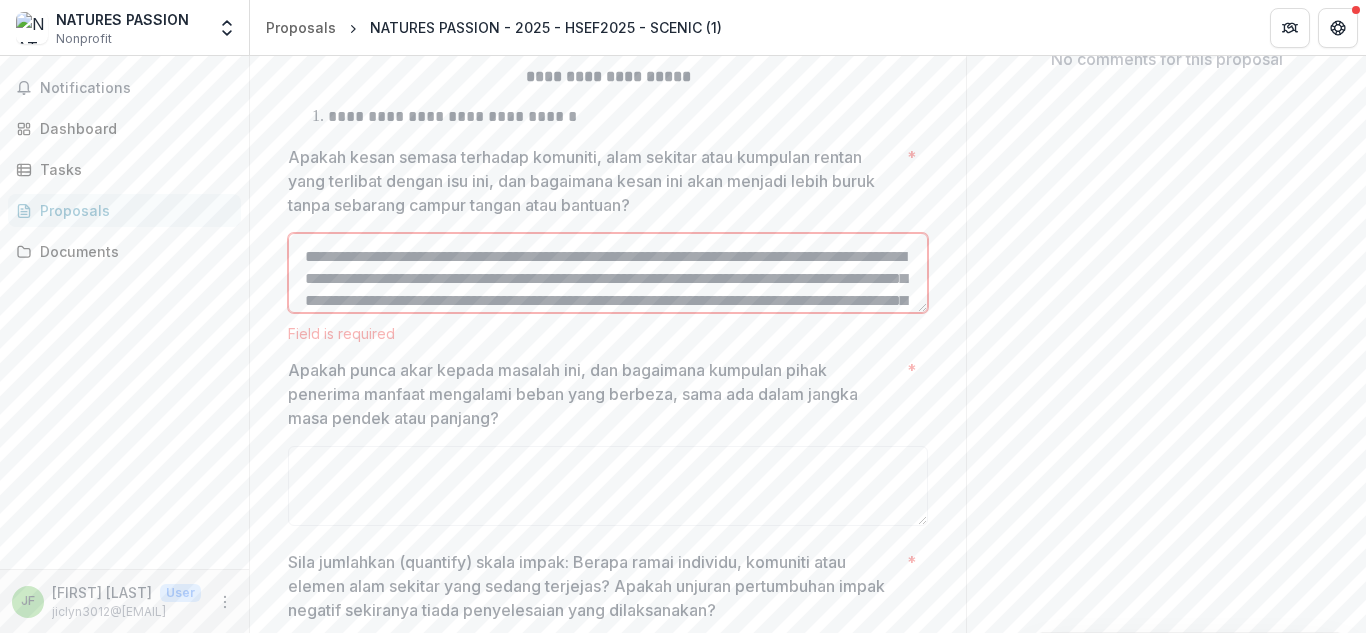 scroll, scrollTop: 150, scrollLeft: 0, axis: vertical 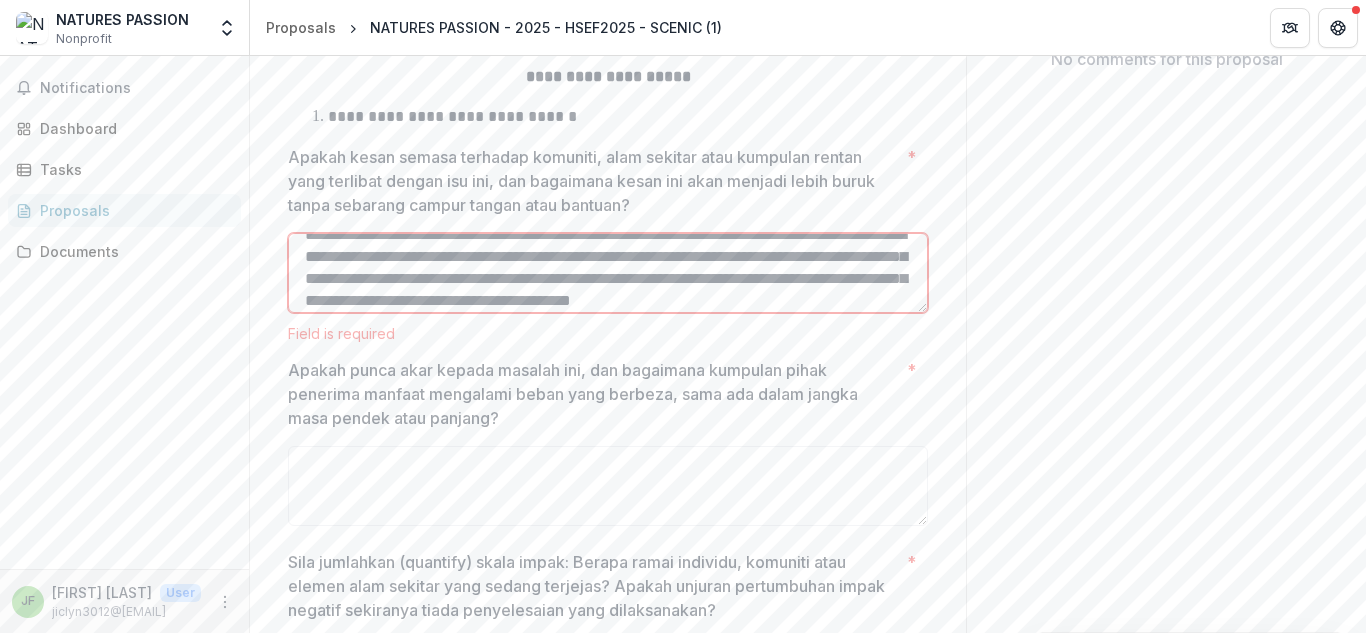 click on "Apakah kesan semasa terhadap komuniti, alam sekitar atau kumpulan rentan yang terlibat dengan isu ini, dan bagaimana kesan ini akan menjadi lebih buruk tanpa sebarang campur tangan atau bantuan? *" at bounding box center (608, 273) 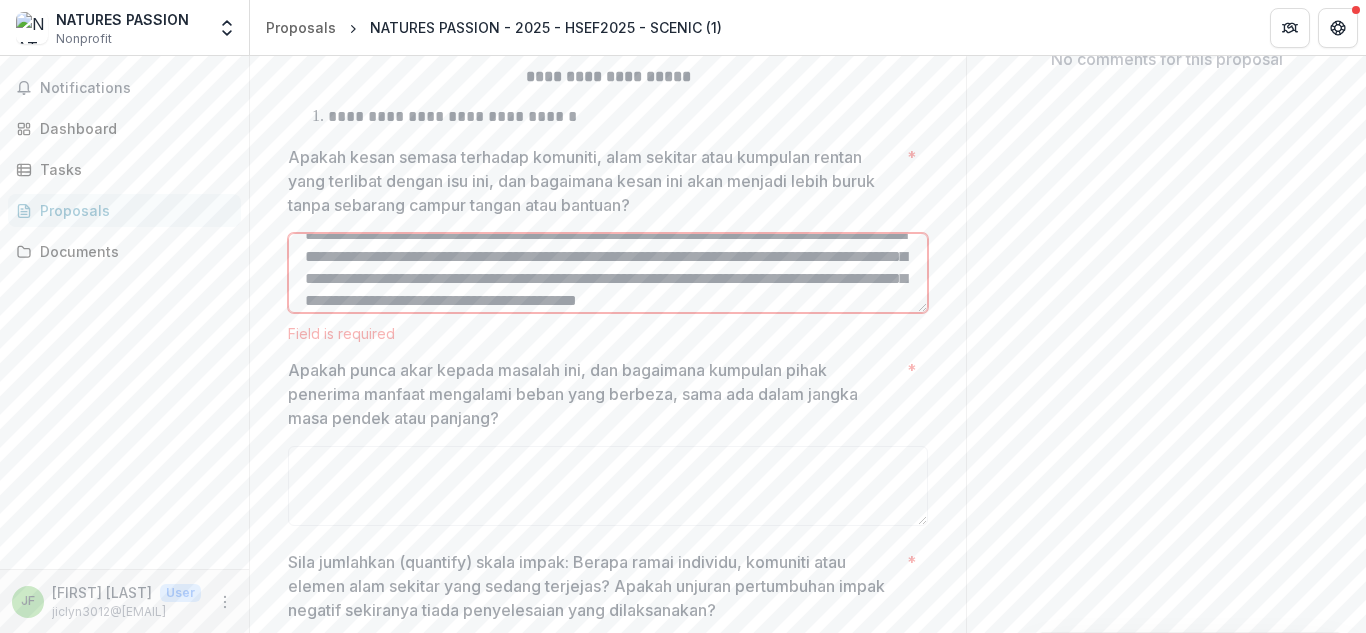 click on "Apakah kesan semasa terhadap komuniti, alam sekitar atau kumpulan rentan yang terlibat dengan isu ini, dan bagaimana kesan ini akan menjadi lebih buruk tanpa sebarang campur tangan atau bantuan? *" at bounding box center (608, 273) 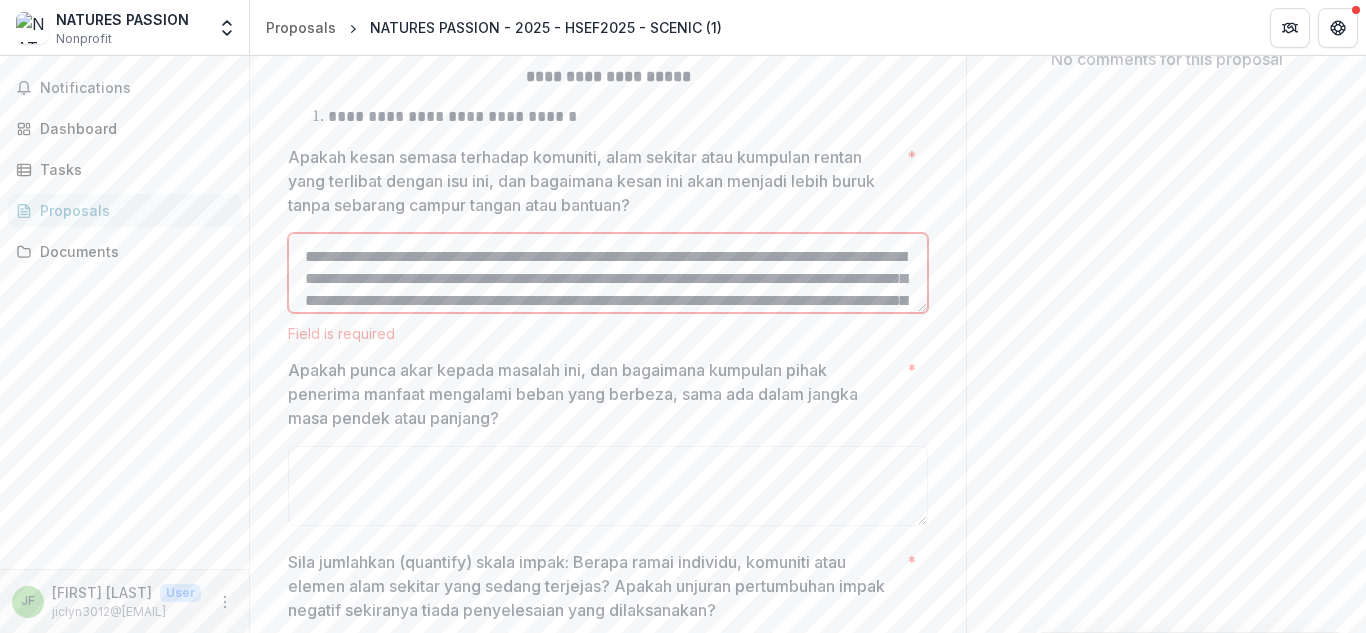 scroll, scrollTop: 150, scrollLeft: 0, axis: vertical 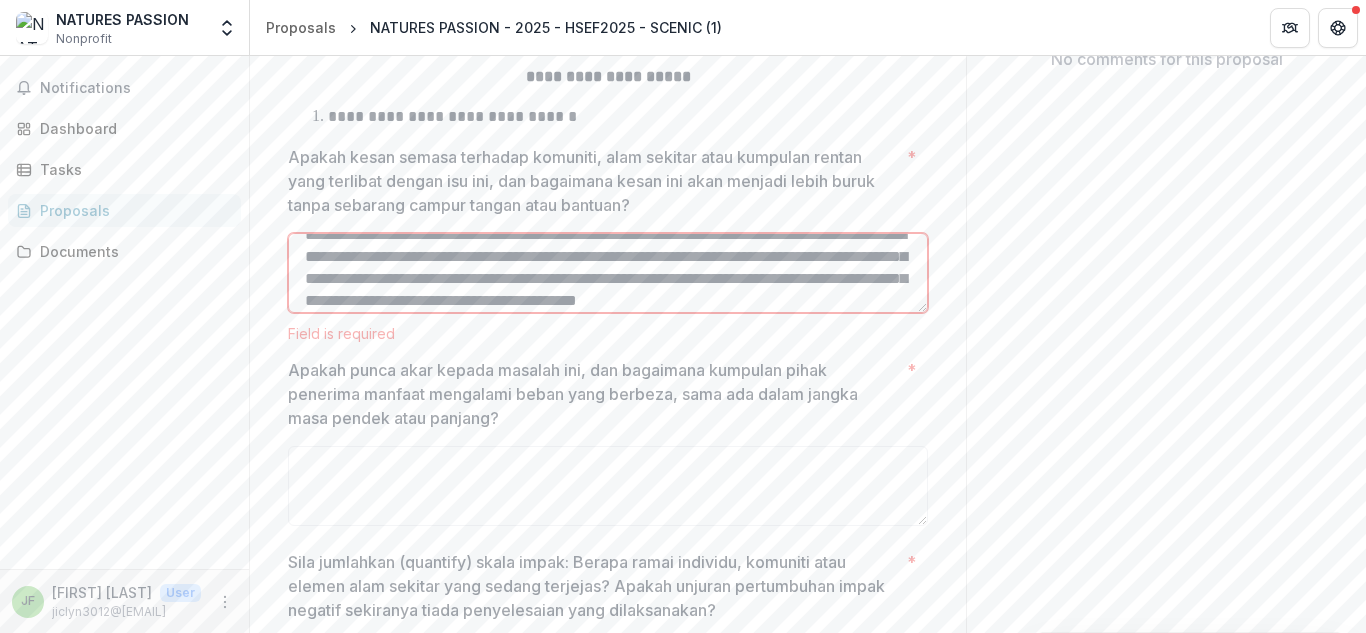 click on "Apakah kesan semasa terhadap komuniti, alam sekitar atau kumpulan rentan yang terlibat dengan isu ini, dan bagaimana kesan ini akan menjadi lebih buruk tanpa sebarang campur tangan atau bantuan? *" at bounding box center [608, 273] 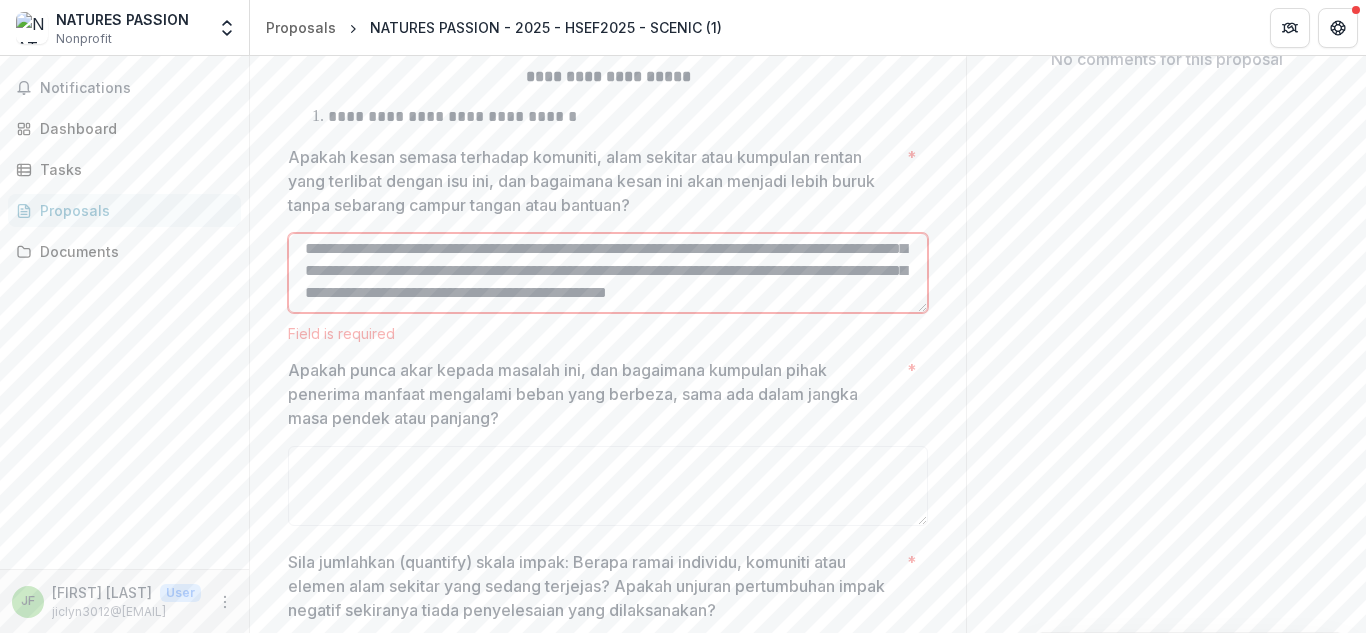 scroll, scrollTop: 392, scrollLeft: 0, axis: vertical 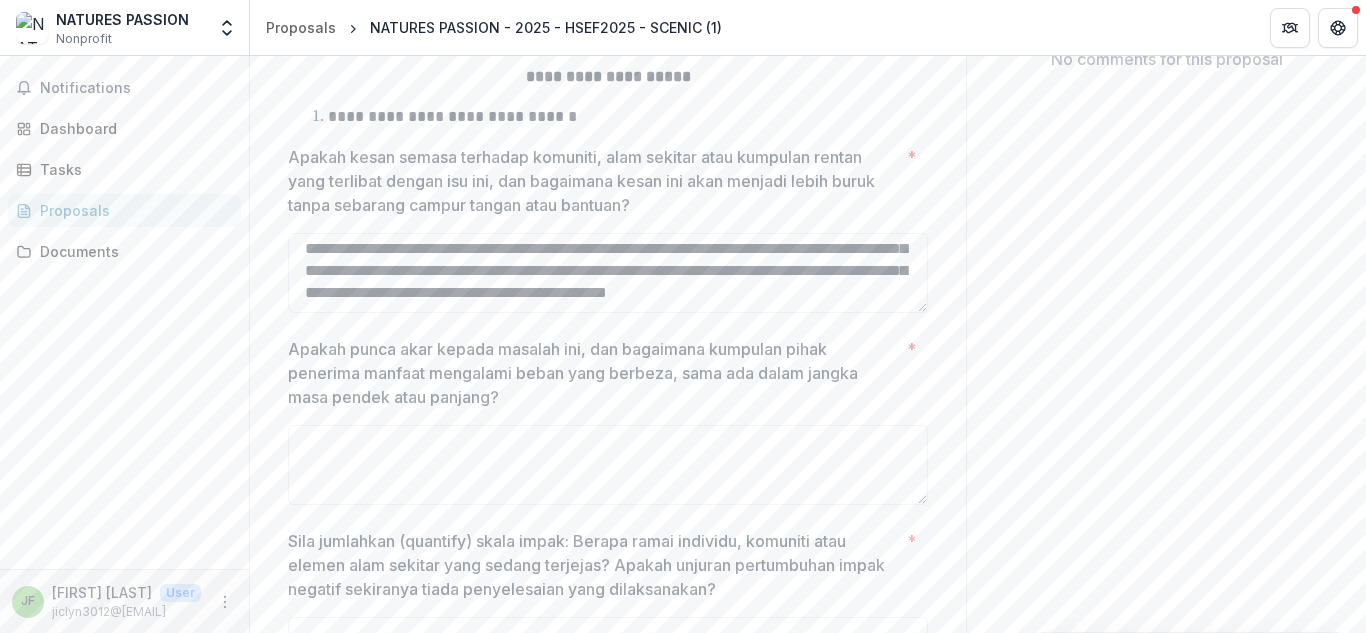 click on "Apakah punca akar kepada masalah ini, dan bagaimana kumpulan pihak penerima manfaat mengalami beban yang berbeza, sama ada dalam jangka masa pendek atau panjang? *" at bounding box center (608, 425) 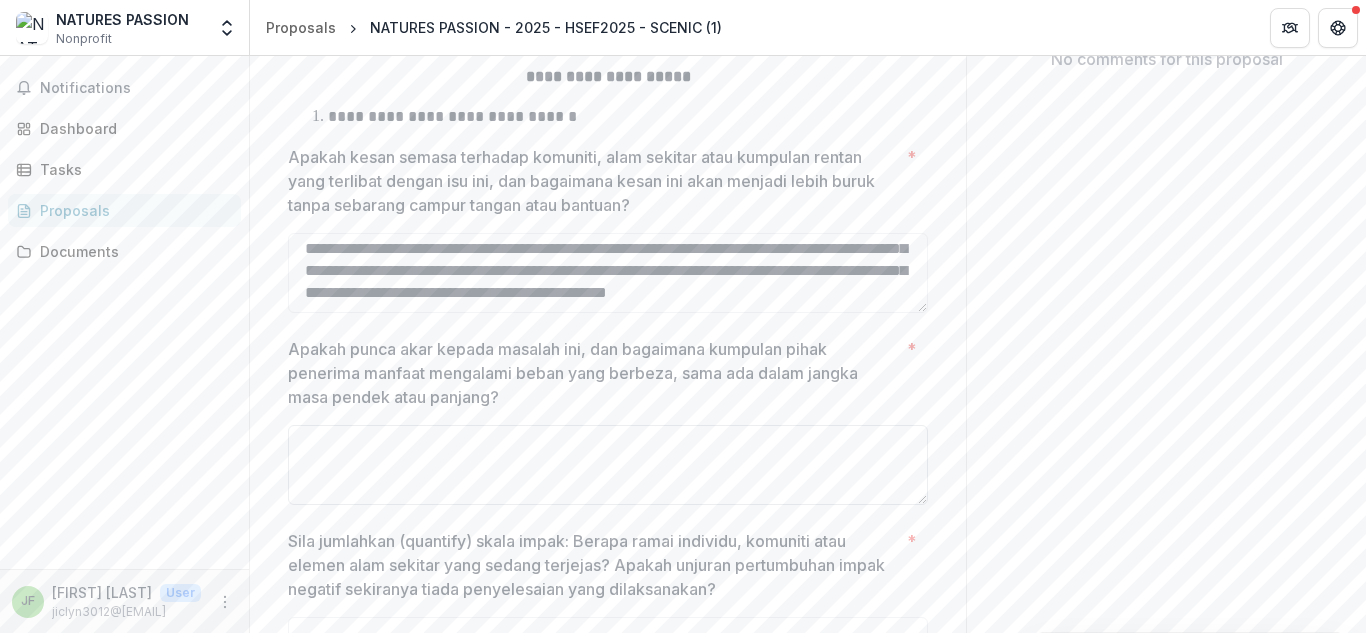 click on "Apakah punca akar kepada masalah ini, dan bagaimana kumpulan pihak penerima manfaat mengalami beban yang berbeza, sama ada dalam jangka masa pendek atau panjang? *" at bounding box center (608, 465) 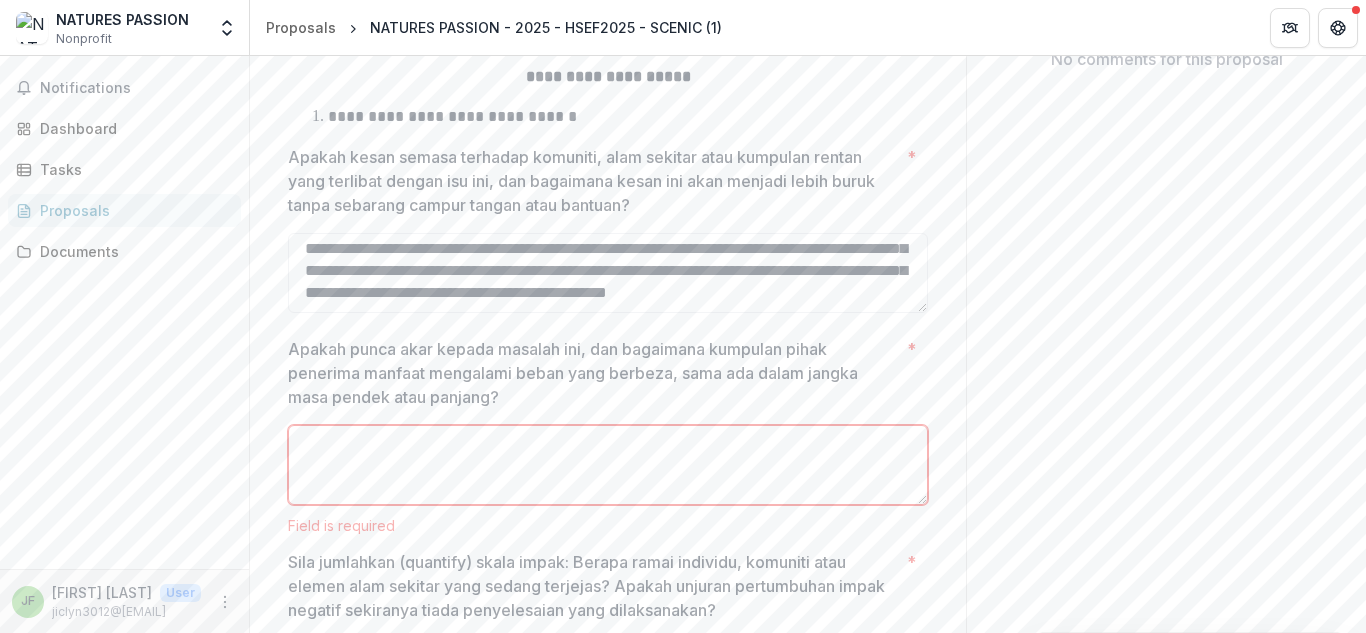 click on "Apakah punca akar kepada masalah ini, dan bagaimana kumpulan pihak penerima manfaat mengalami beban yang berbeza, sama ada dalam jangka masa pendek atau panjang? *" at bounding box center [608, 465] 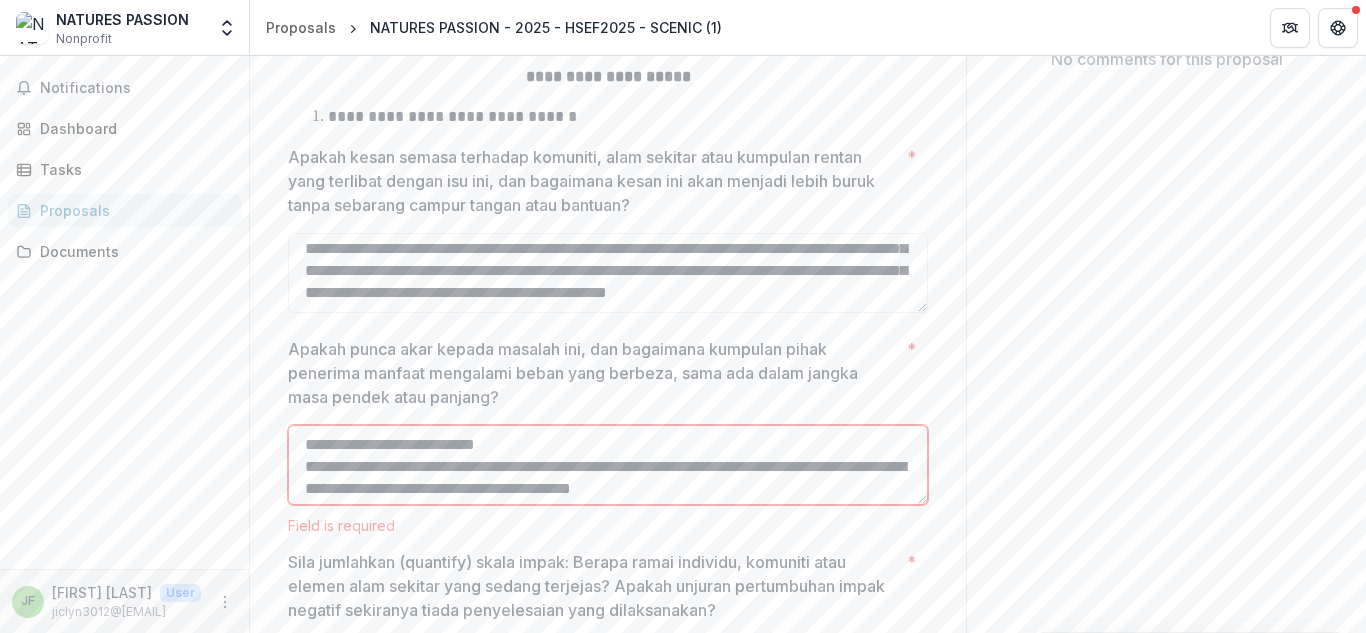 scroll, scrollTop: 986, scrollLeft: 0, axis: vertical 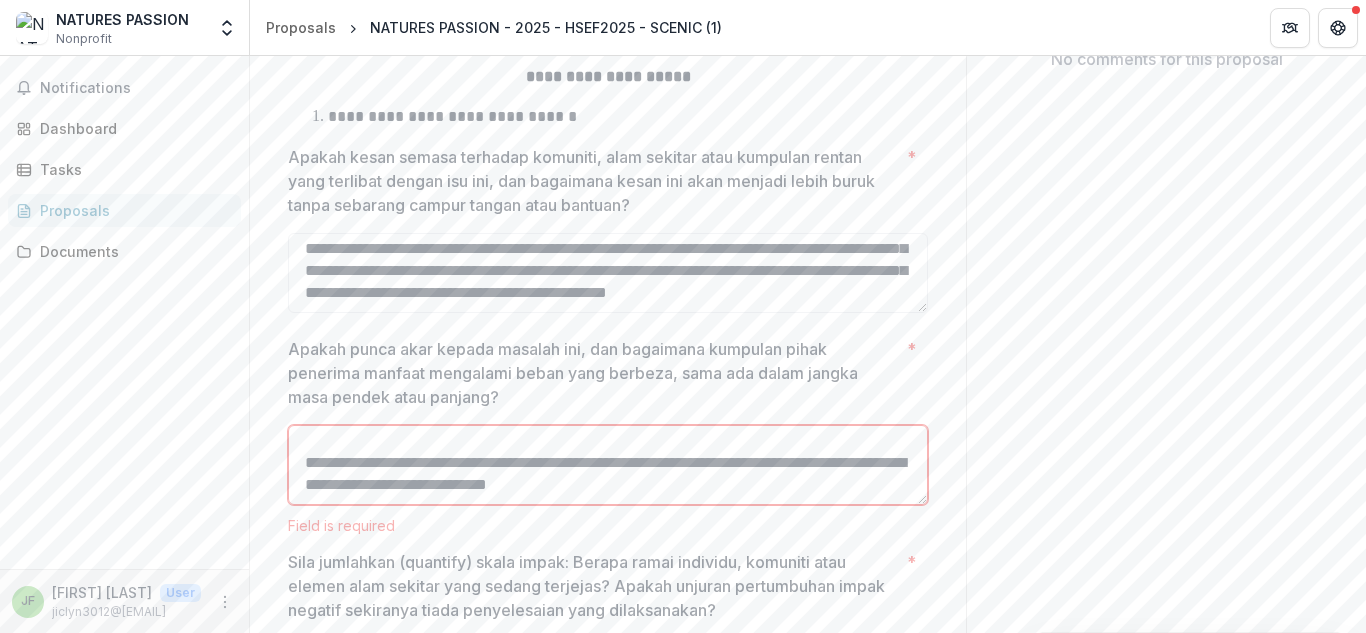 click on "Apakah punca akar kepada masalah ini, dan bagaimana kumpulan pihak penerima manfaat mengalami beban yang berbeza, sama ada dalam jangka masa pendek atau panjang? *" at bounding box center (608, 465) 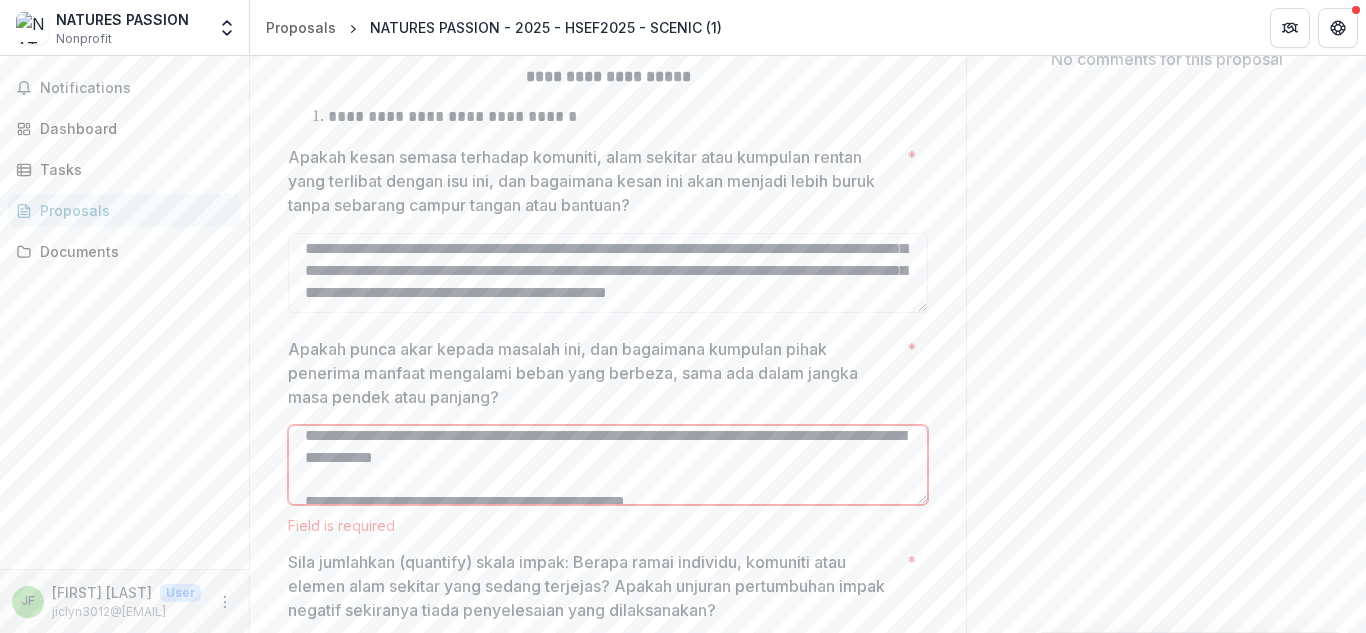scroll, scrollTop: 9, scrollLeft: 0, axis: vertical 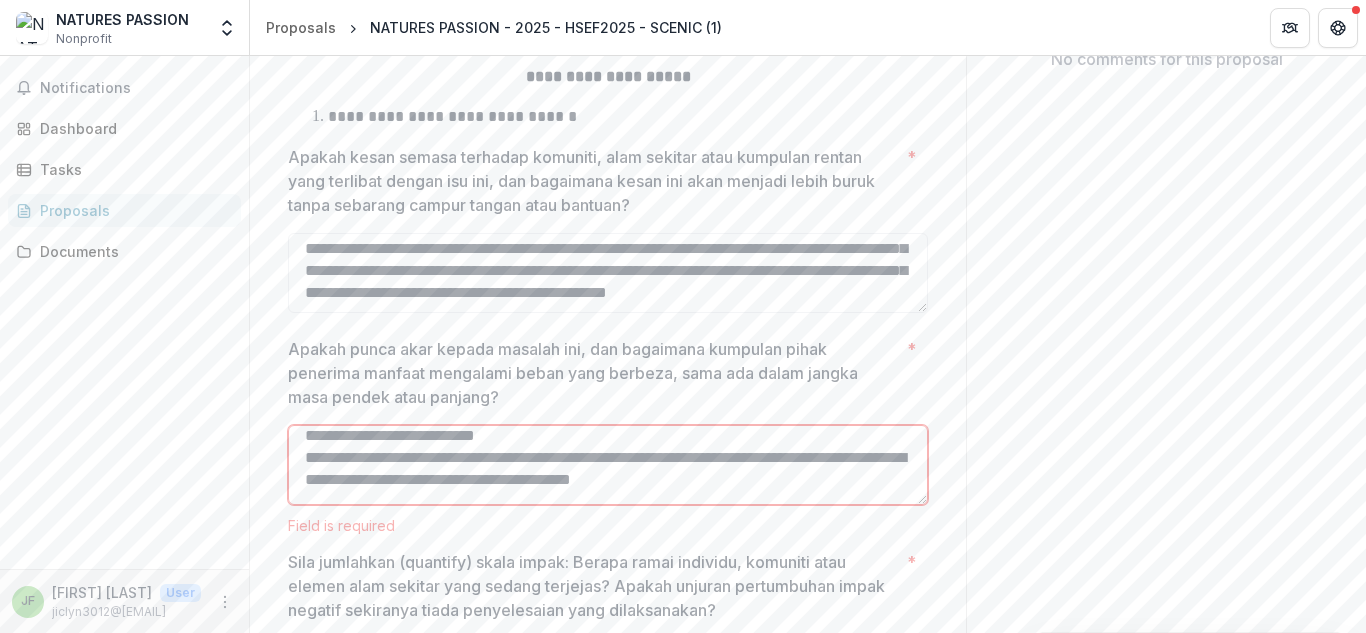 click on "Apakah punca akar kepada masalah ini, dan bagaimana kumpulan pihak penerima manfaat mengalami beban yang berbeza, sama ada dalam jangka masa pendek atau panjang? *" at bounding box center [608, 465] 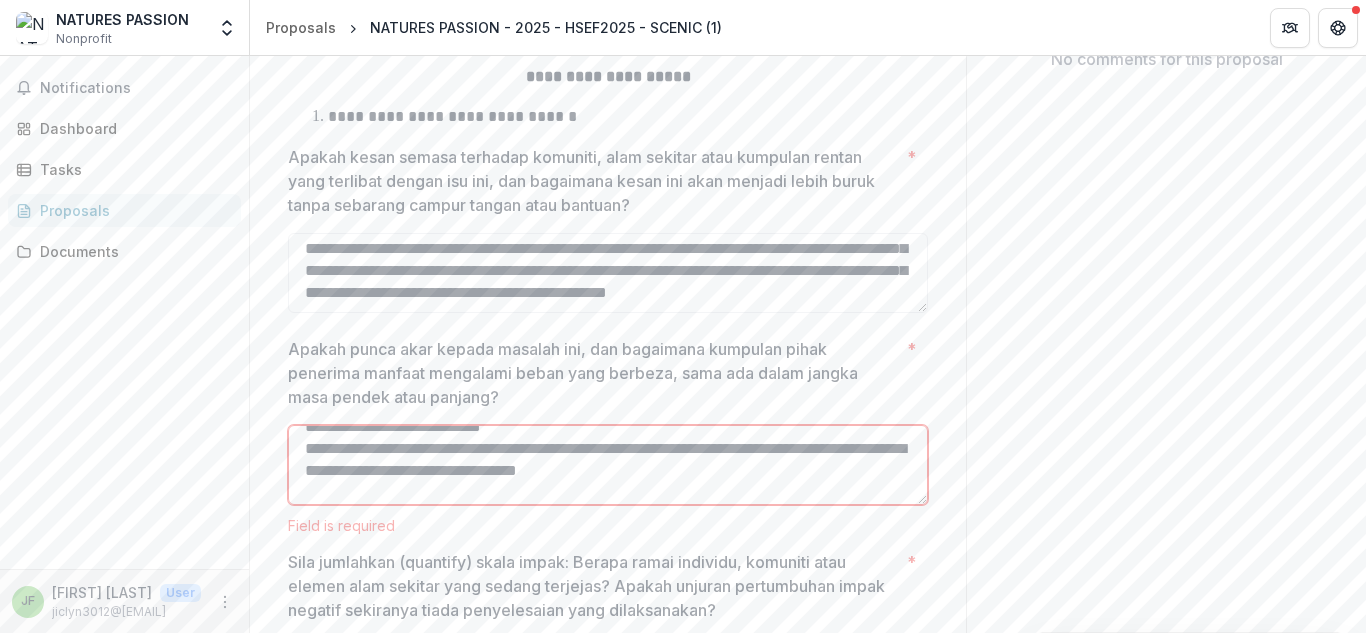 scroll, scrollTop: 392, scrollLeft: 0, axis: vertical 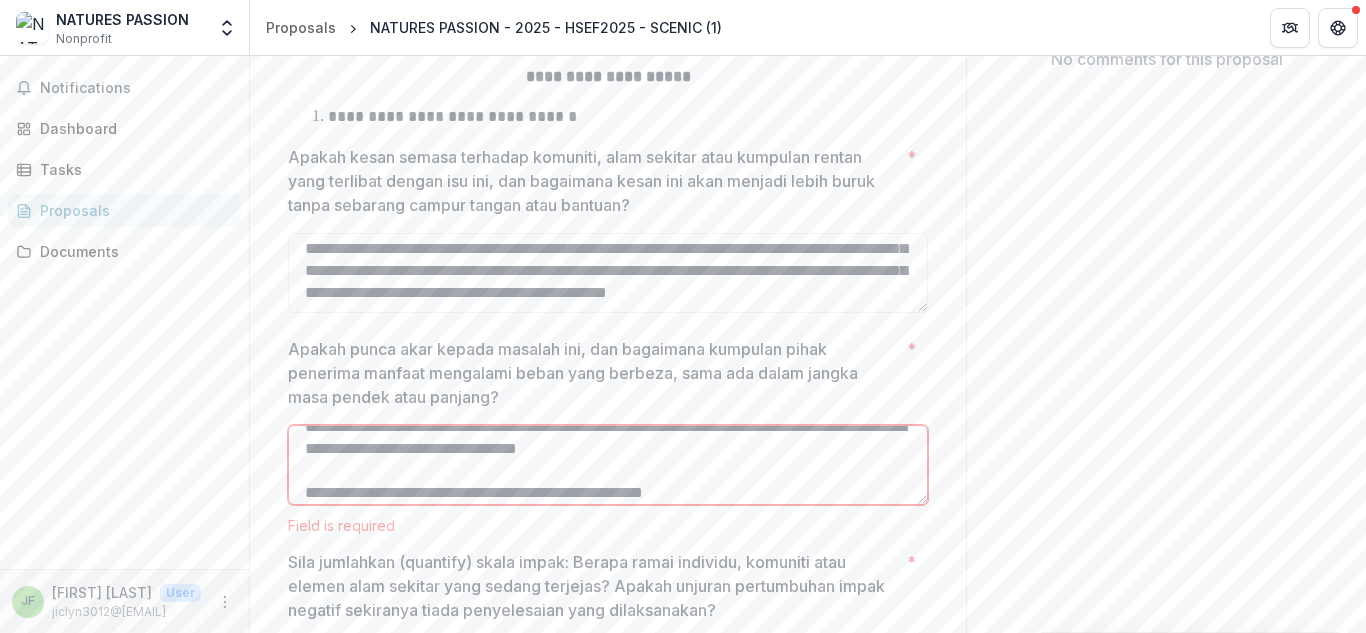 click on "Apakah punca akar kepada masalah ini, dan bagaimana kumpulan pihak penerima manfaat mengalami beban yang berbeza, sama ada dalam jangka masa pendek atau panjang? *" at bounding box center (608, 465) 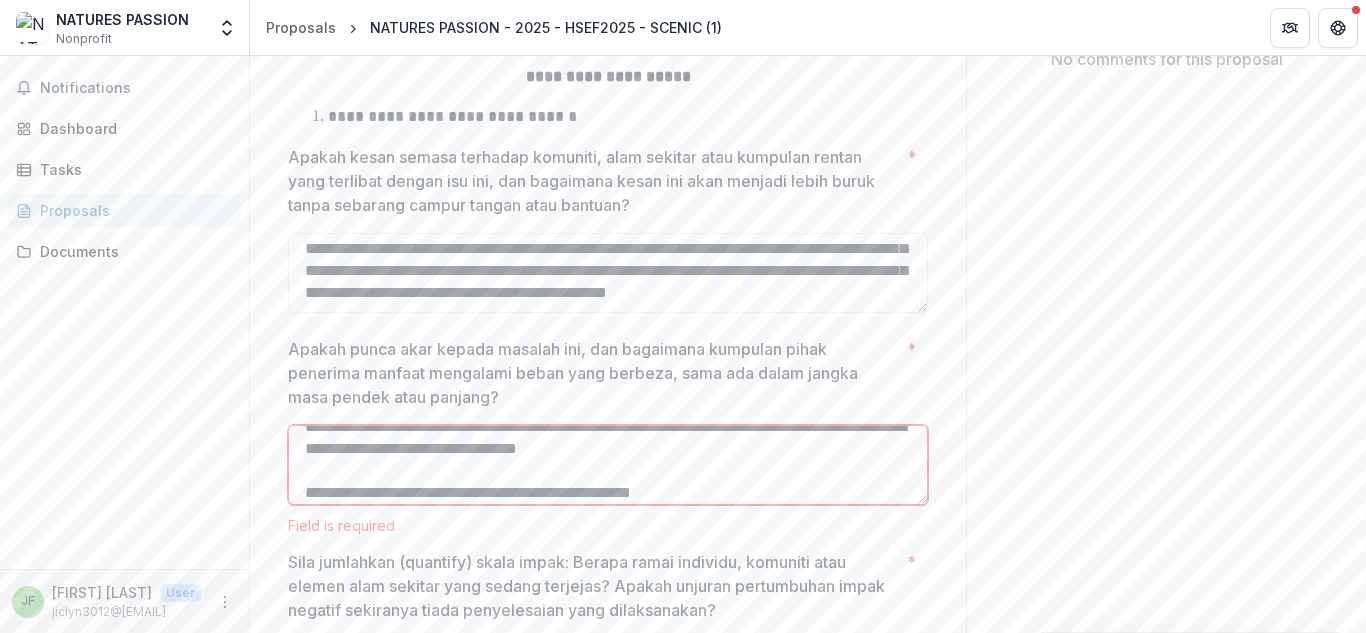 click on "Apakah punca akar kepada masalah ini, dan bagaimana kumpulan pihak penerima manfaat mengalami beban yang berbeza, sama ada dalam jangka masa pendek atau panjang? *" at bounding box center [608, 465] 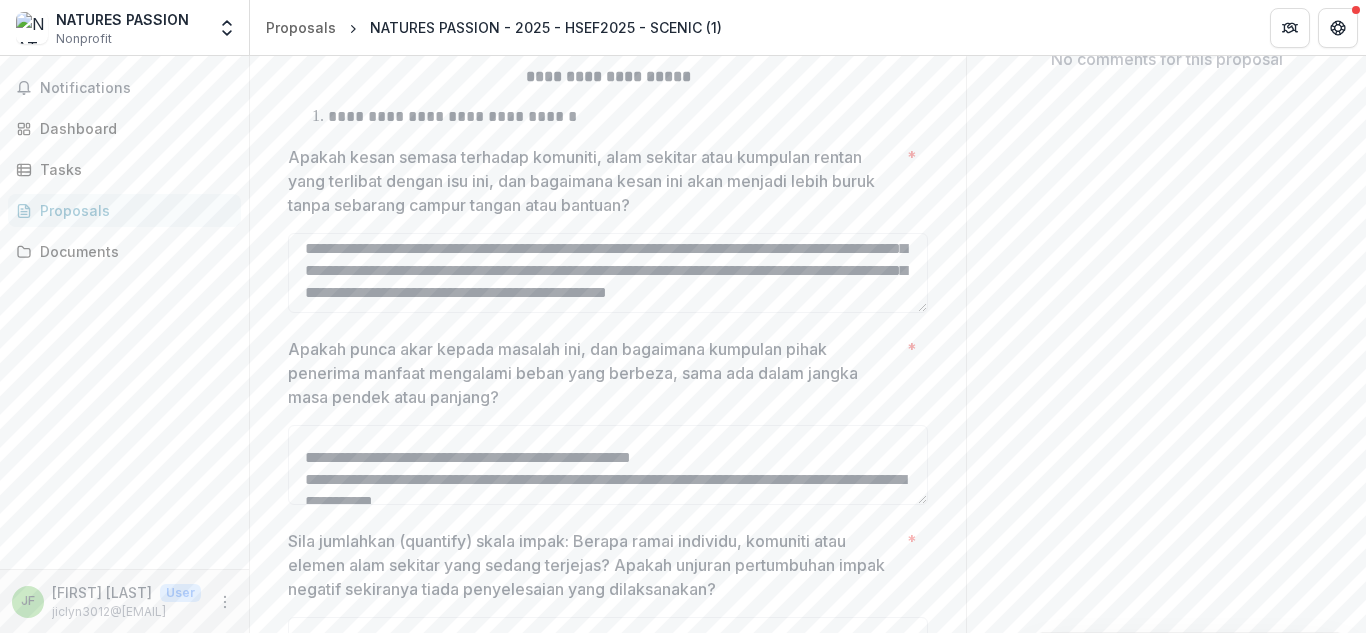 scroll, scrollTop: 9, scrollLeft: 0, axis: vertical 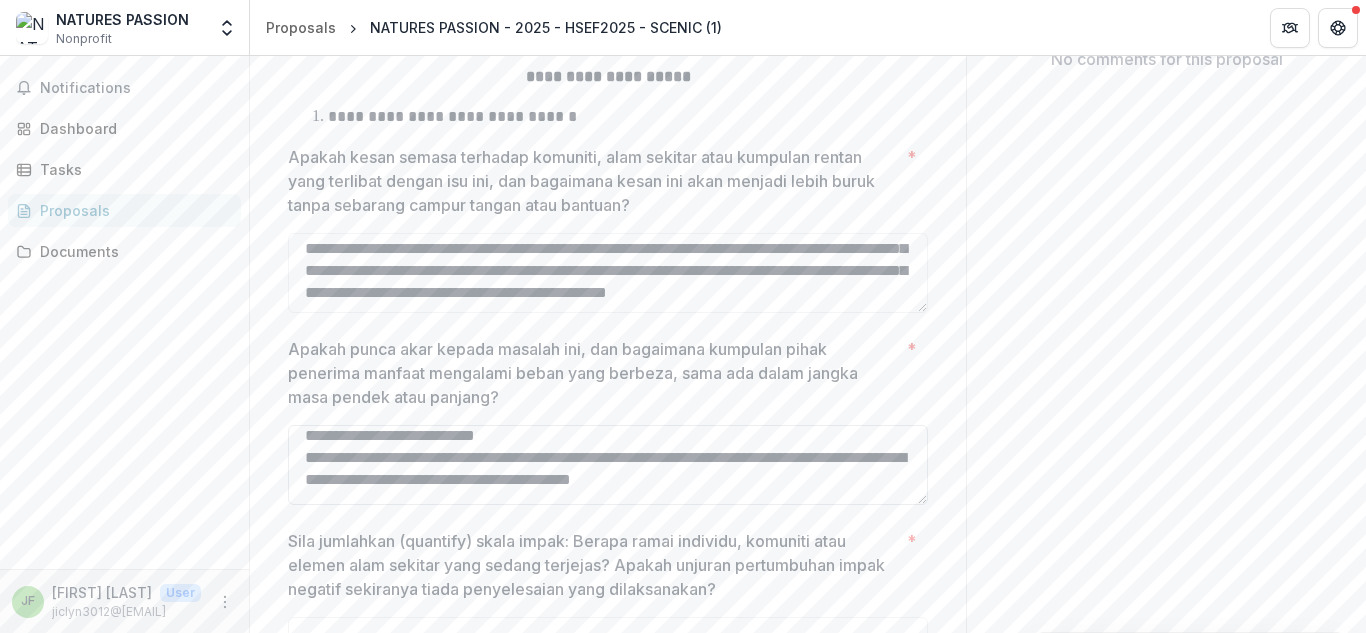 click on "Apakah punca akar kepada masalah ini, dan bagaimana kumpulan pihak penerima manfaat mengalami beban yang berbeza, sama ada dalam jangka masa pendek atau panjang? *" at bounding box center [608, 465] 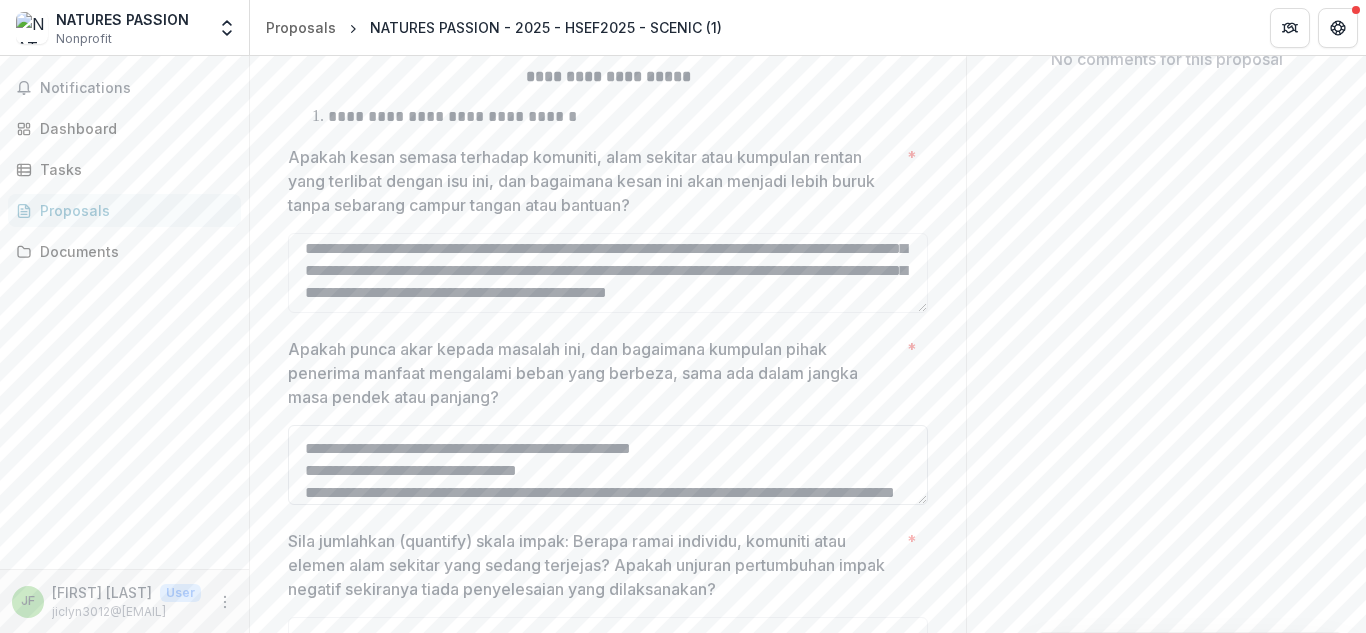 scroll, scrollTop: 458, scrollLeft: 0, axis: vertical 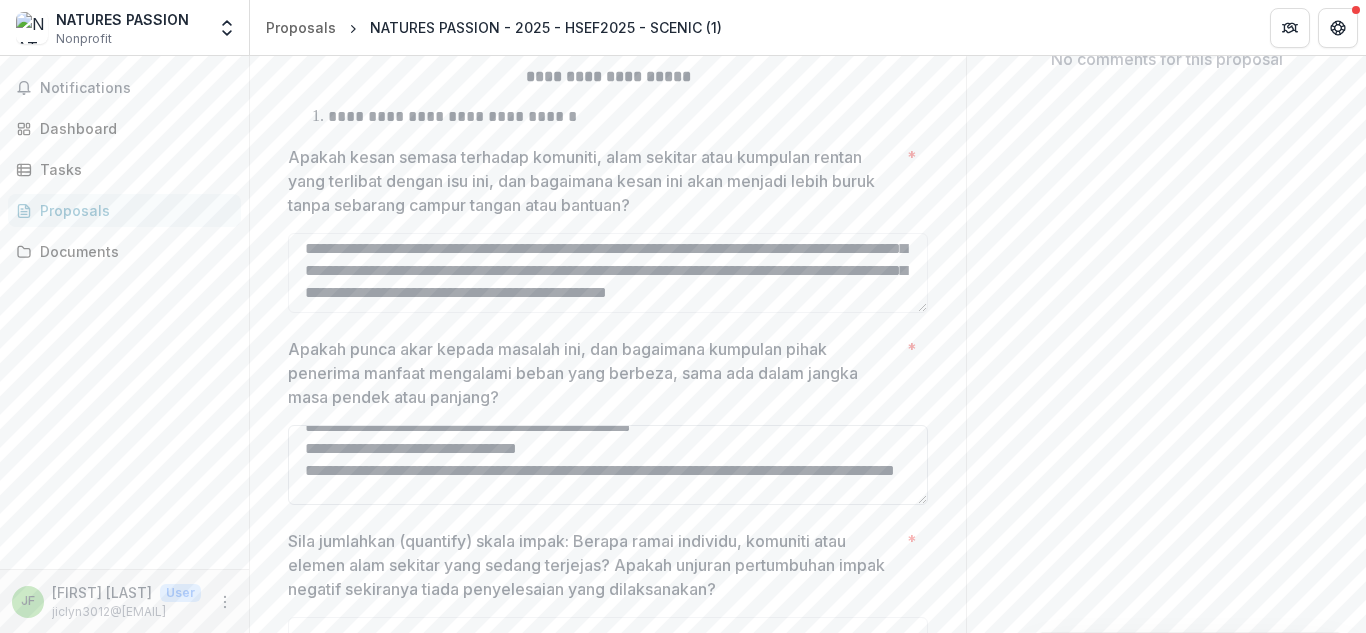 click on "Apakah punca akar kepada masalah ini, dan bagaimana kumpulan pihak penerima manfaat mengalami beban yang berbeza, sama ada dalam jangka masa pendek atau panjang? *" at bounding box center (608, 465) 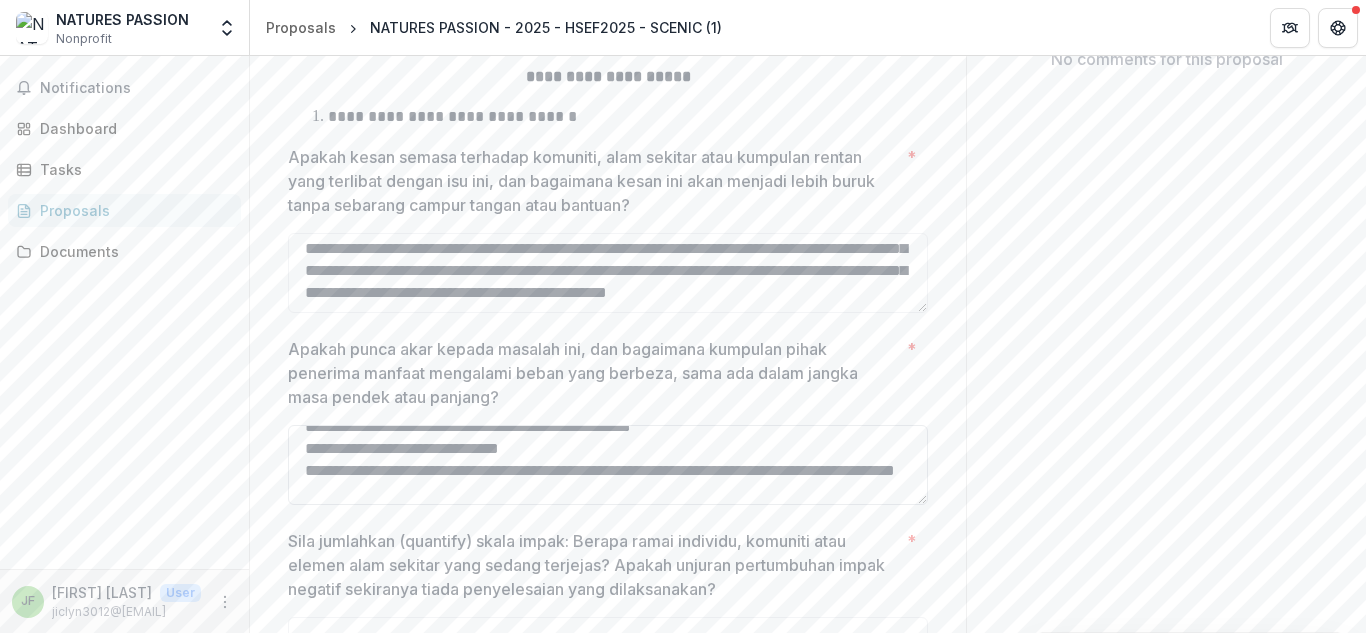 click on "Apakah punca akar kepada masalah ini, dan bagaimana kumpulan pihak penerima manfaat mengalami beban yang berbeza, sama ada dalam jangka masa pendek atau panjang? *" at bounding box center [608, 465] 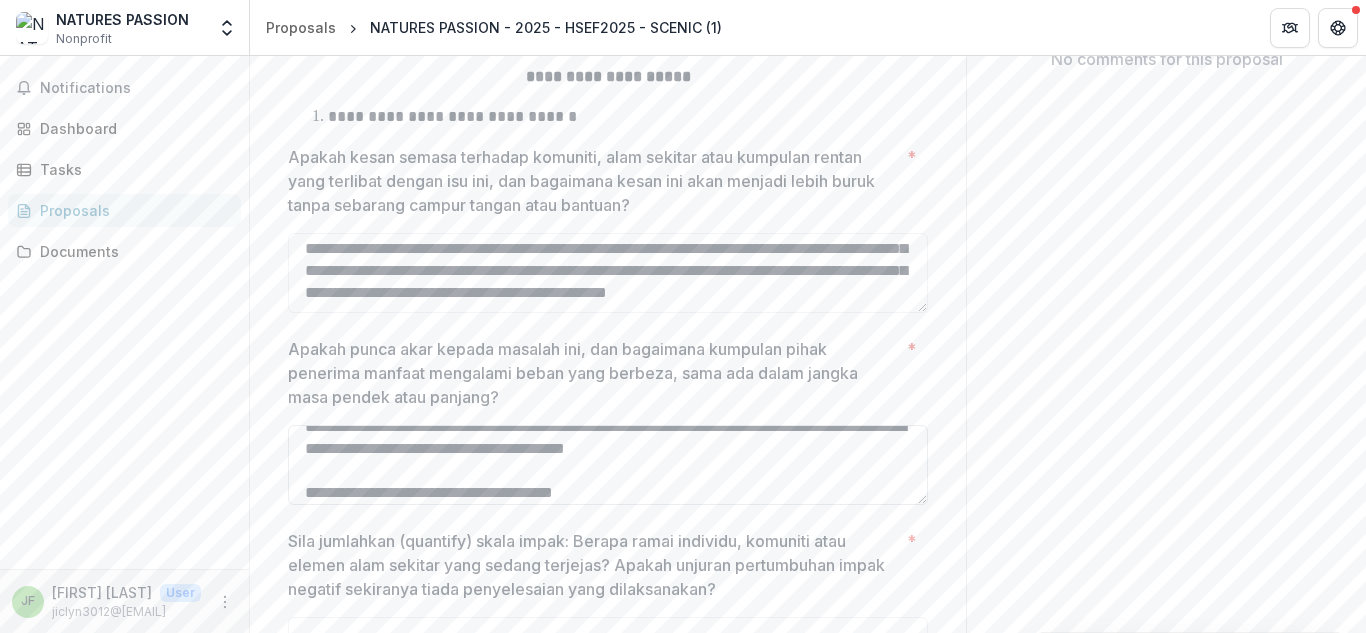 scroll, scrollTop: 568, scrollLeft: 0, axis: vertical 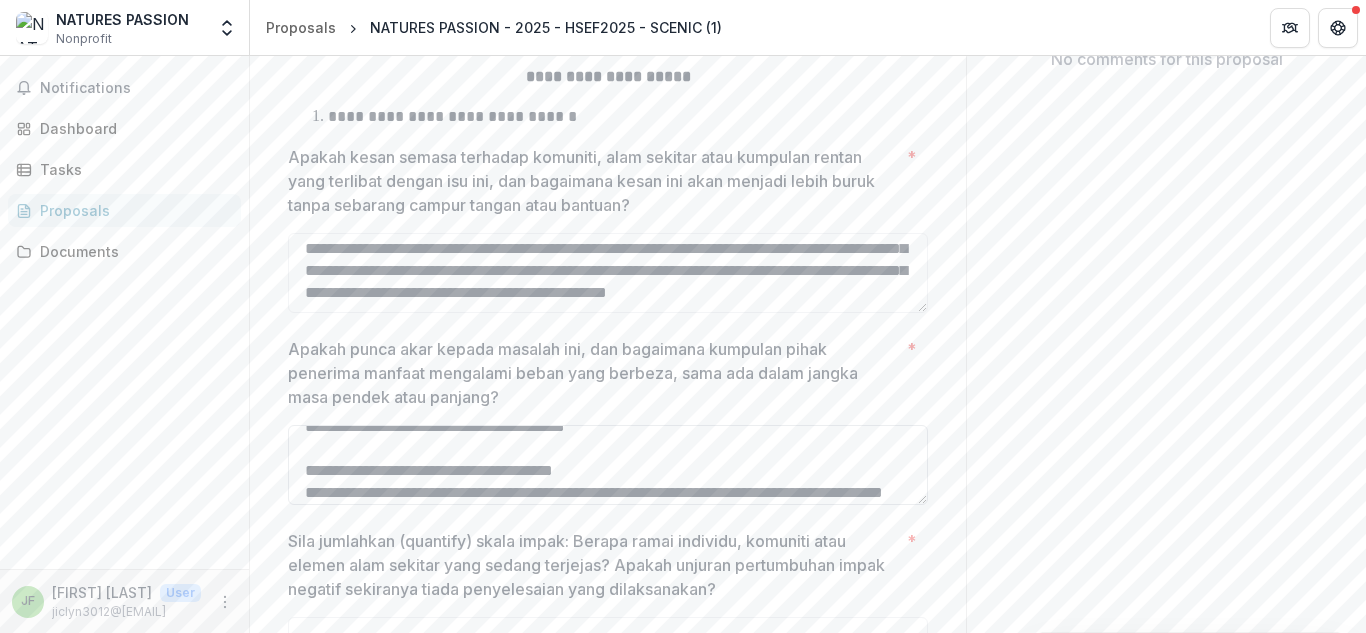 click on "Apakah punca akar kepada masalah ini, dan bagaimana kumpulan pihak penerima manfaat mengalami beban yang berbeza, sama ada dalam jangka masa pendek atau panjang? *" at bounding box center [608, 465] 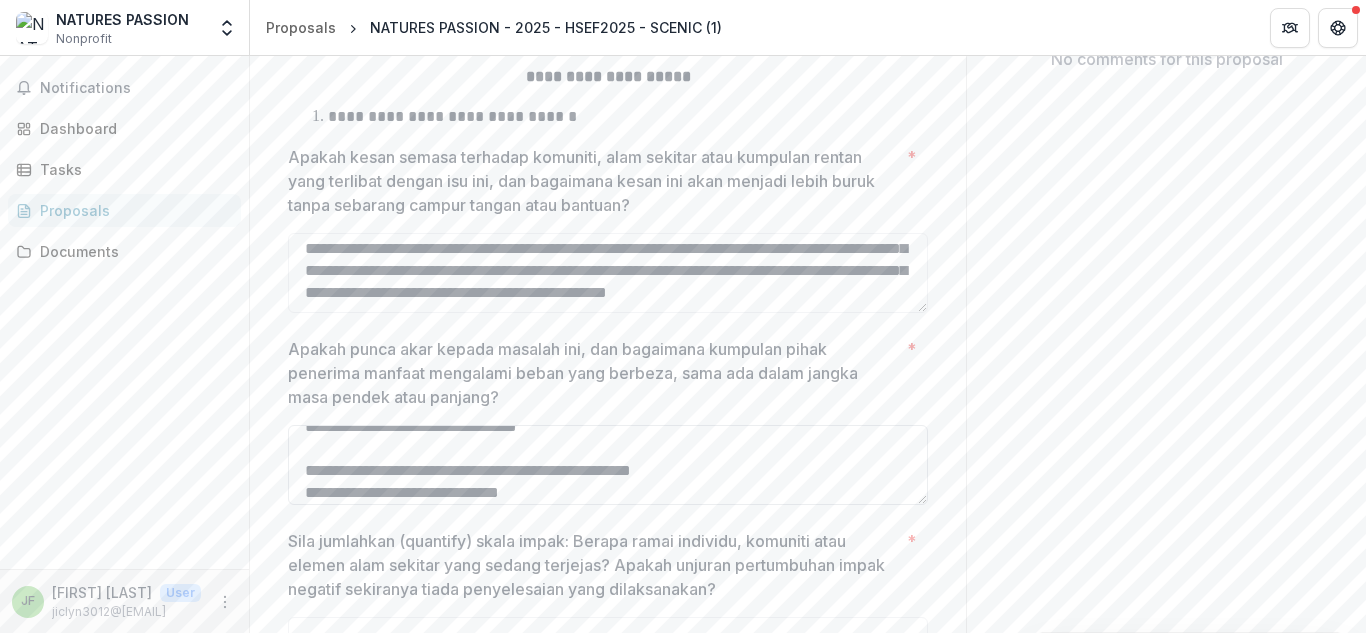 scroll, scrollTop: 436, scrollLeft: 0, axis: vertical 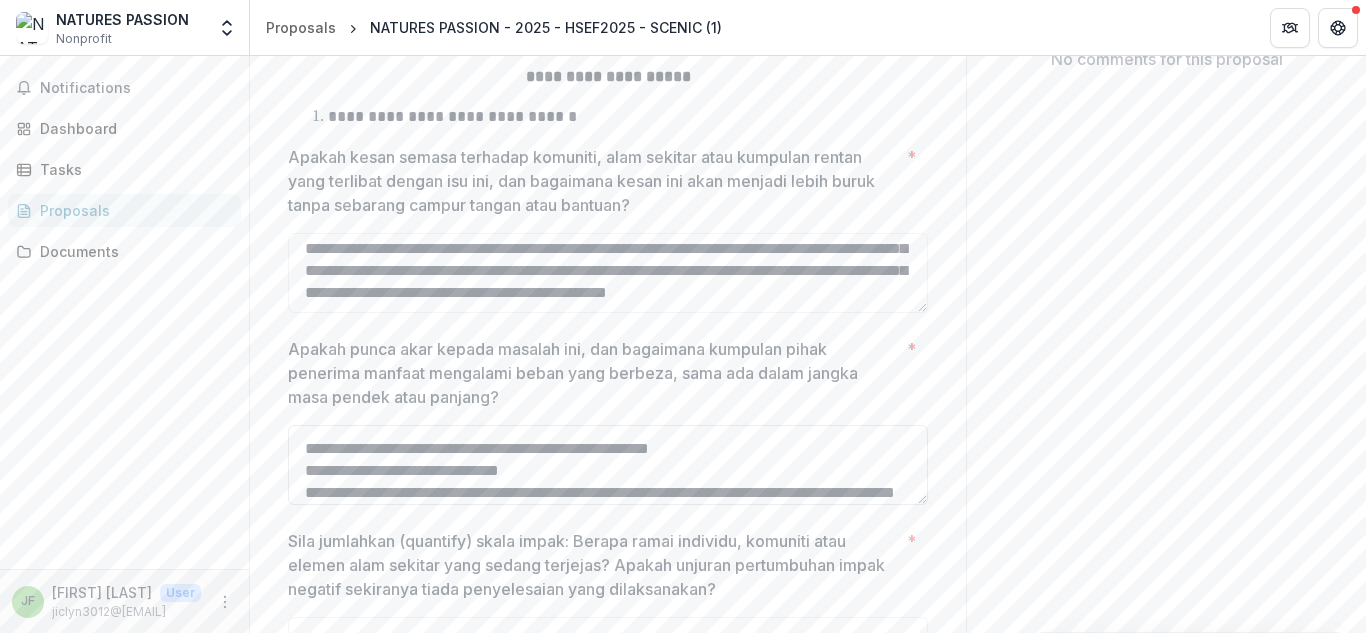 click on "Apakah punca akar kepada masalah ini, dan bagaimana kumpulan pihak penerima manfaat mengalami beban yang berbeza, sama ada dalam jangka masa pendek atau panjang? *" at bounding box center [608, 465] 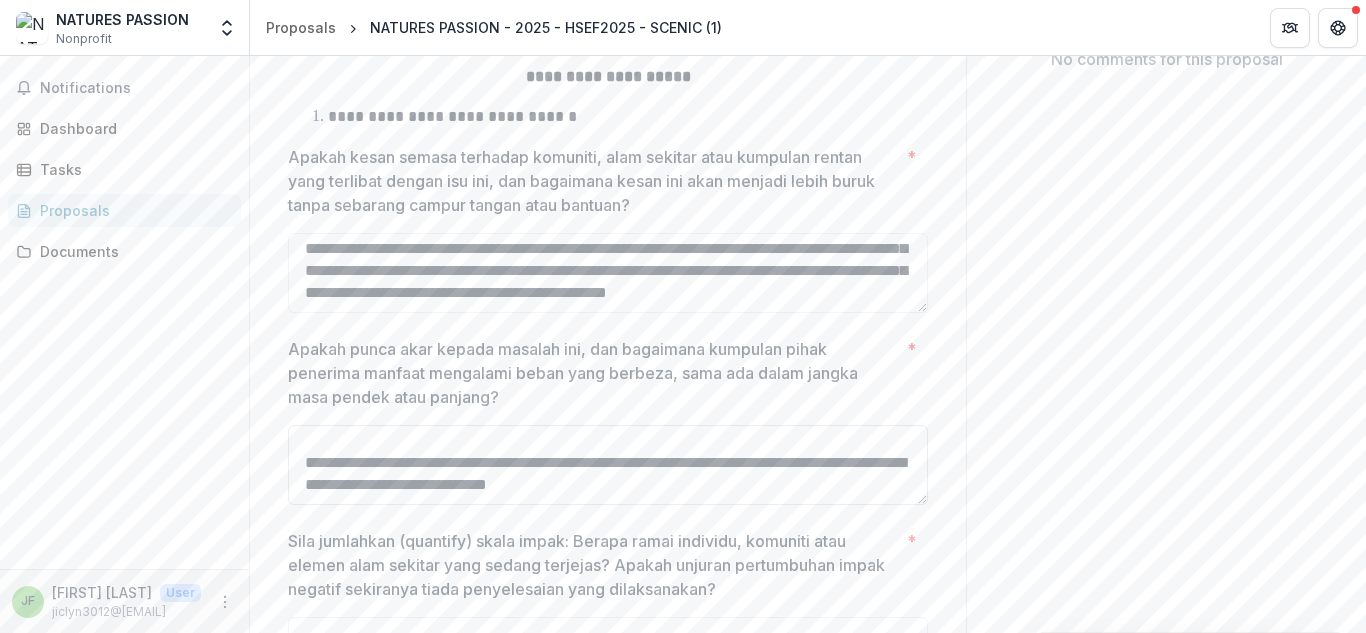 scroll, scrollTop: 977, scrollLeft: 0, axis: vertical 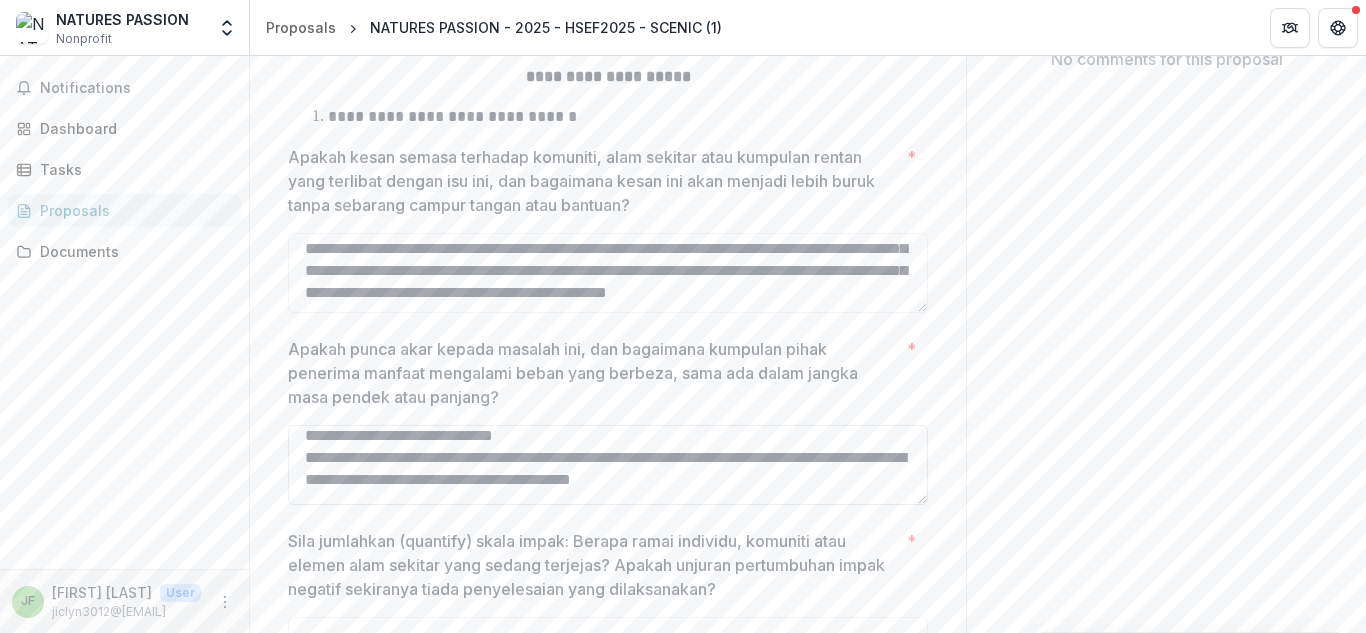click on "Apakah punca akar kepada masalah ini, dan bagaimana kumpulan pihak penerima manfaat mengalami beban yang berbeza, sama ada dalam jangka masa pendek atau panjang? *" at bounding box center [608, 465] 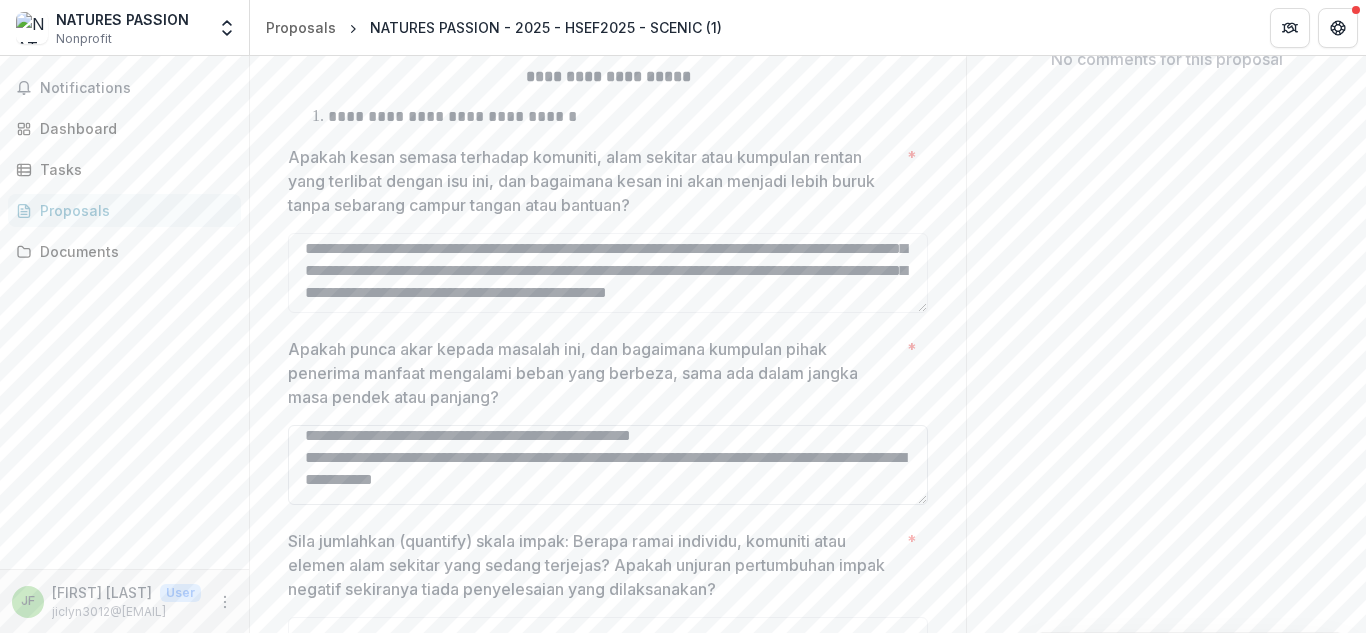 scroll, scrollTop: 9, scrollLeft: 0, axis: vertical 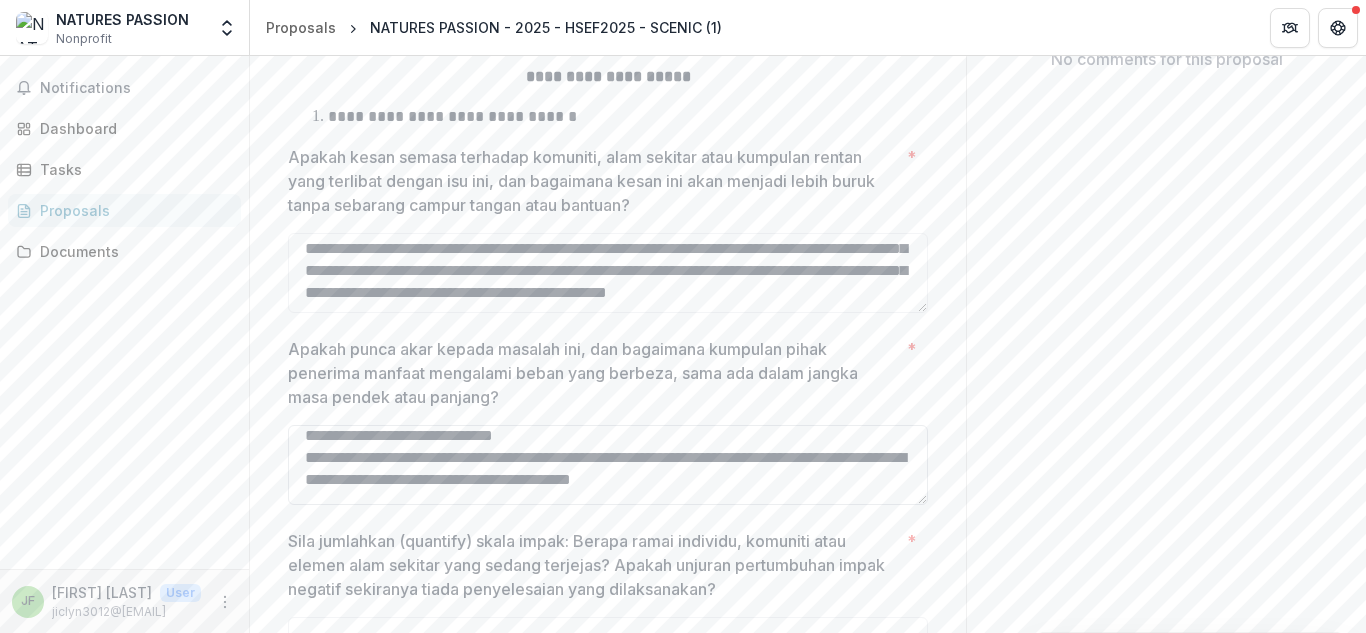 click on "Apakah punca akar kepada masalah ini, dan bagaimana kumpulan pihak penerima manfaat mengalami beban yang berbeza, sama ada dalam jangka masa pendek atau panjang? *" at bounding box center [608, 465] 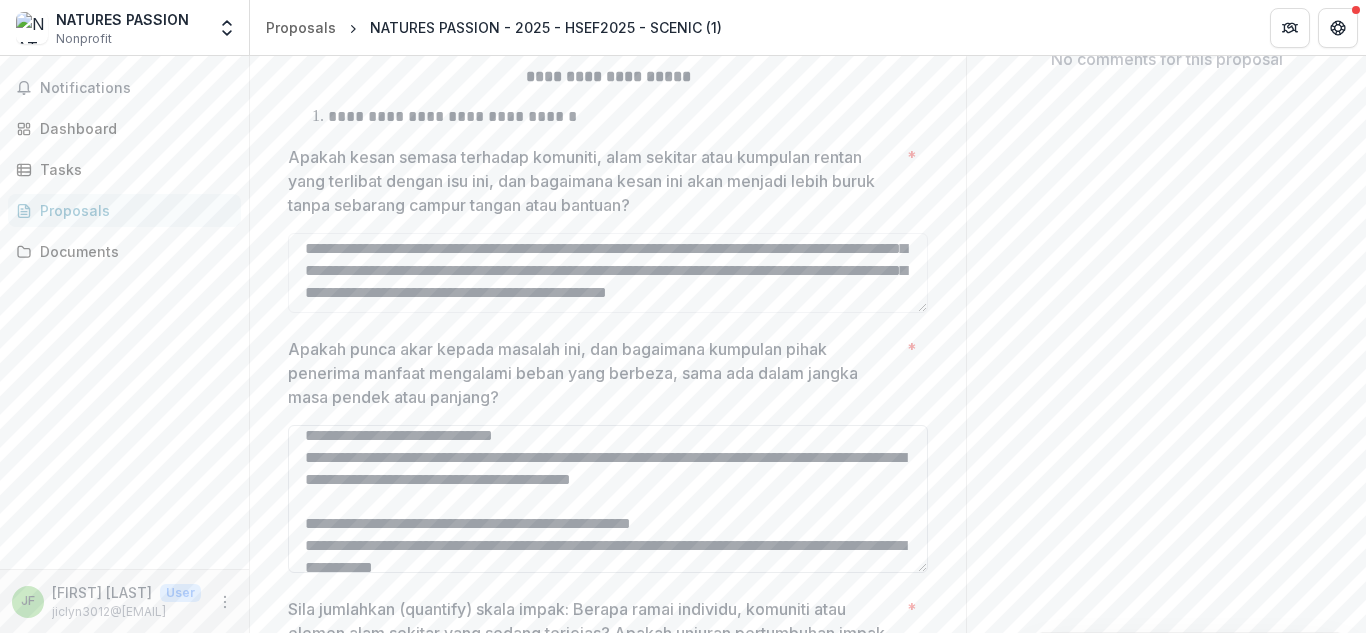 drag, startPoint x: 921, startPoint y: 513, endPoint x: 922, endPoint y: 581, distance: 68.007355 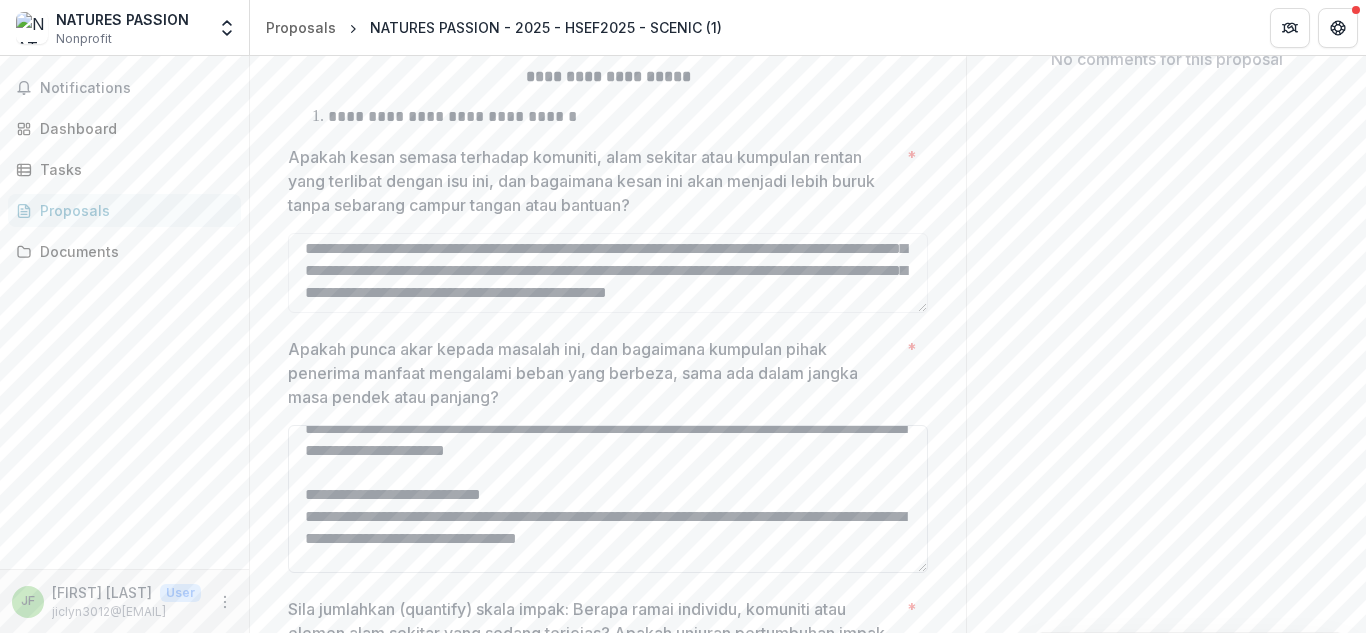 scroll, scrollTop: 324, scrollLeft: 0, axis: vertical 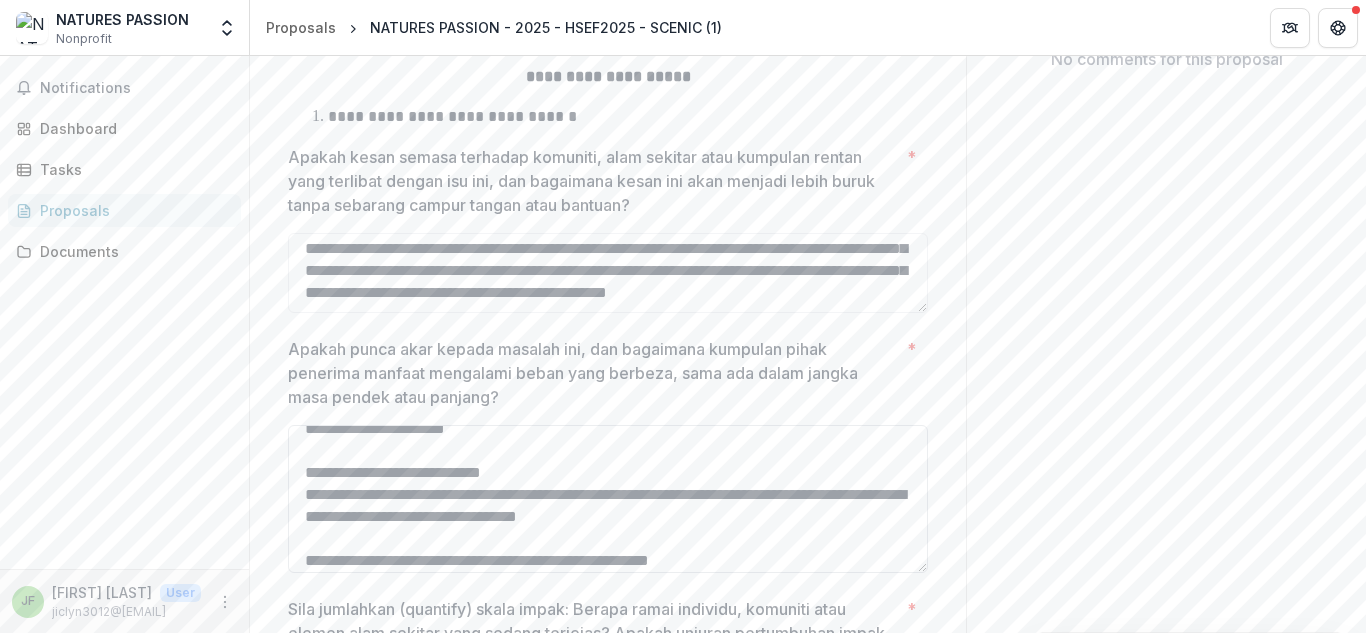 click on "Apakah punca akar kepada masalah ini, dan bagaimana kumpulan pihak penerima manfaat mengalami beban yang berbeza, sama ada dalam jangka masa pendek atau panjang? *" at bounding box center (608, 499) 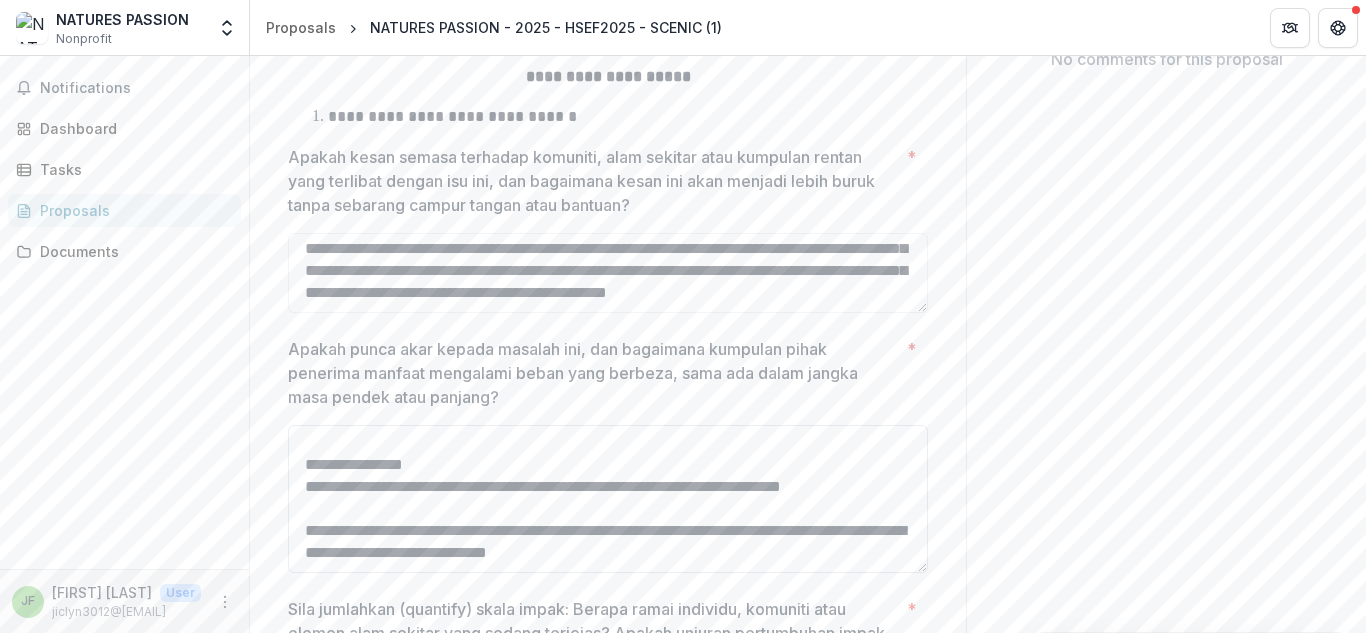 scroll, scrollTop: 918, scrollLeft: 0, axis: vertical 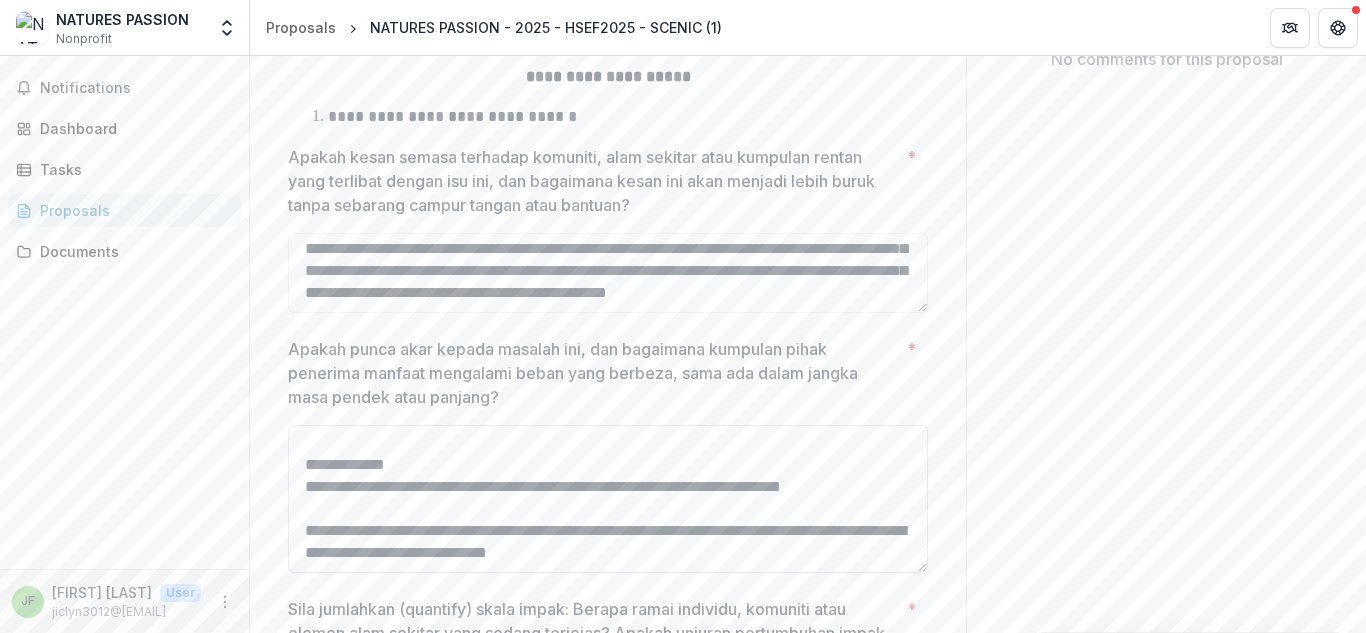 click on "Apakah punca akar kepada masalah ini, dan bagaimana kumpulan pihak penerima manfaat mengalami beban yang berbeza, sama ada dalam jangka masa pendek atau panjang? *" at bounding box center (608, 499) 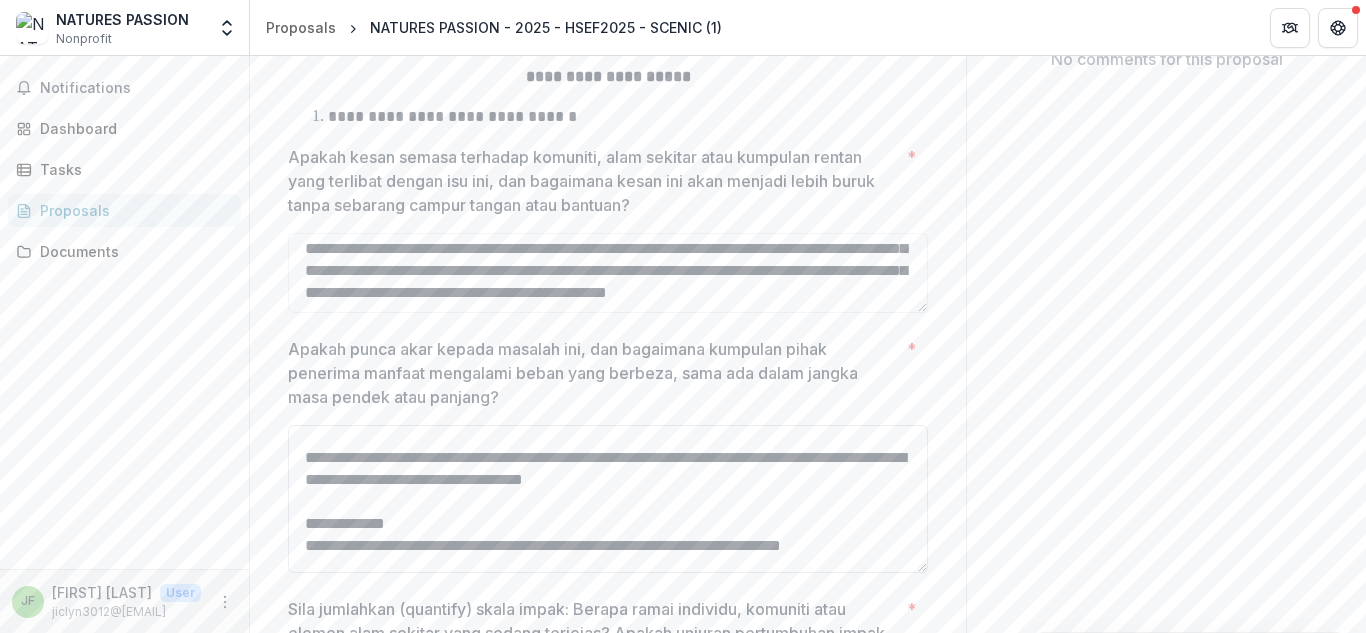 scroll, scrollTop: 757, scrollLeft: 0, axis: vertical 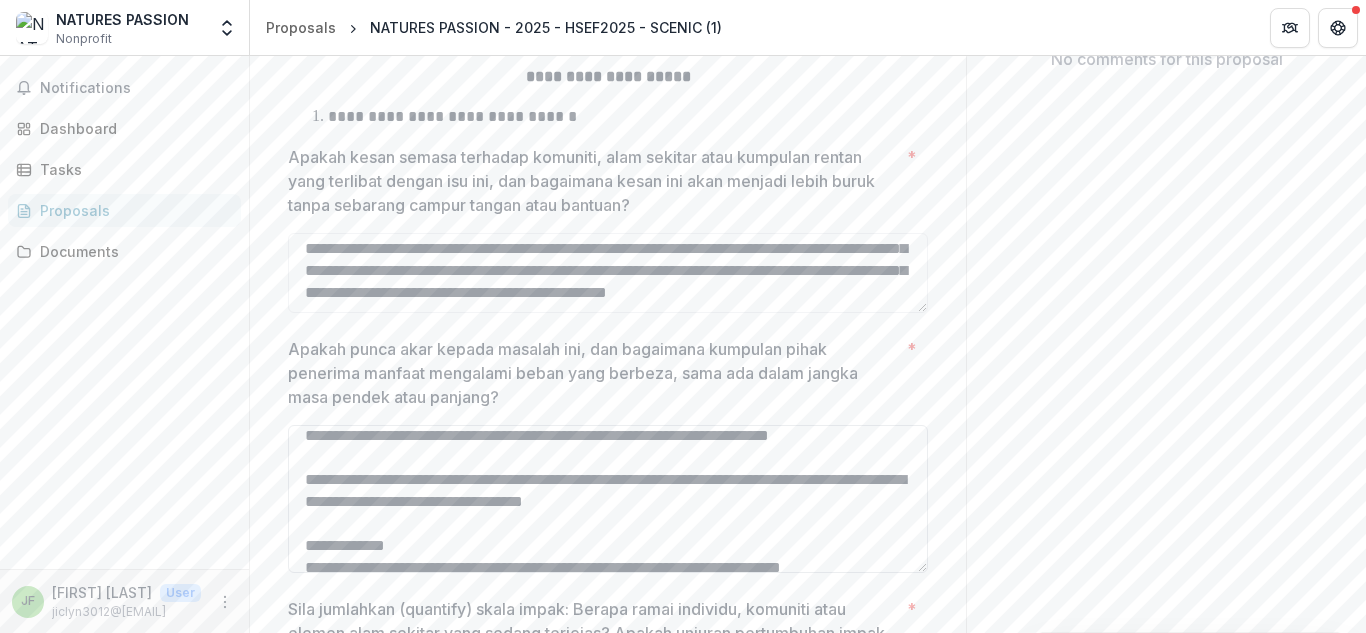 click on "Apakah punca akar kepada masalah ini, dan bagaimana kumpulan pihak penerima manfaat mengalami beban yang berbeza, sama ada dalam jangka masa pendek atau panjang? *" at bounding box center (608, 499) 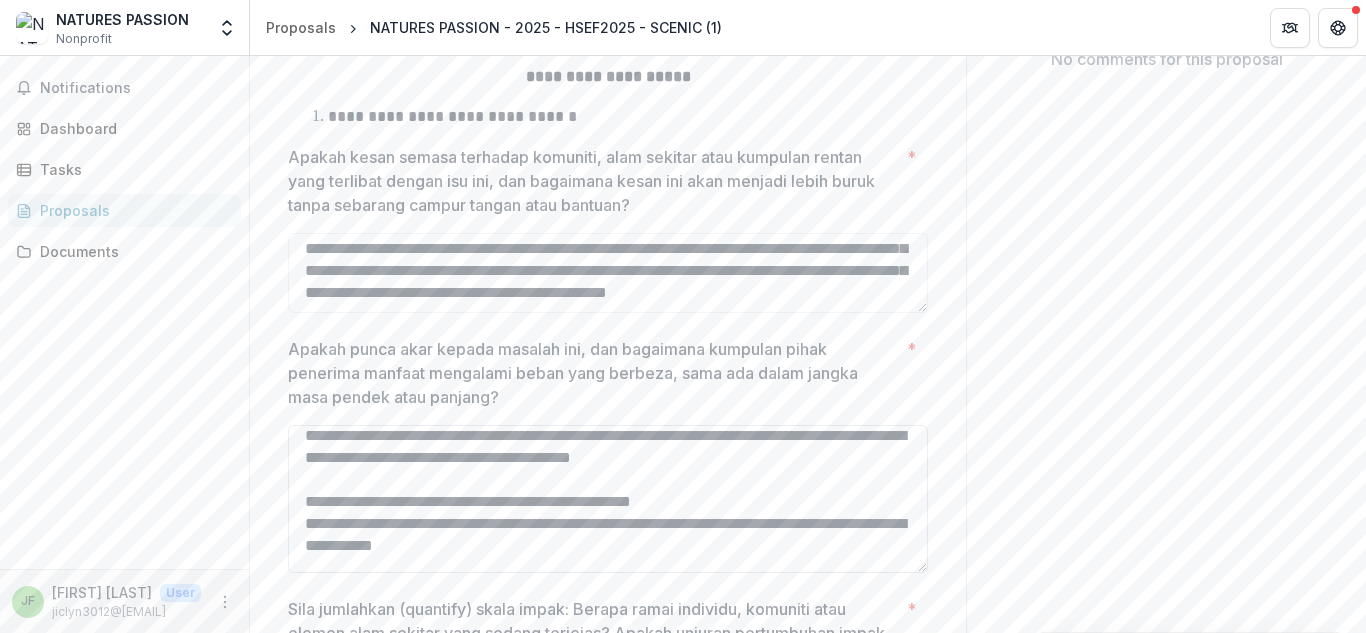 scroll, scrollTop: 9, scrollLeft: 0, axis: vertical 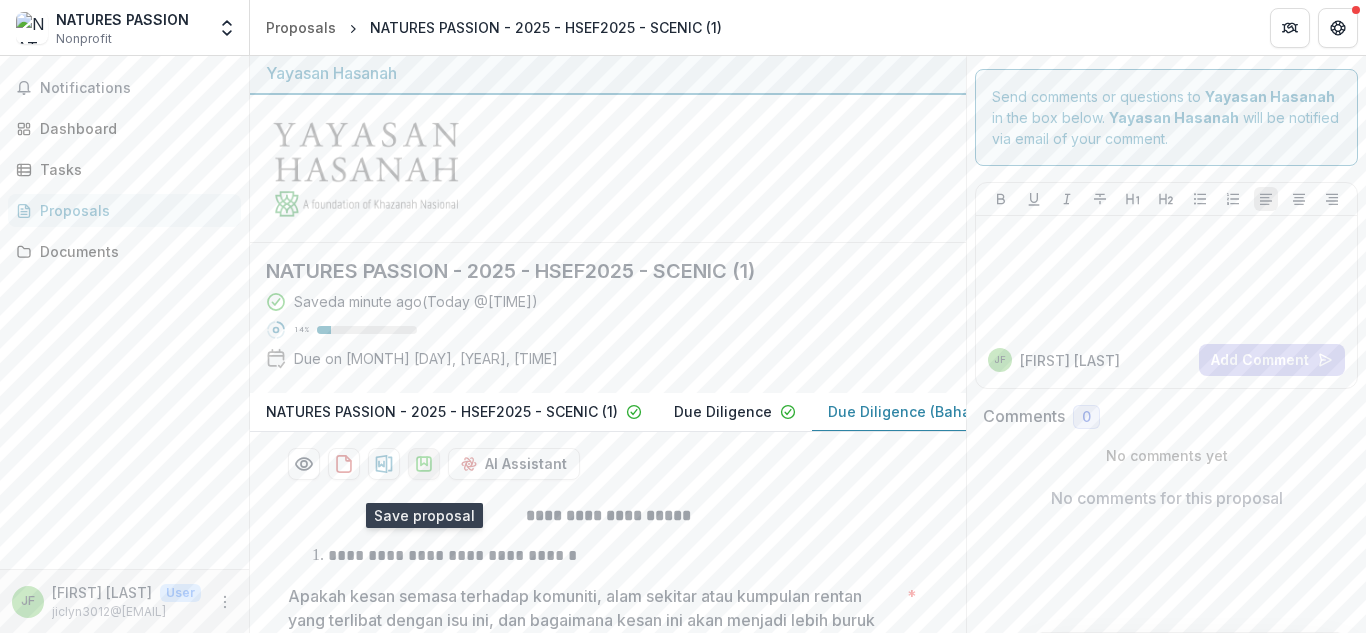 type on "**********" 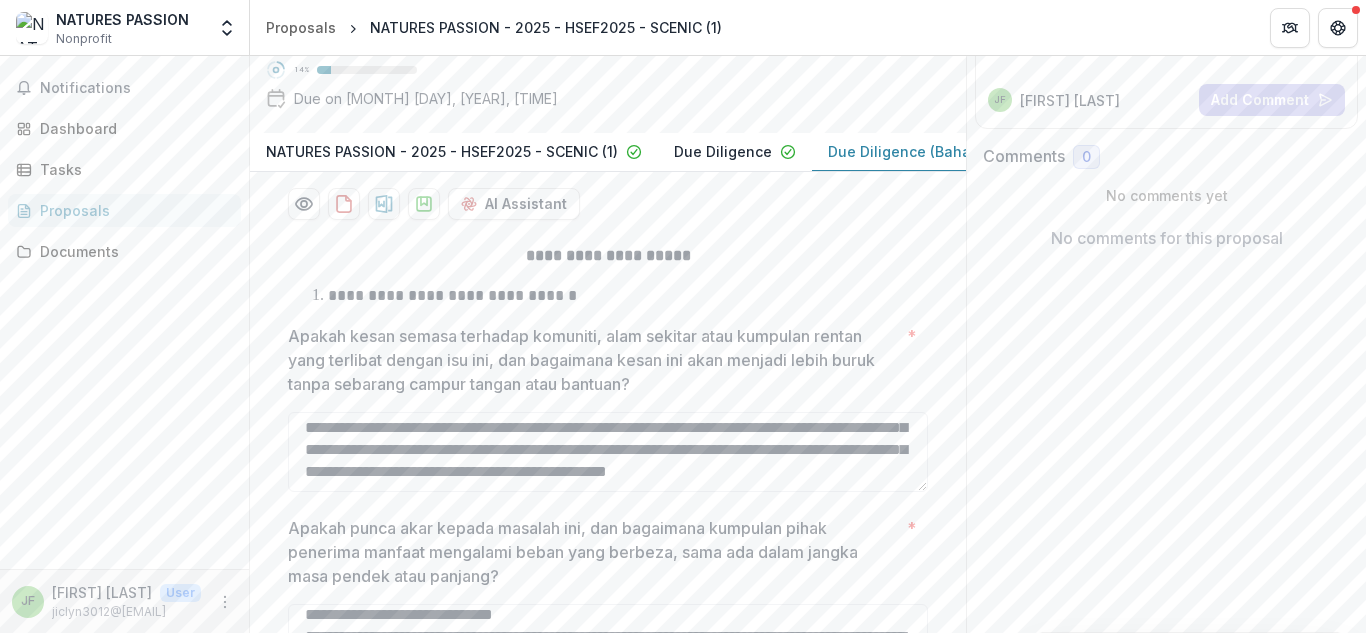 scroll, scrollTop: 0, scrollLeft: 0, axis: both 